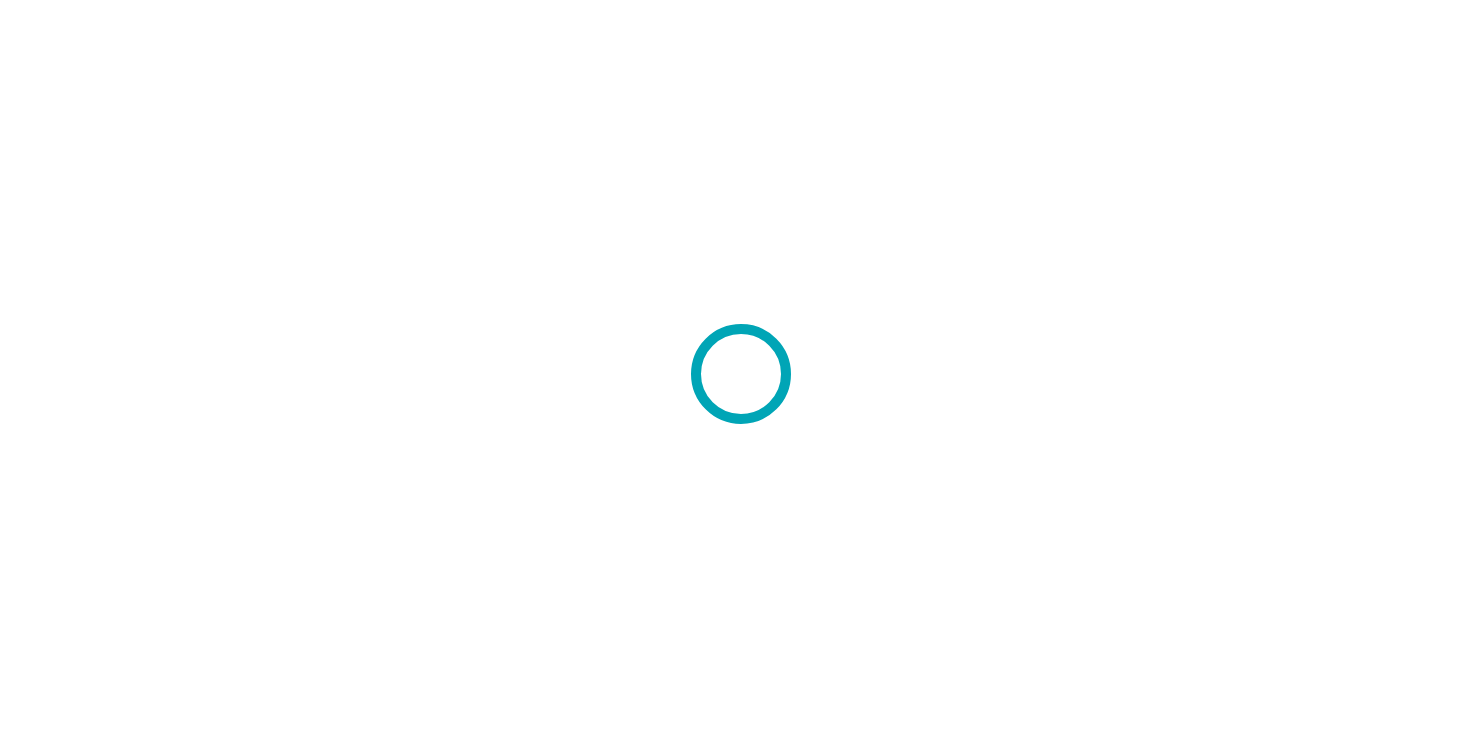 scroll, scrollTop: 0, scrollLeft: 0, axis: both 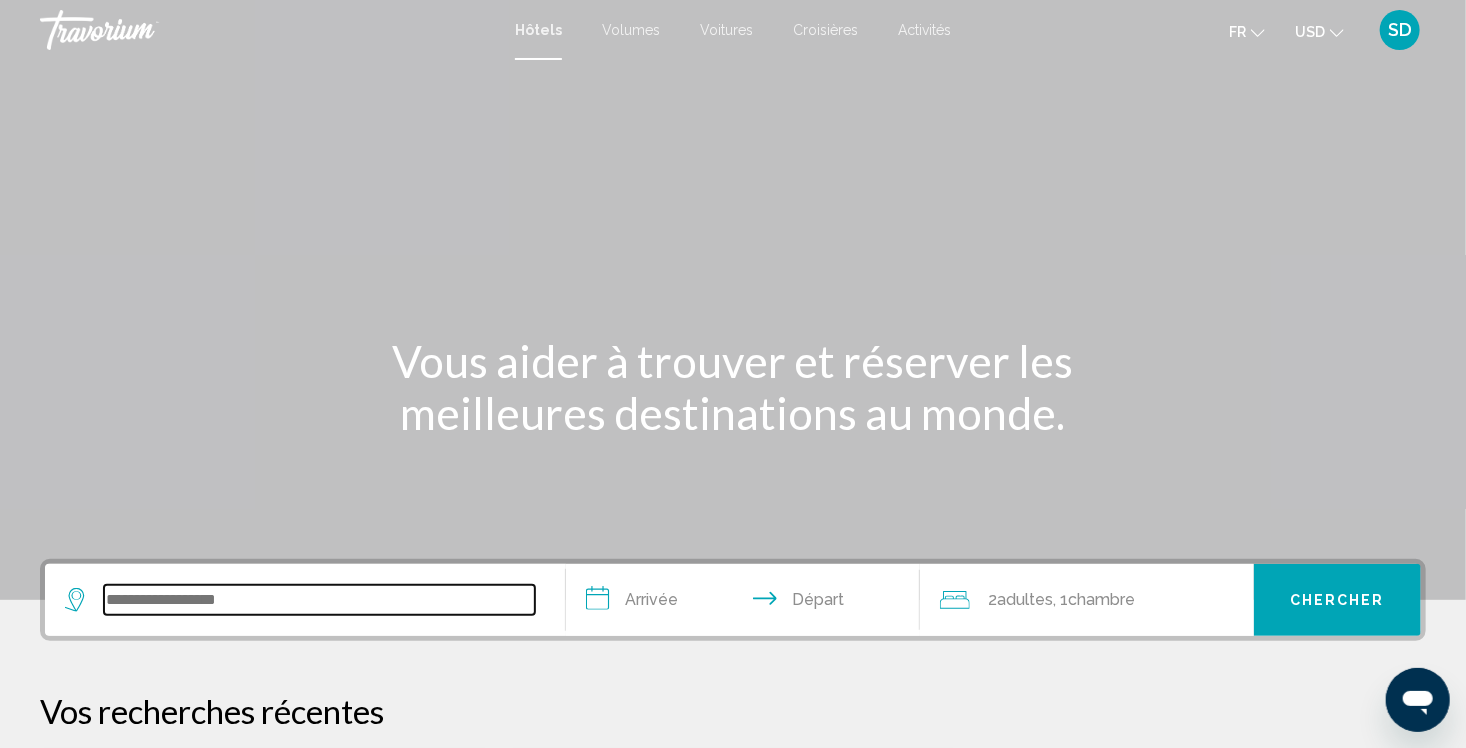 click at bounding box center (319, 600) 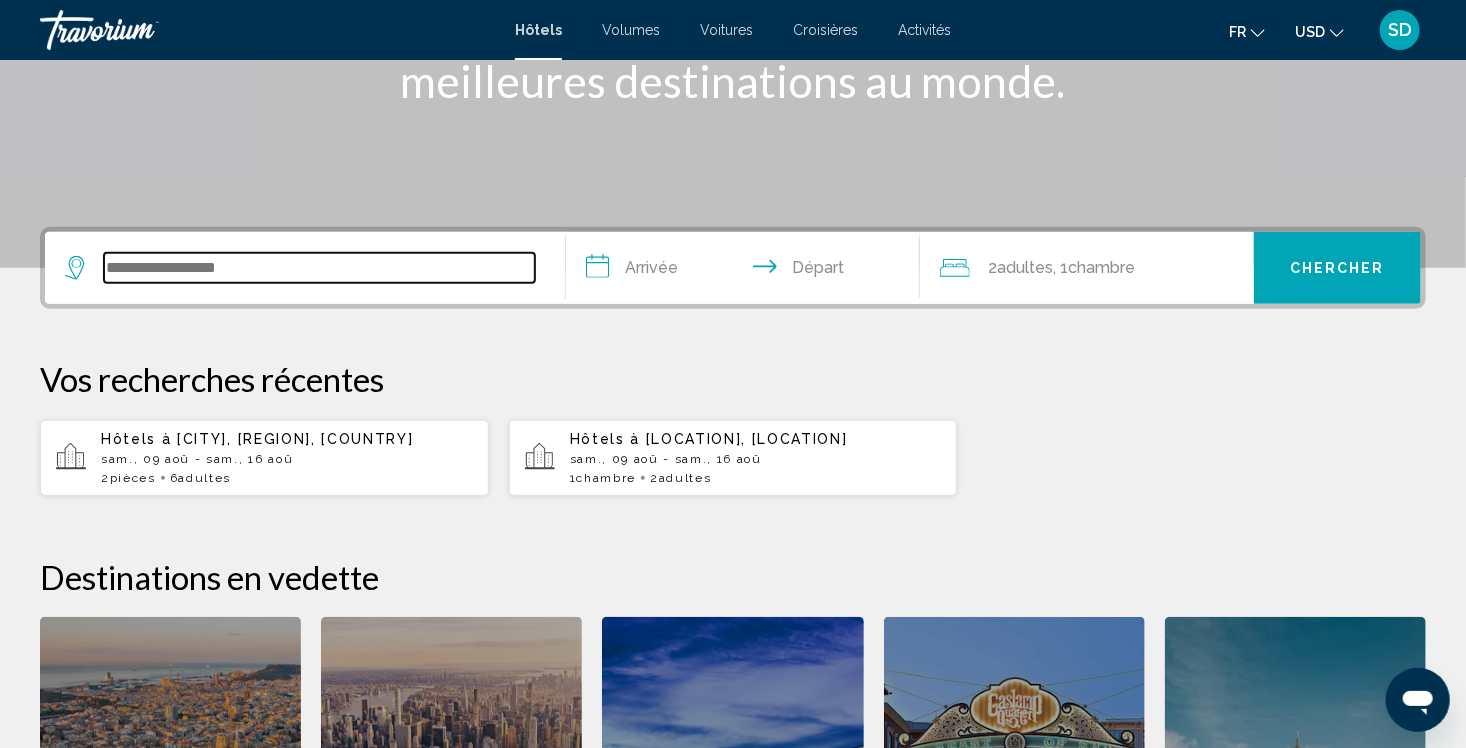 scroll, scrollTop: 493, scrollLeft: 0, axis: vertical 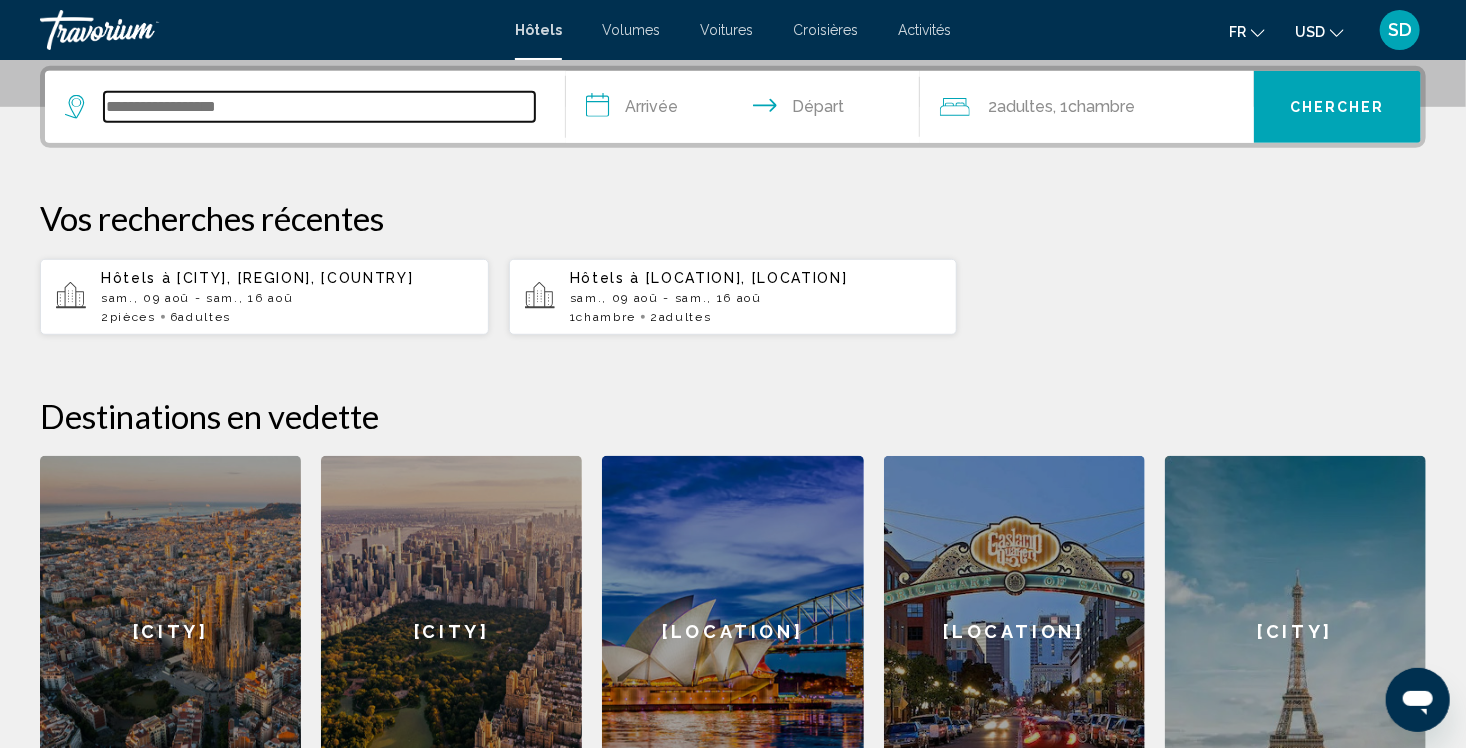 click at bounding box center (319, 107) 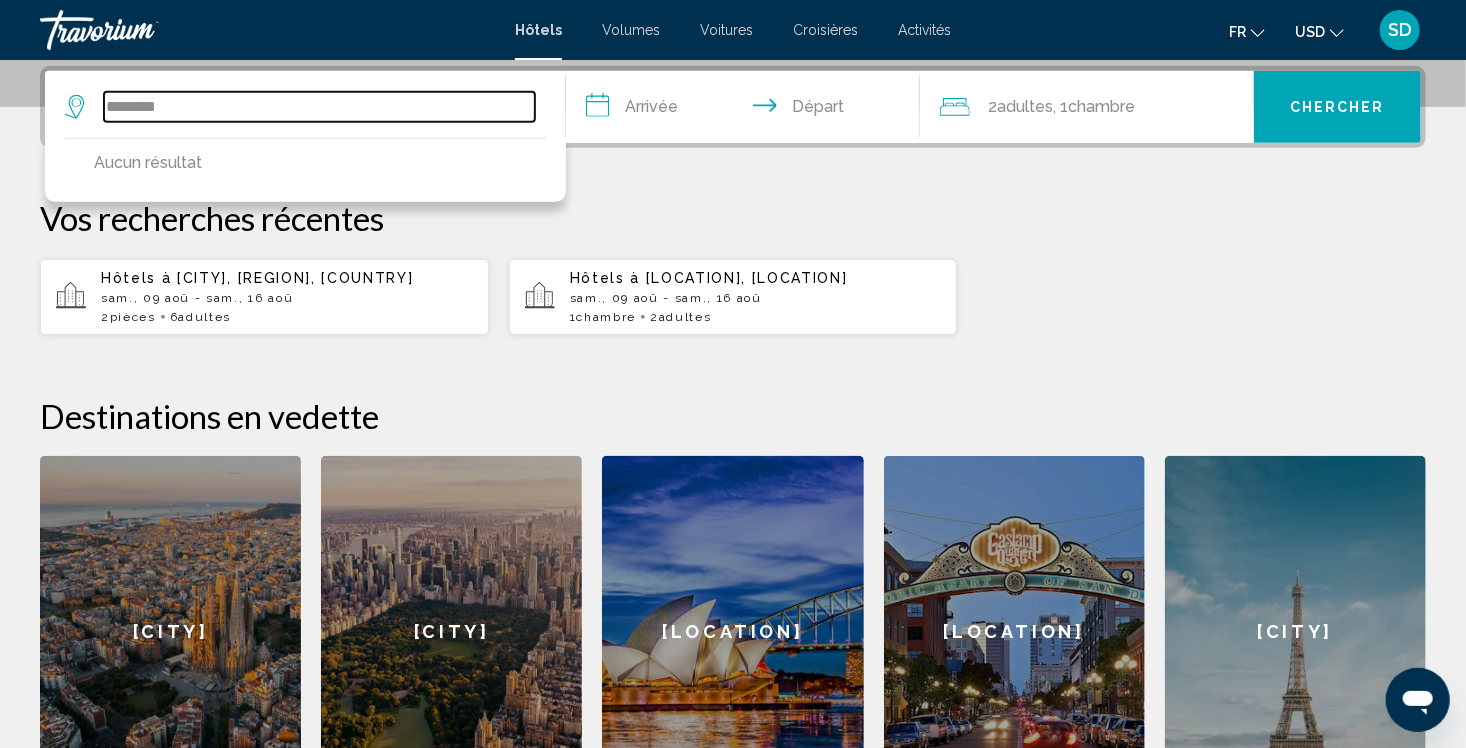 click on "*******" at bounding box center (319, 107) 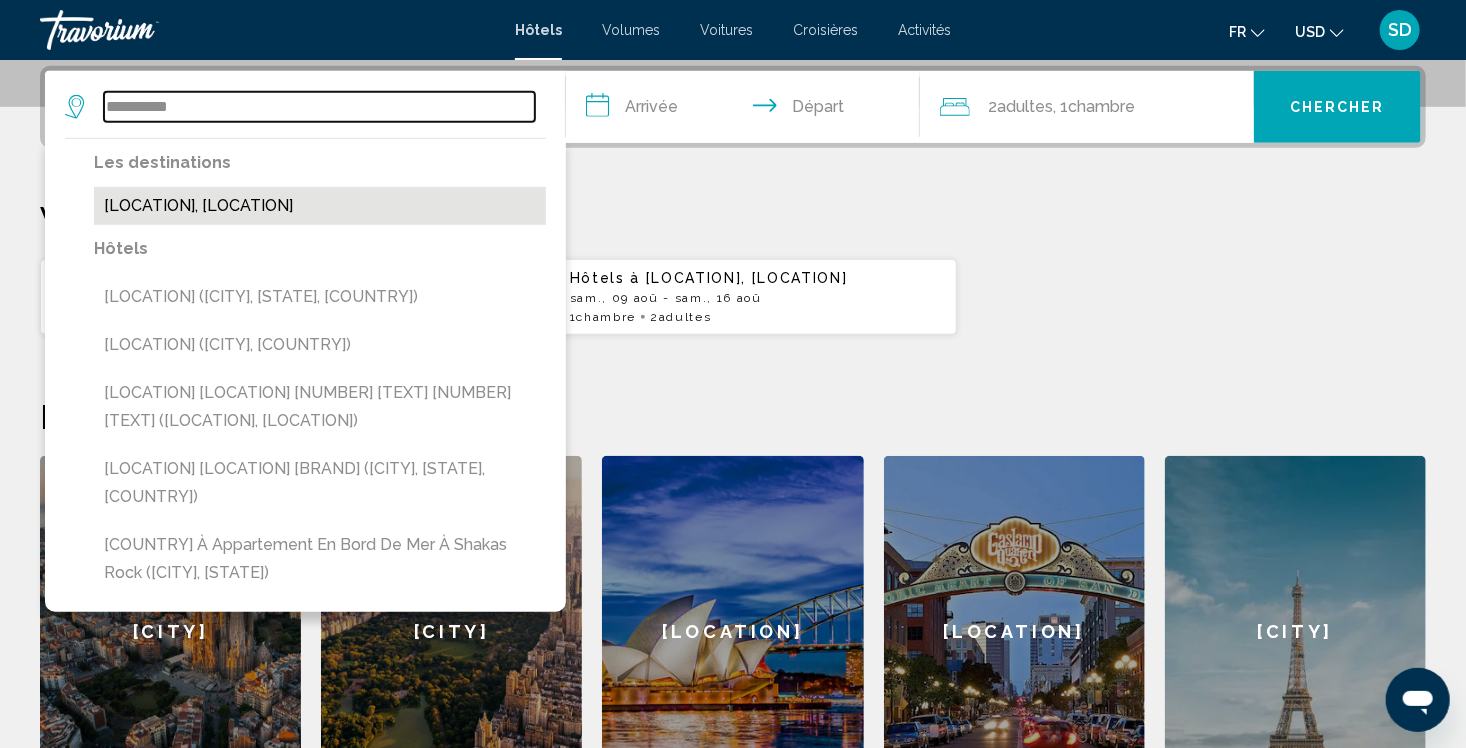 type on "**********" 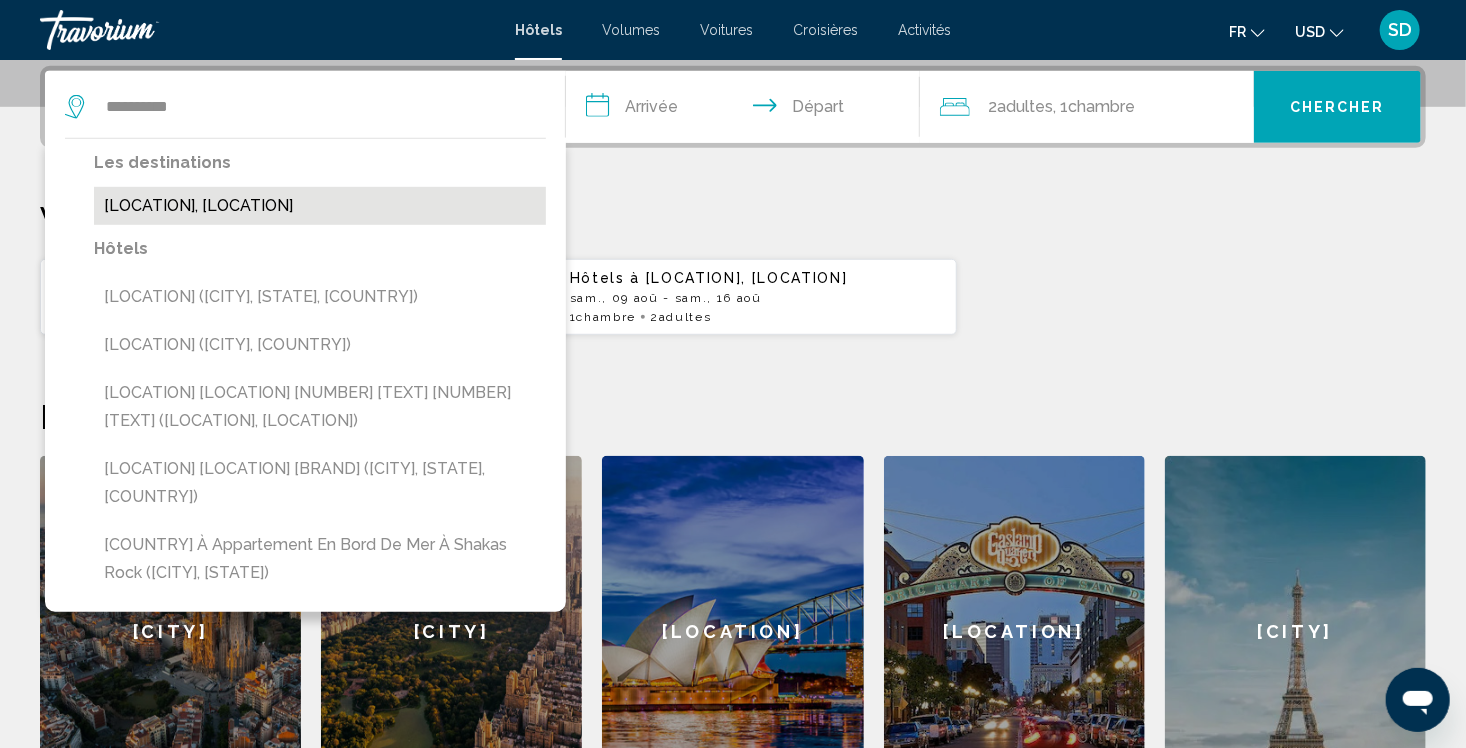 click on "[LOCATION], [LOCATION]" at bounding box center (320, 206) 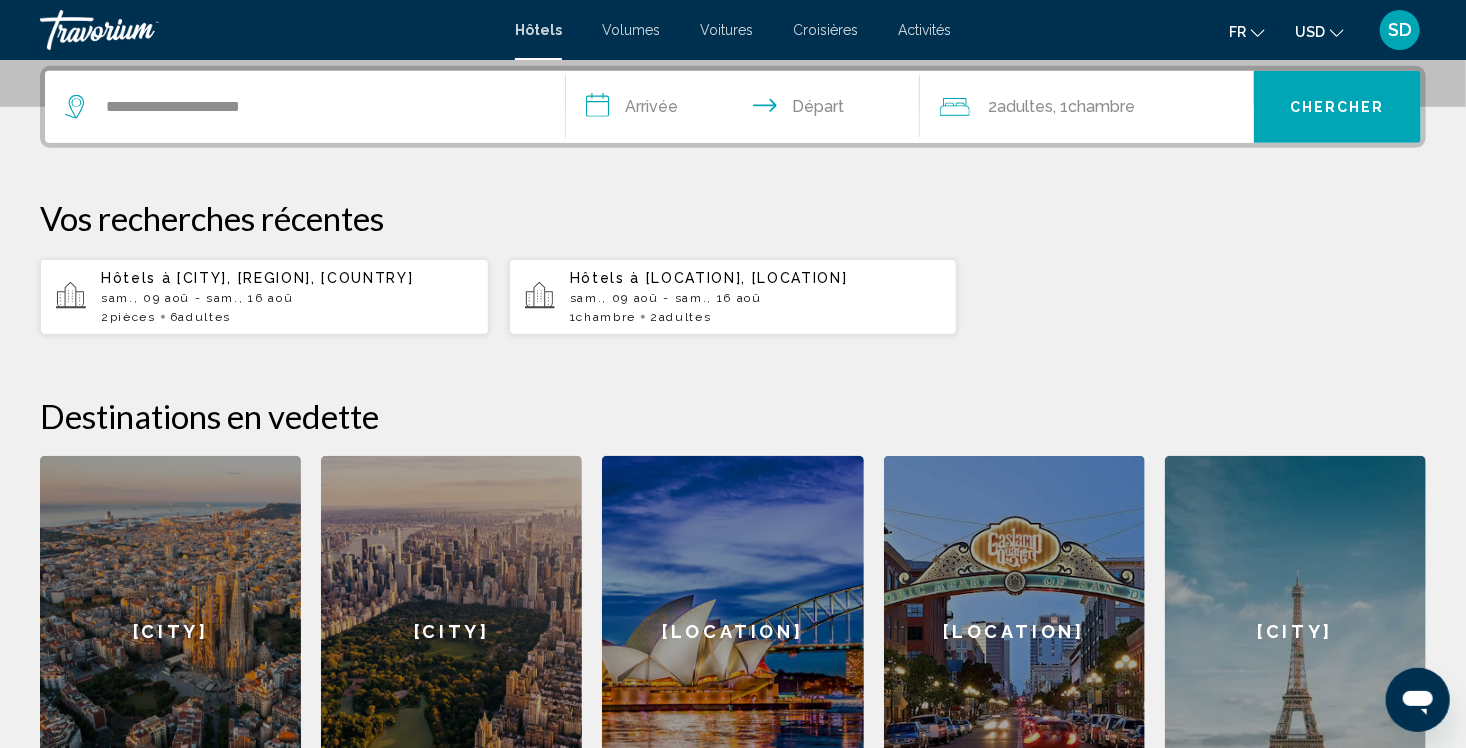 click on "**********" at bounding box center [747, 110] 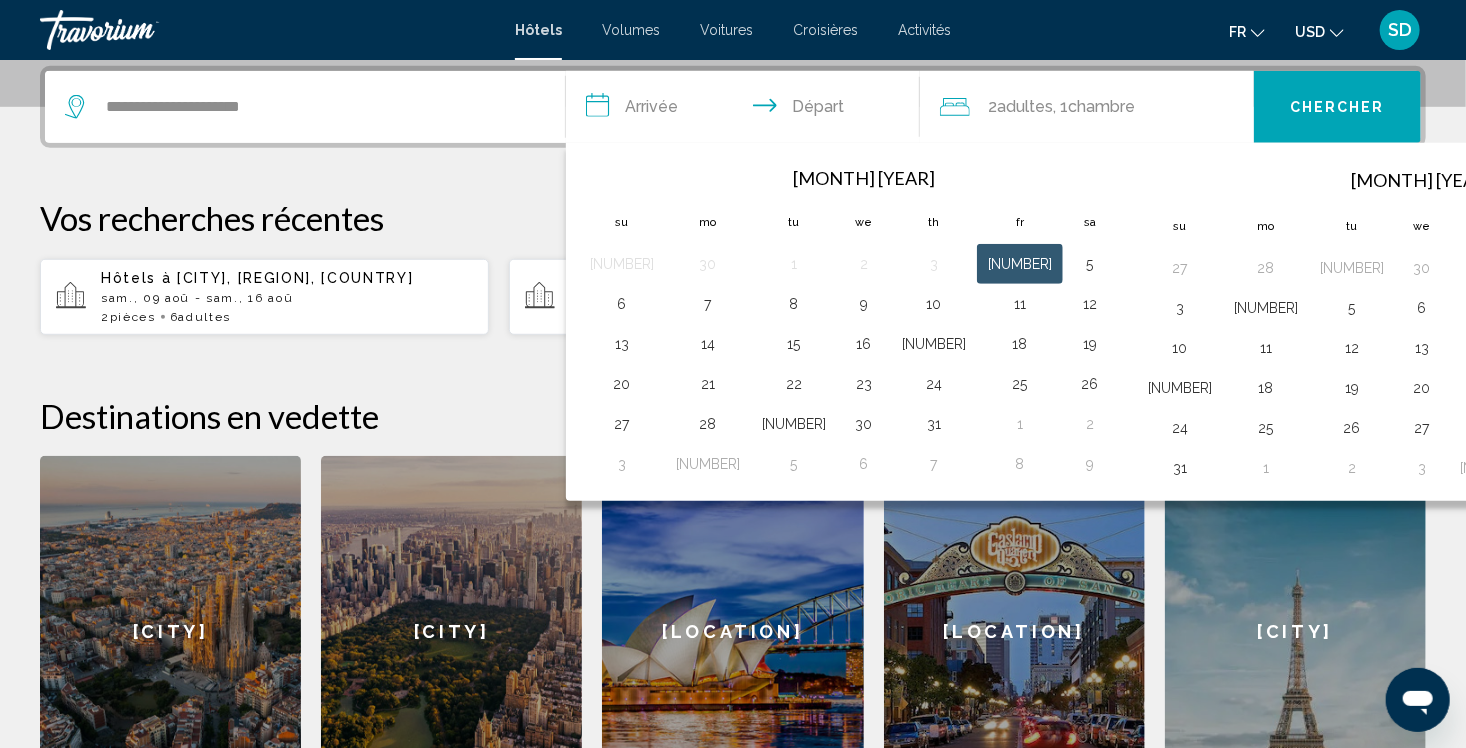 click on "9" at bounding box center [1648, 308] 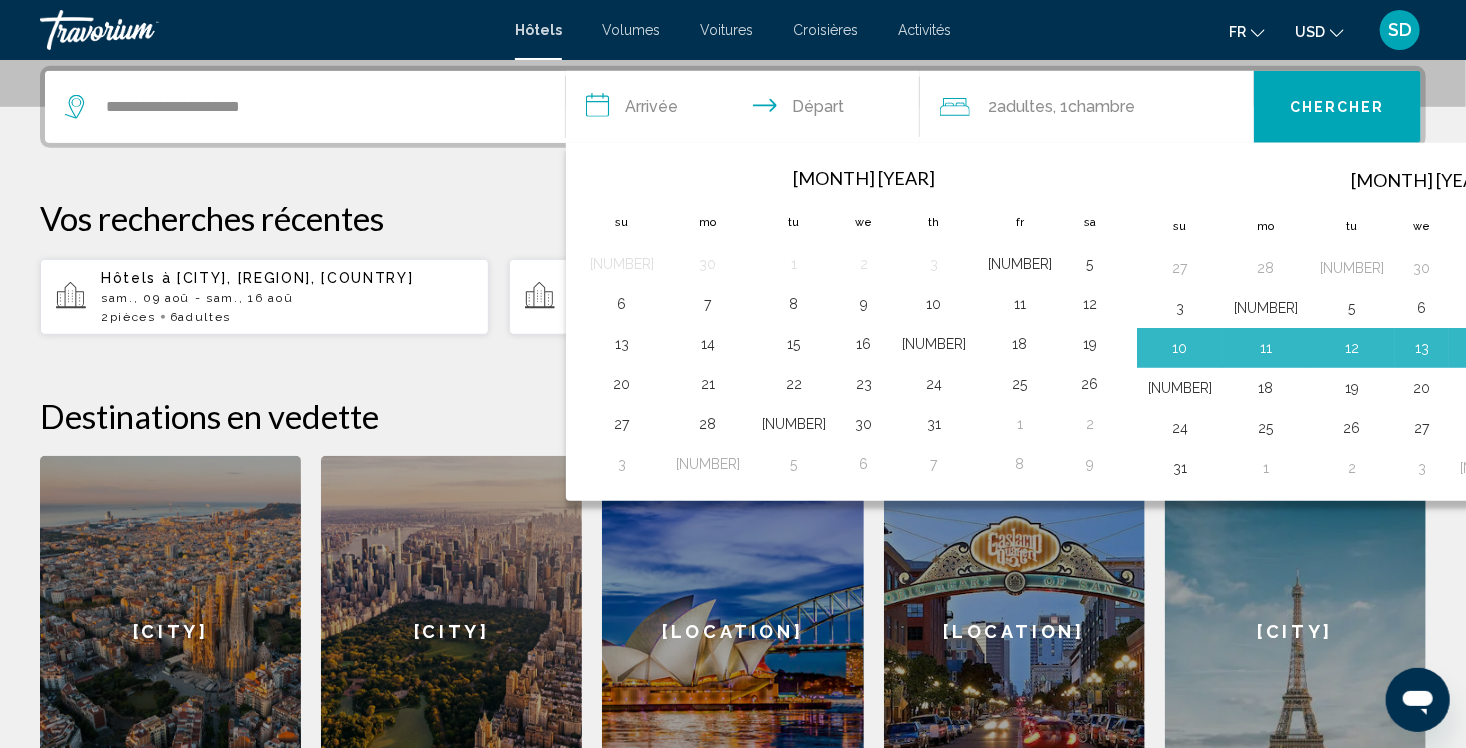 click on "16" at bounding box center (1648, 348) 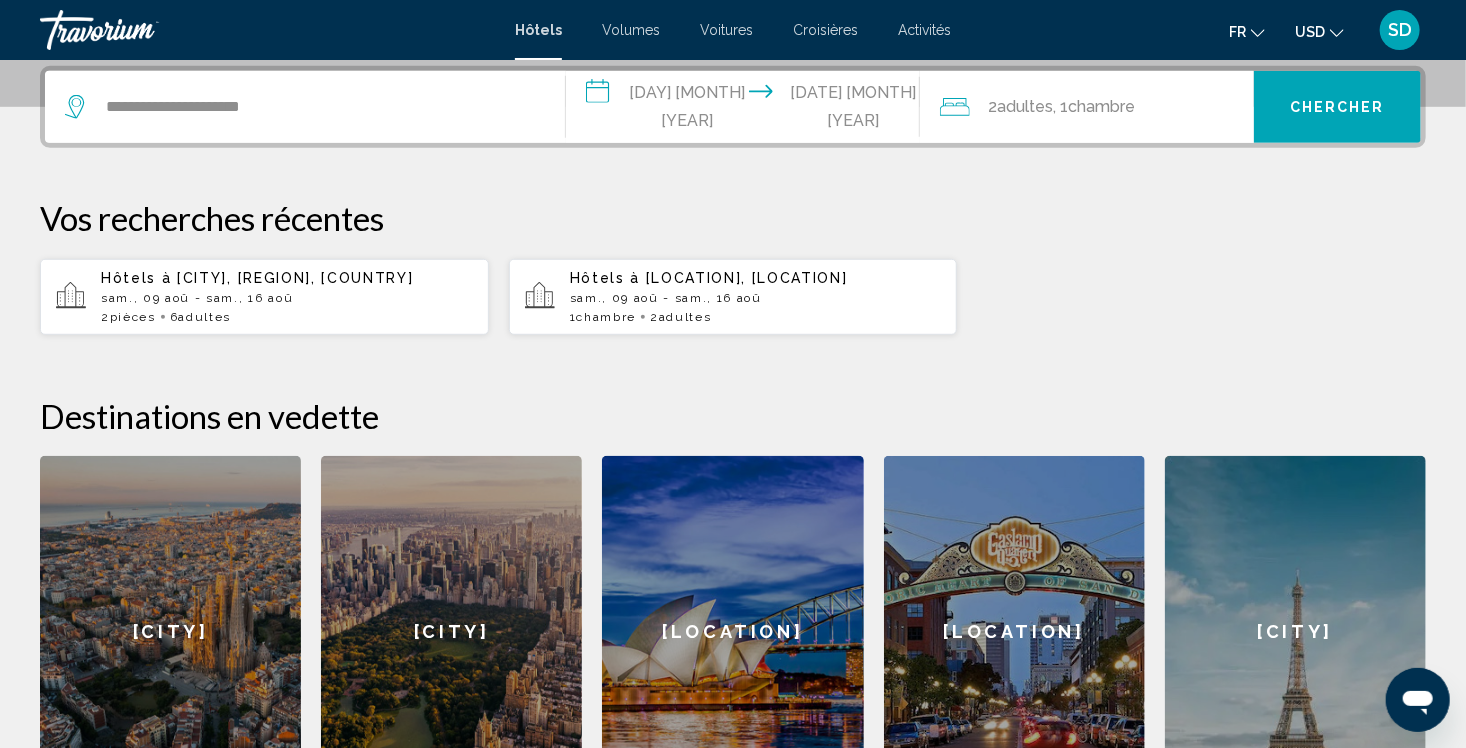 click at bounding box center [955, 107] 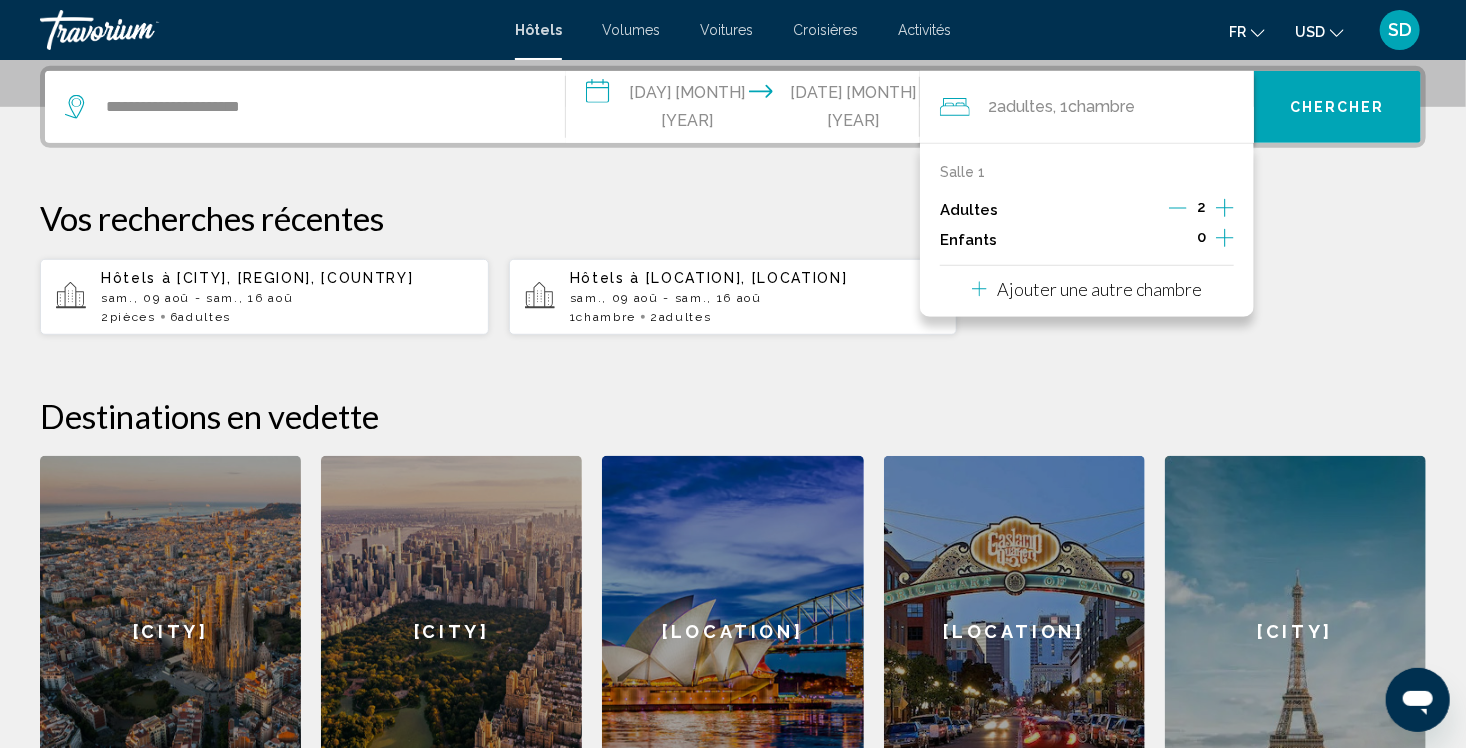 click at bounding box center (1225, 238) 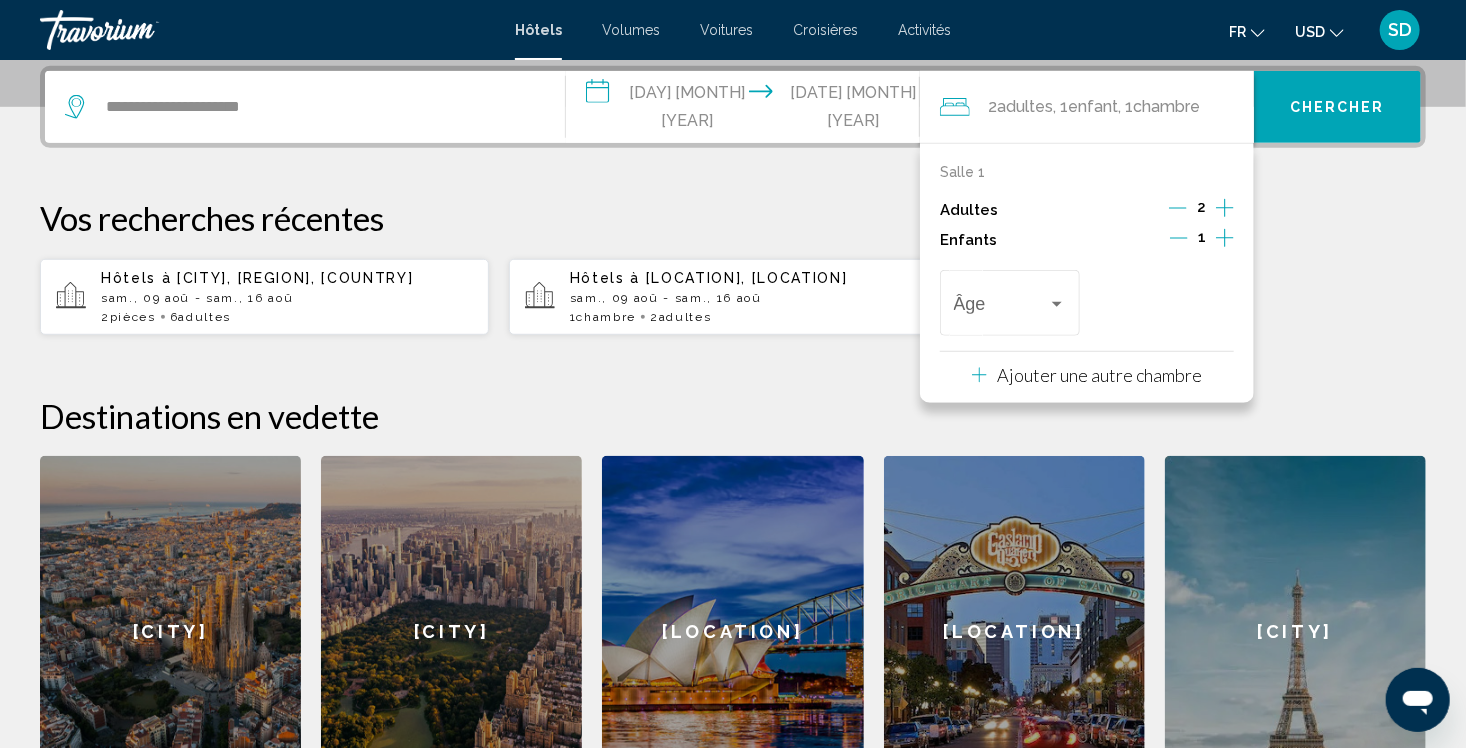 click at bounding box center [1225, 238] 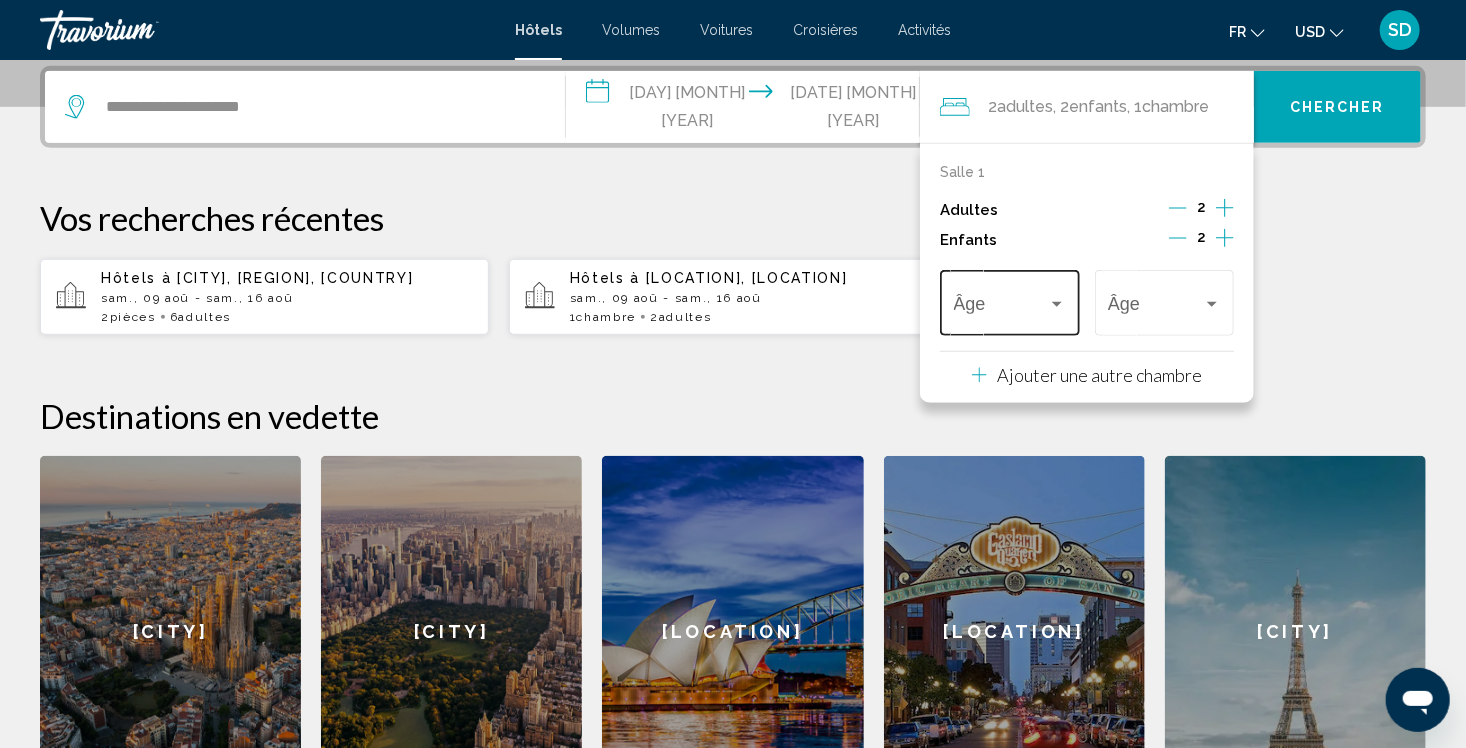 click at bounding box center (1057, 304) 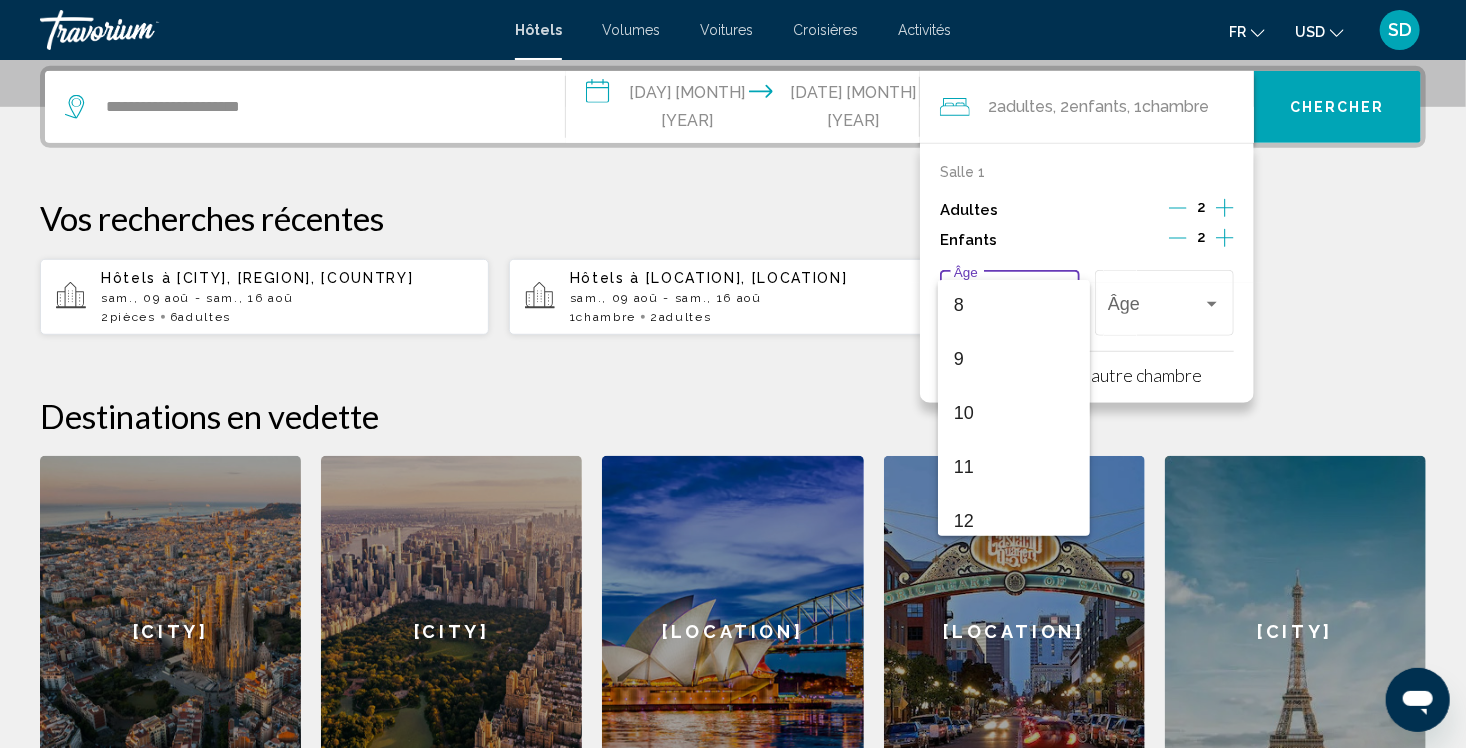 scroll, scrollTop: 716, scrollLeft: 0, axis: vertical 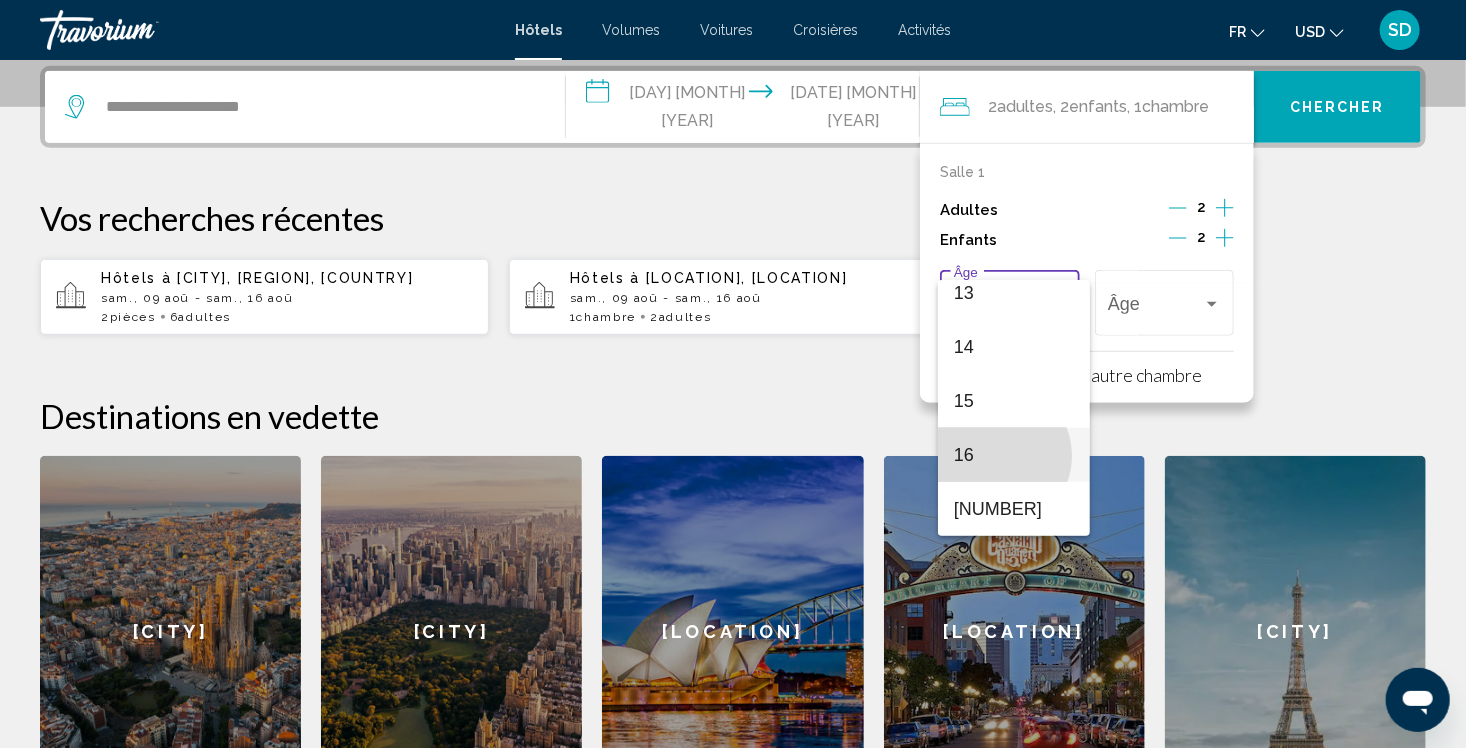click on "16" at bounding box center (1014, 455) 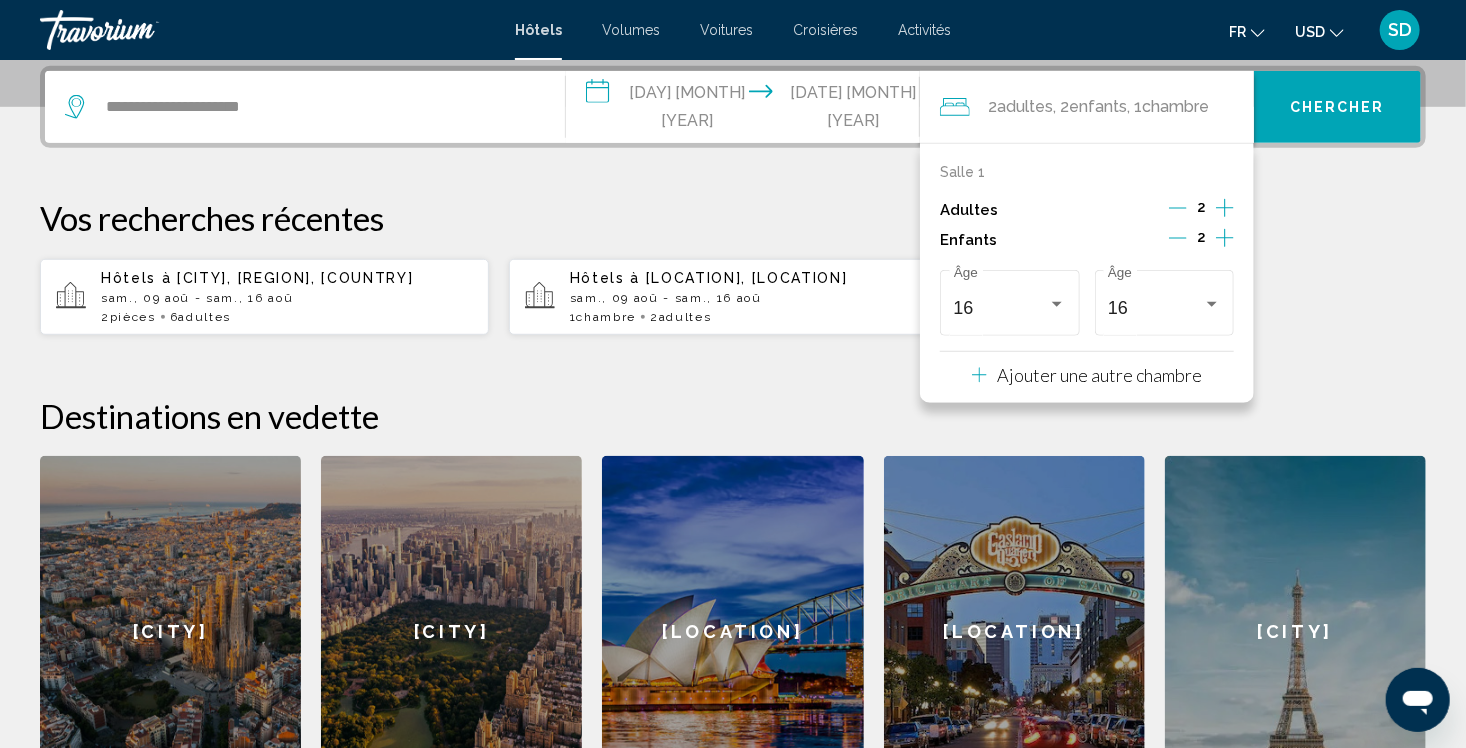 click on "Vos recherches récentes" at bounding box center [733, 218] 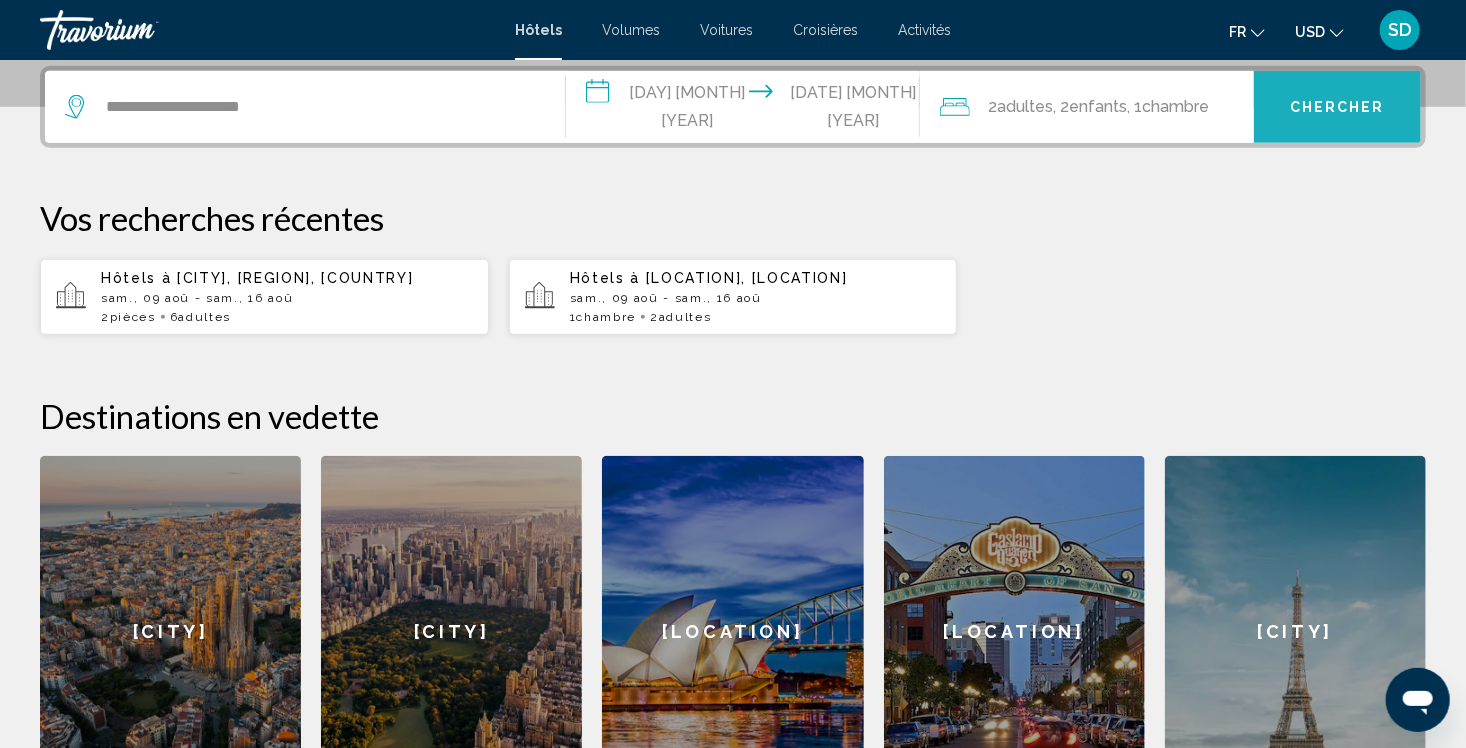 click on "Chercher" at bounding box center (1337, 108) 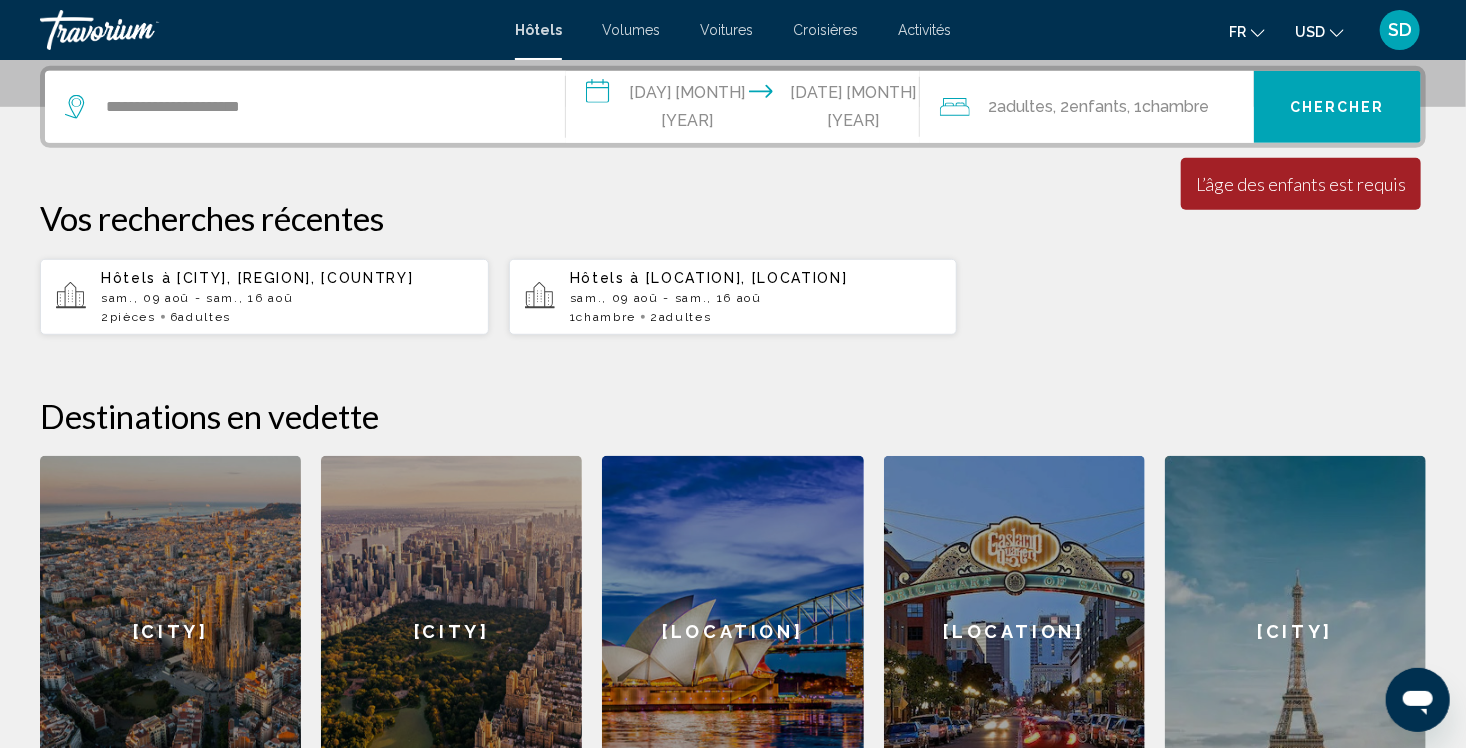 click on "Chambre" at bounding box center (0, 0) 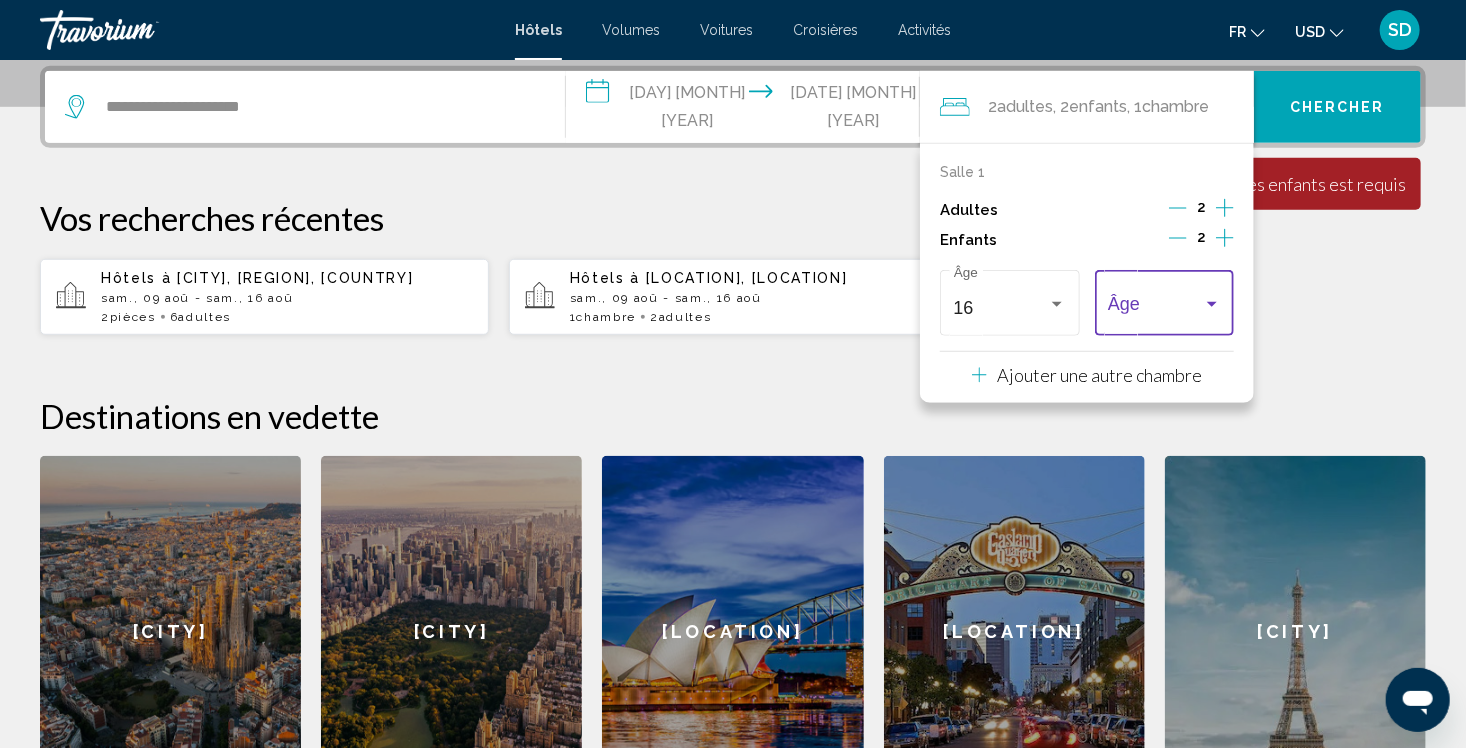 click at bounding box center [1212, 304] 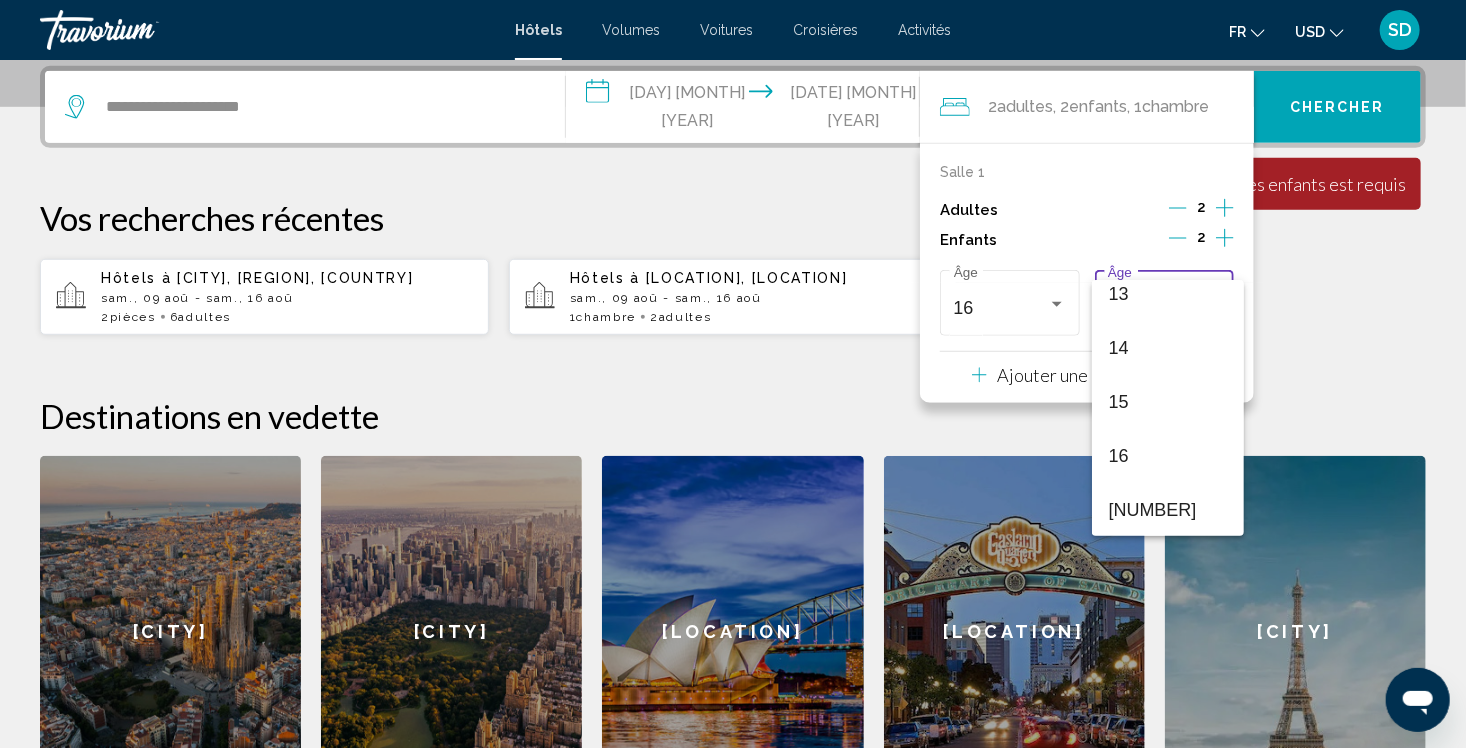 scroll, scrollTop: 716, scrollLeft: 0, axis: vertical 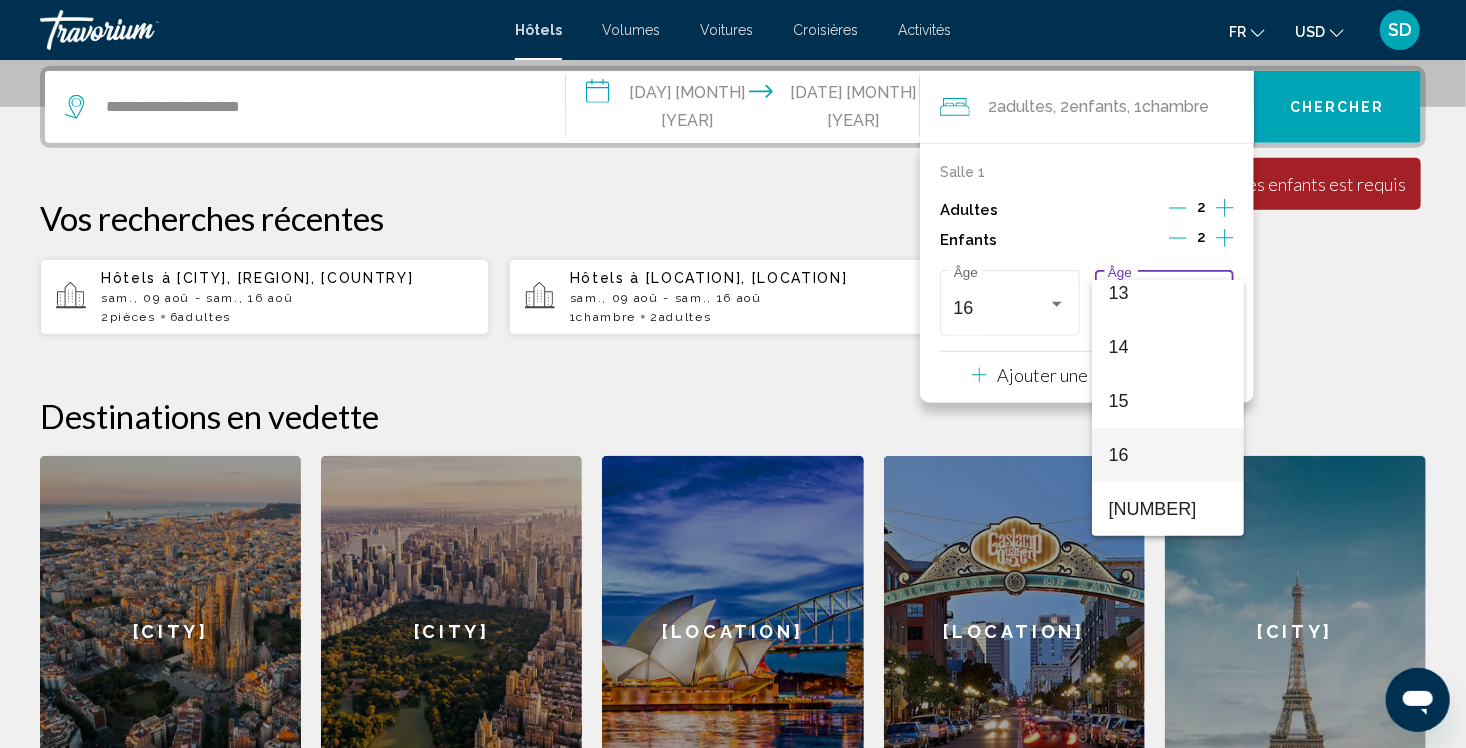 click on "16" at bounding box center [1168, 455] 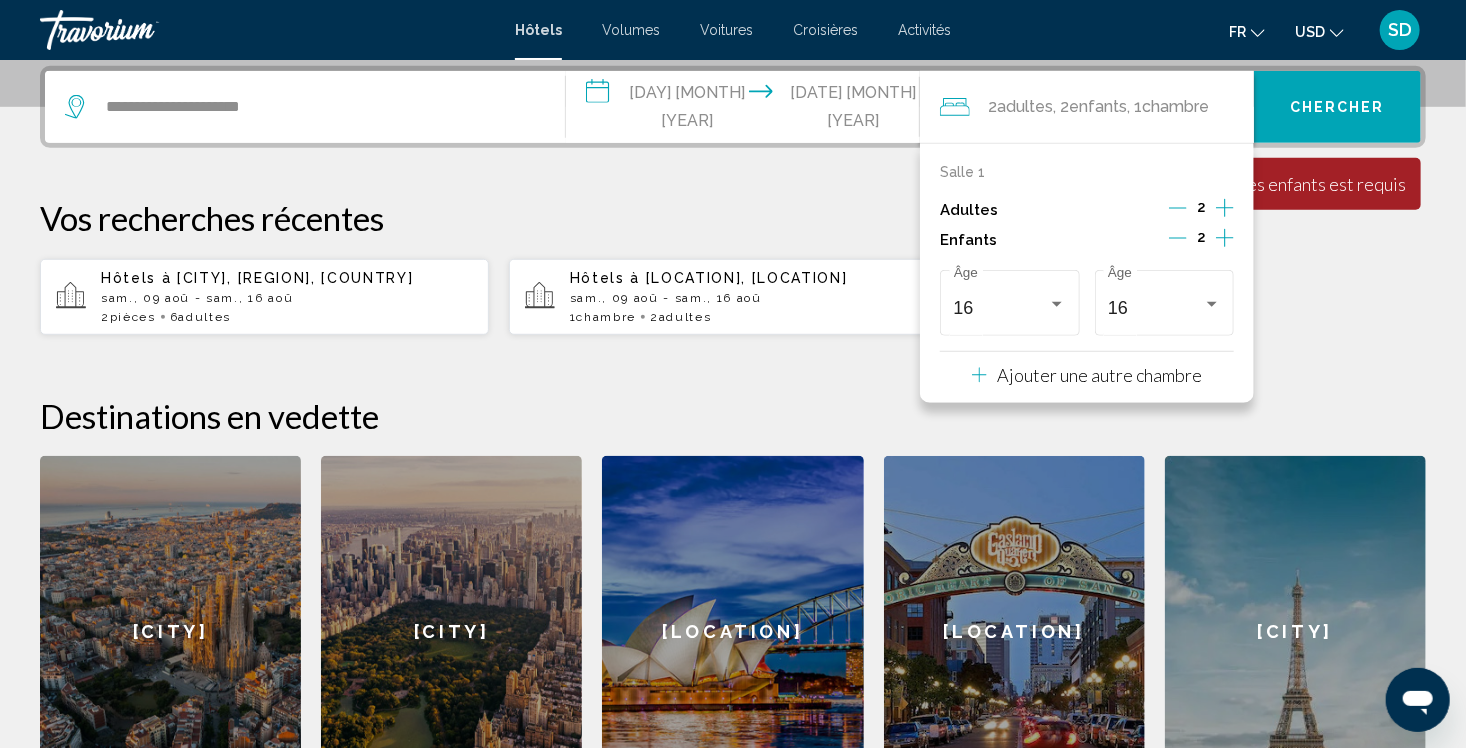click on "**********" at bounding box center (733, 436) 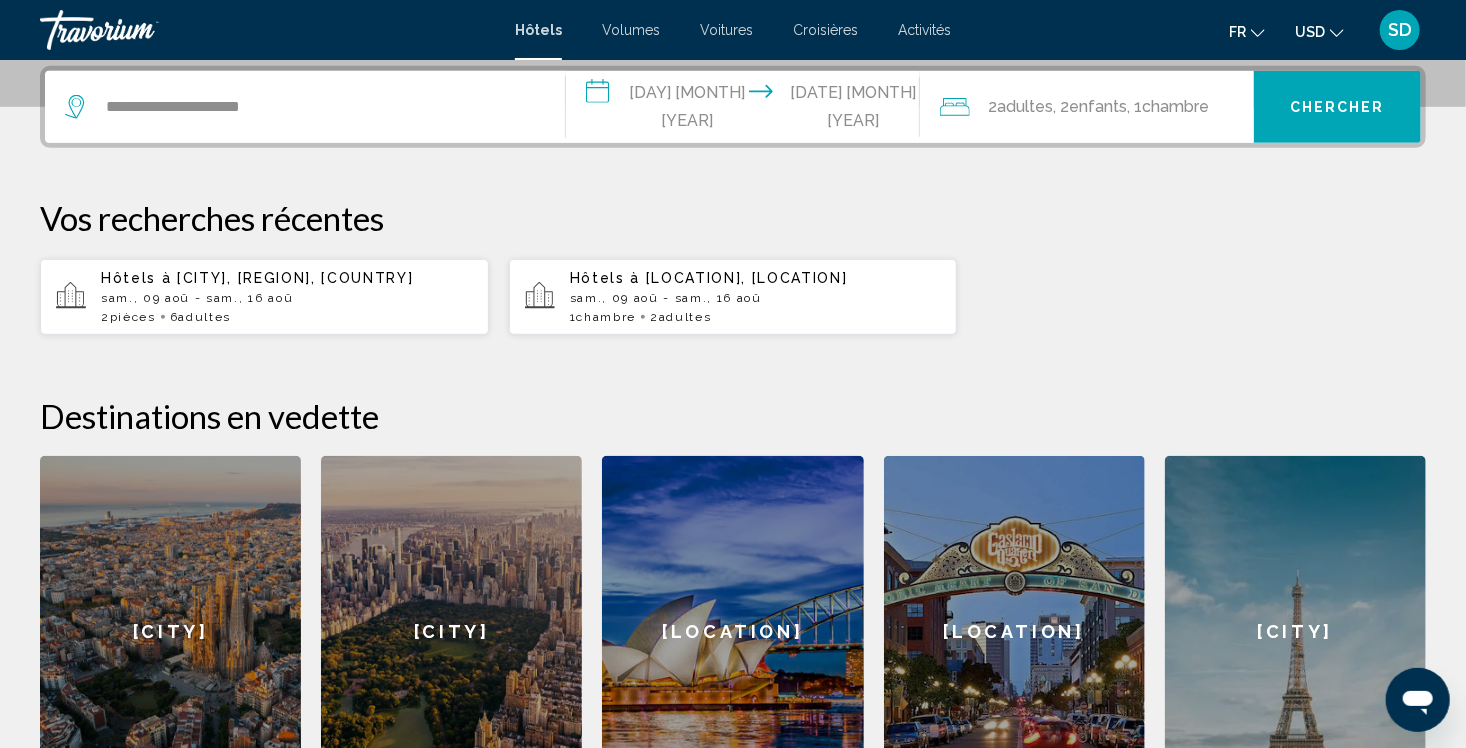 click on "Chercher" at bounding box center [1337, 108] 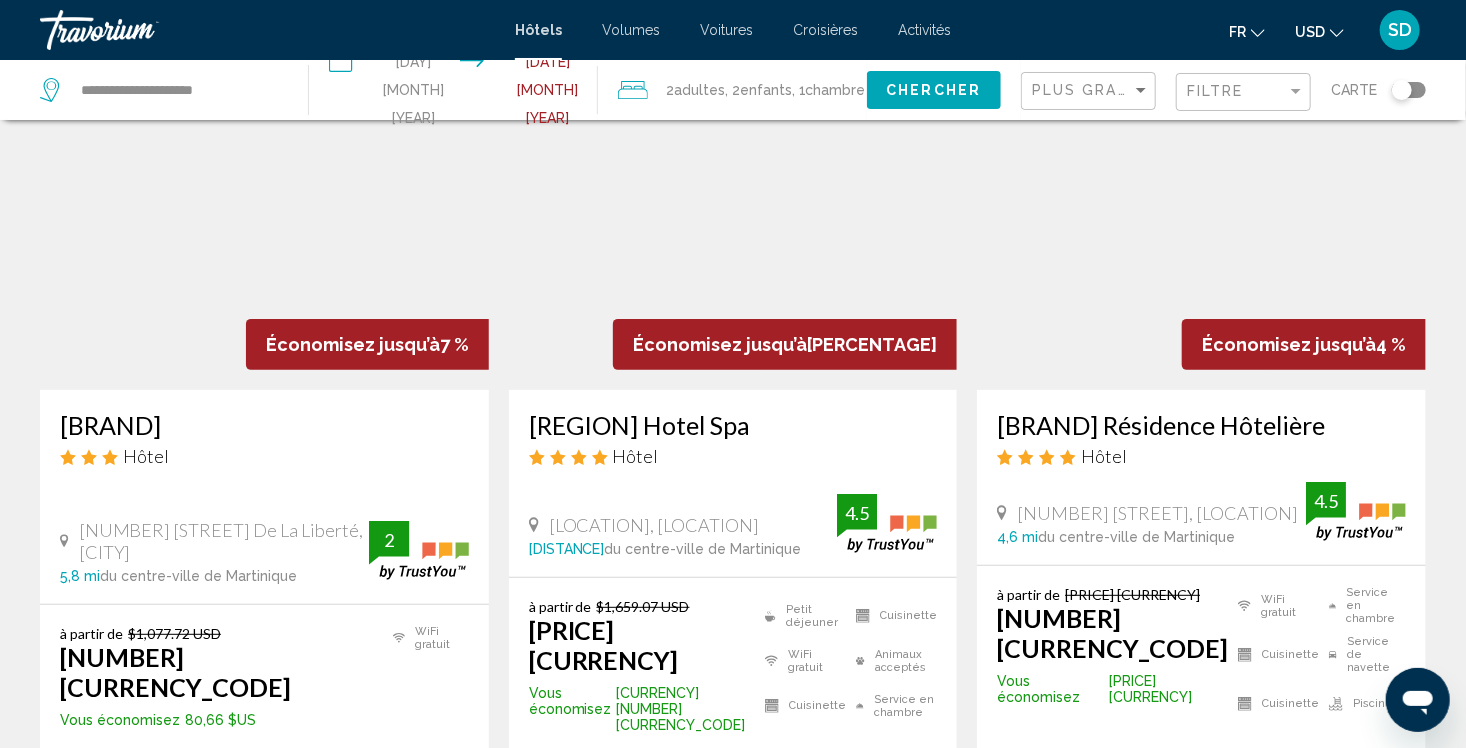 scroll, scrollTop: 160, scrollLeft: 0, axis: vertical 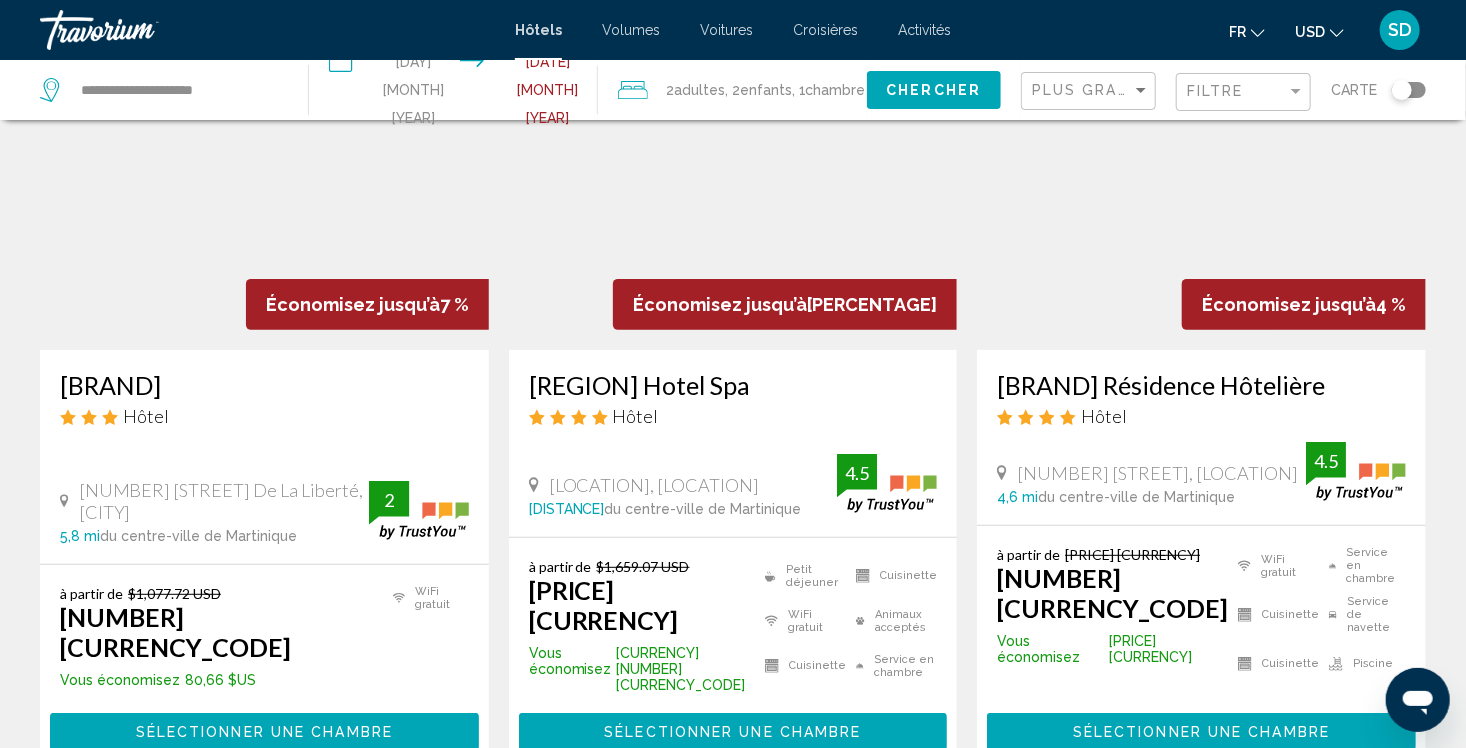 click at bounding box center (1337, 33) 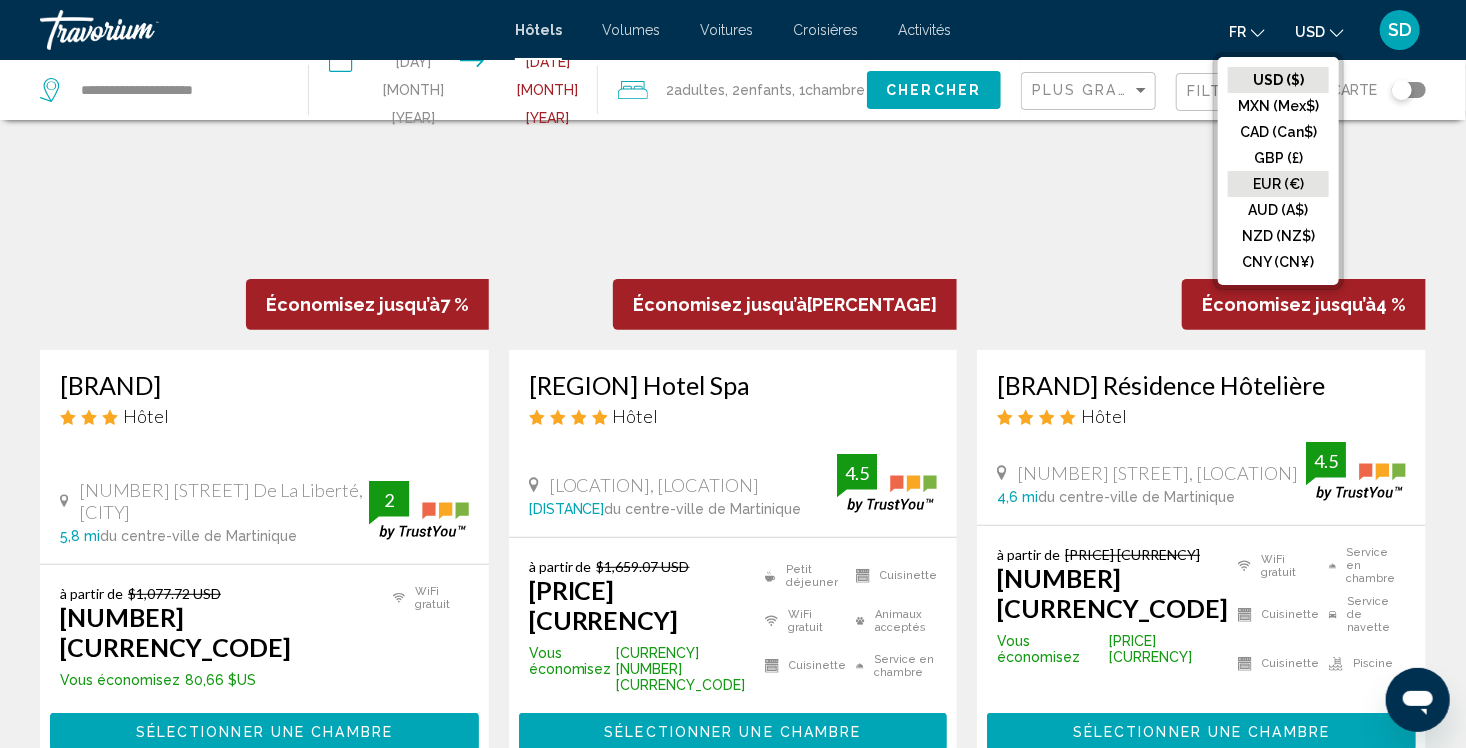 click on "EUR (€)" at bounding box center [1278, 80] 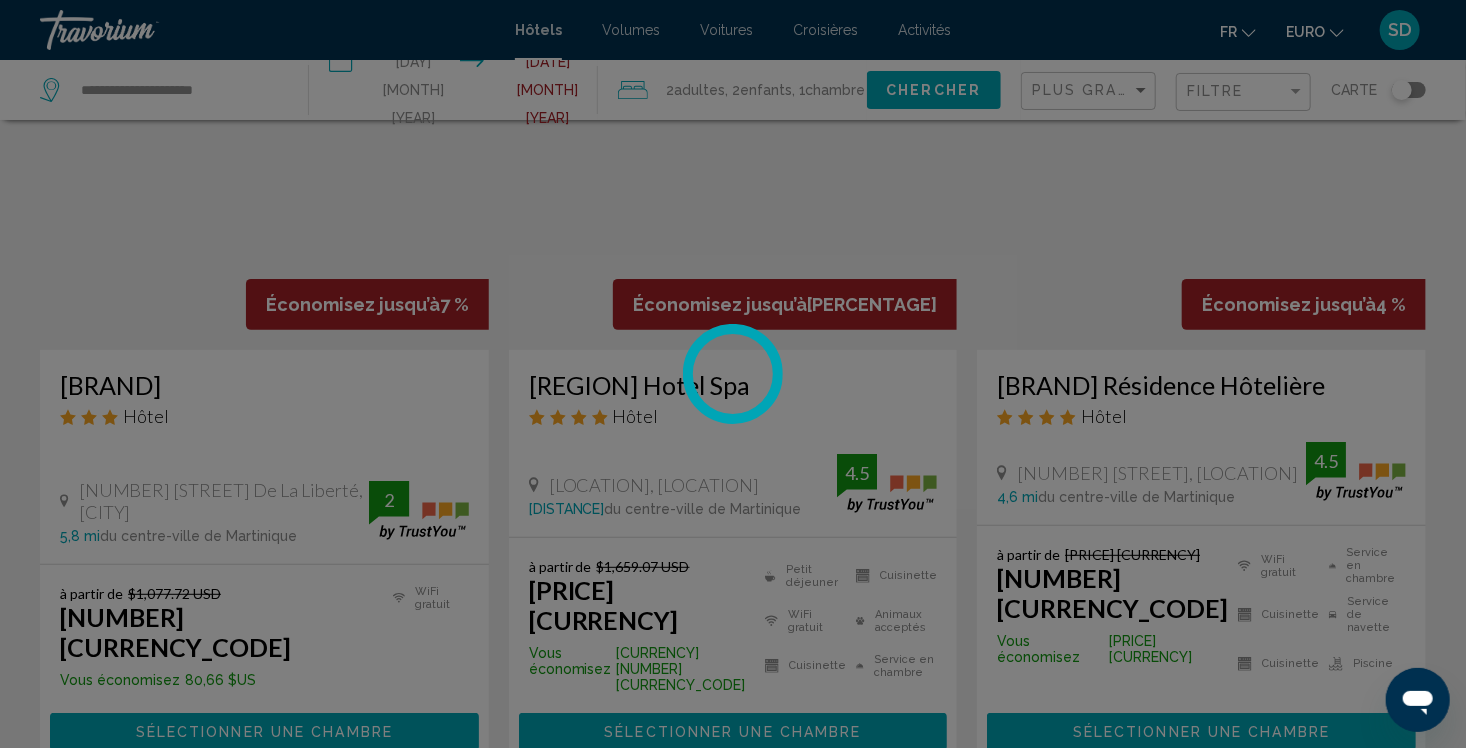 scroll, scrollTop: 0, scrollLeft: 0, axis: both 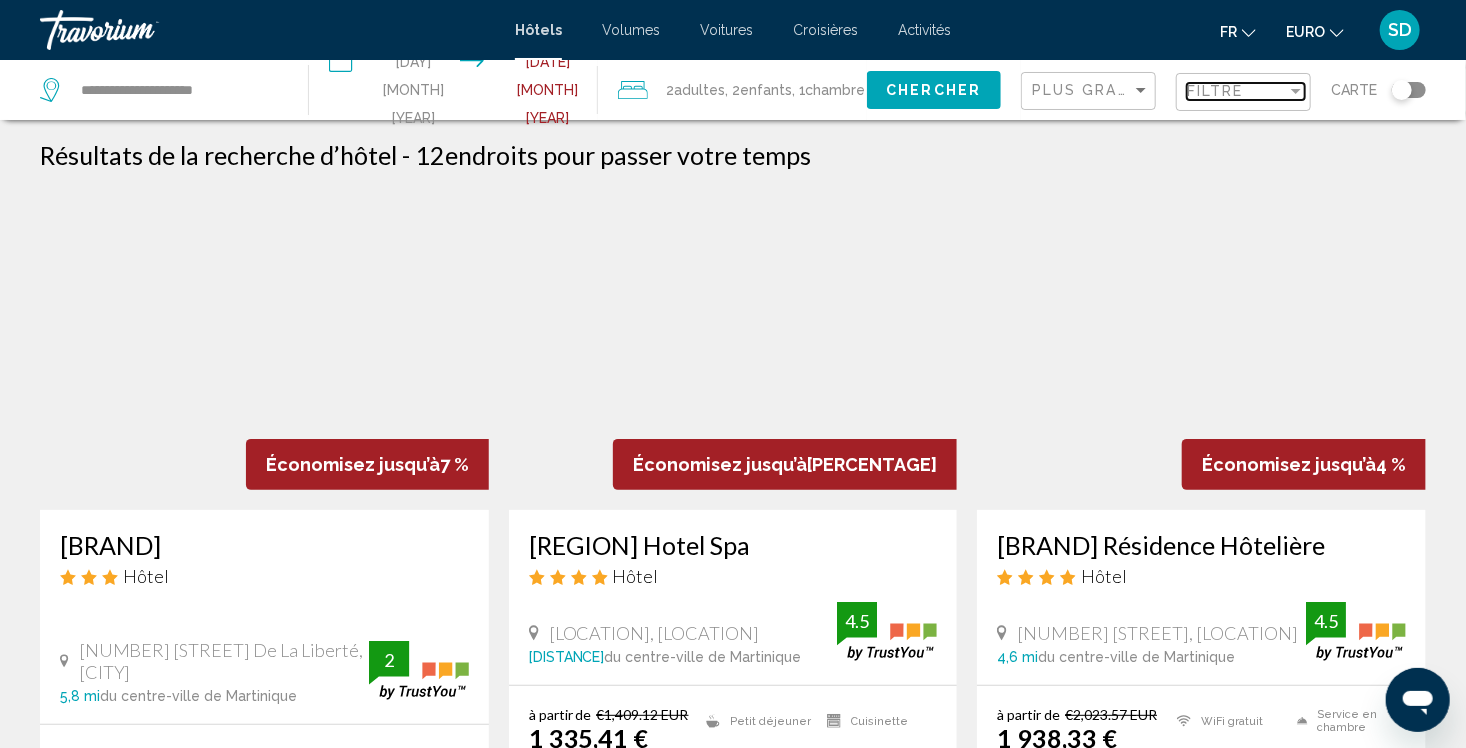 click at bounding box center [1296, 91] 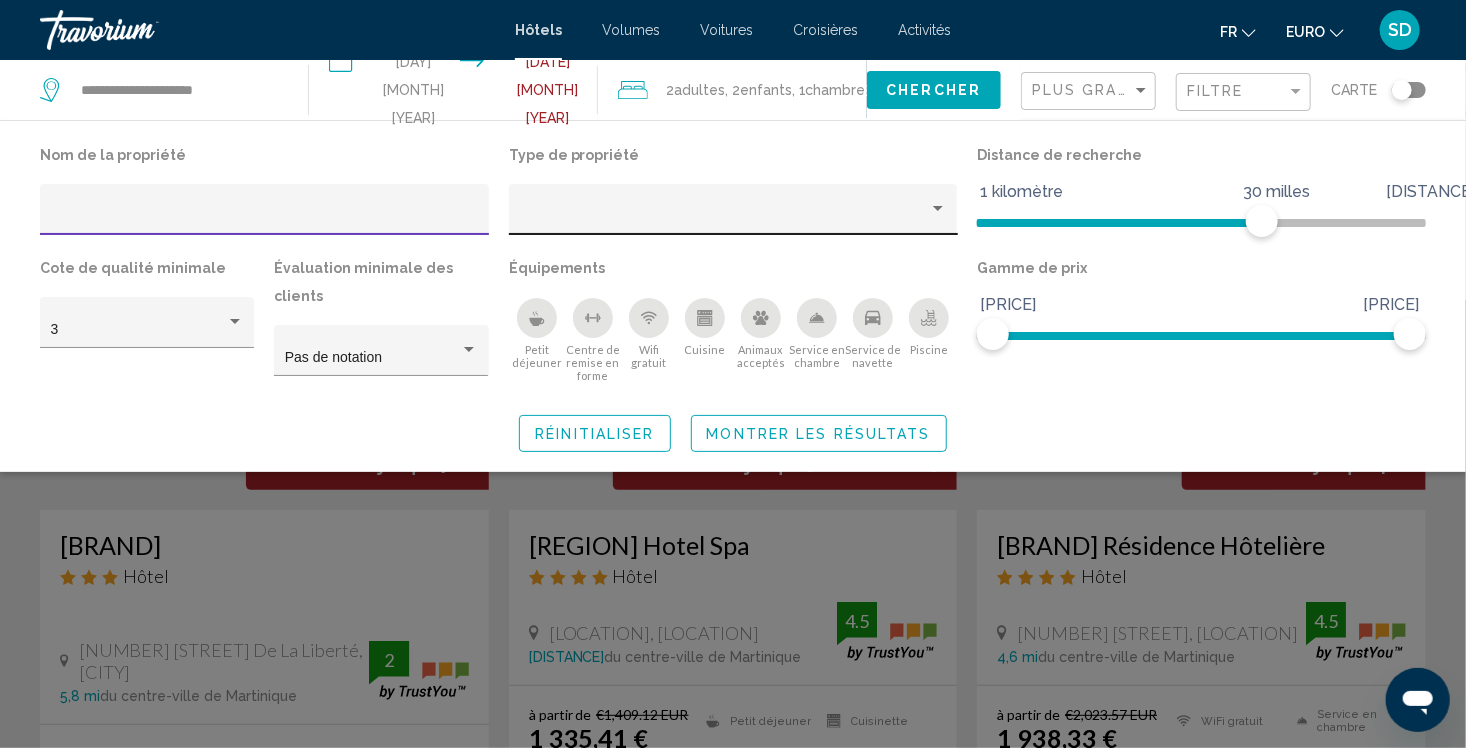 click at bounding box center (938, 209) 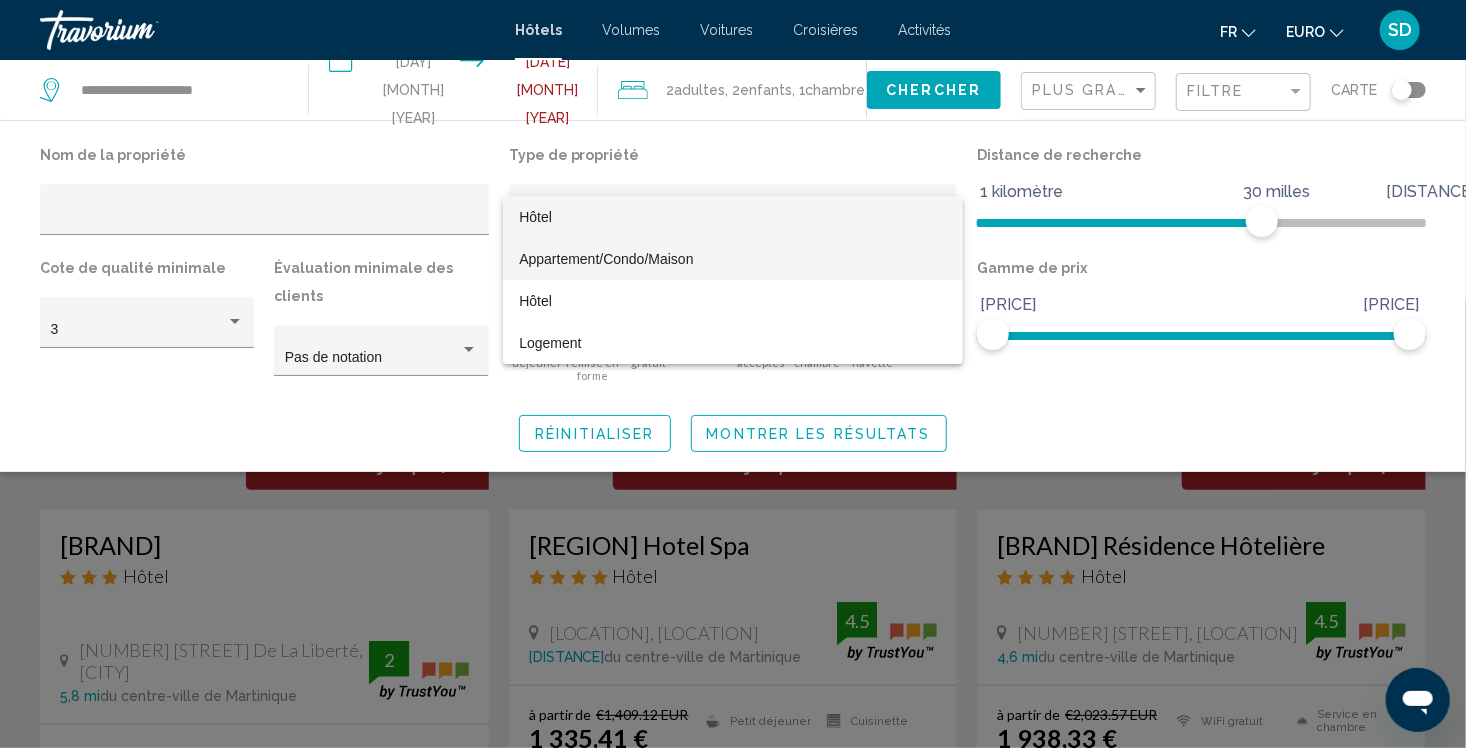 click on "Appartement/Condo/Maison" at bounding box center (733, 259) 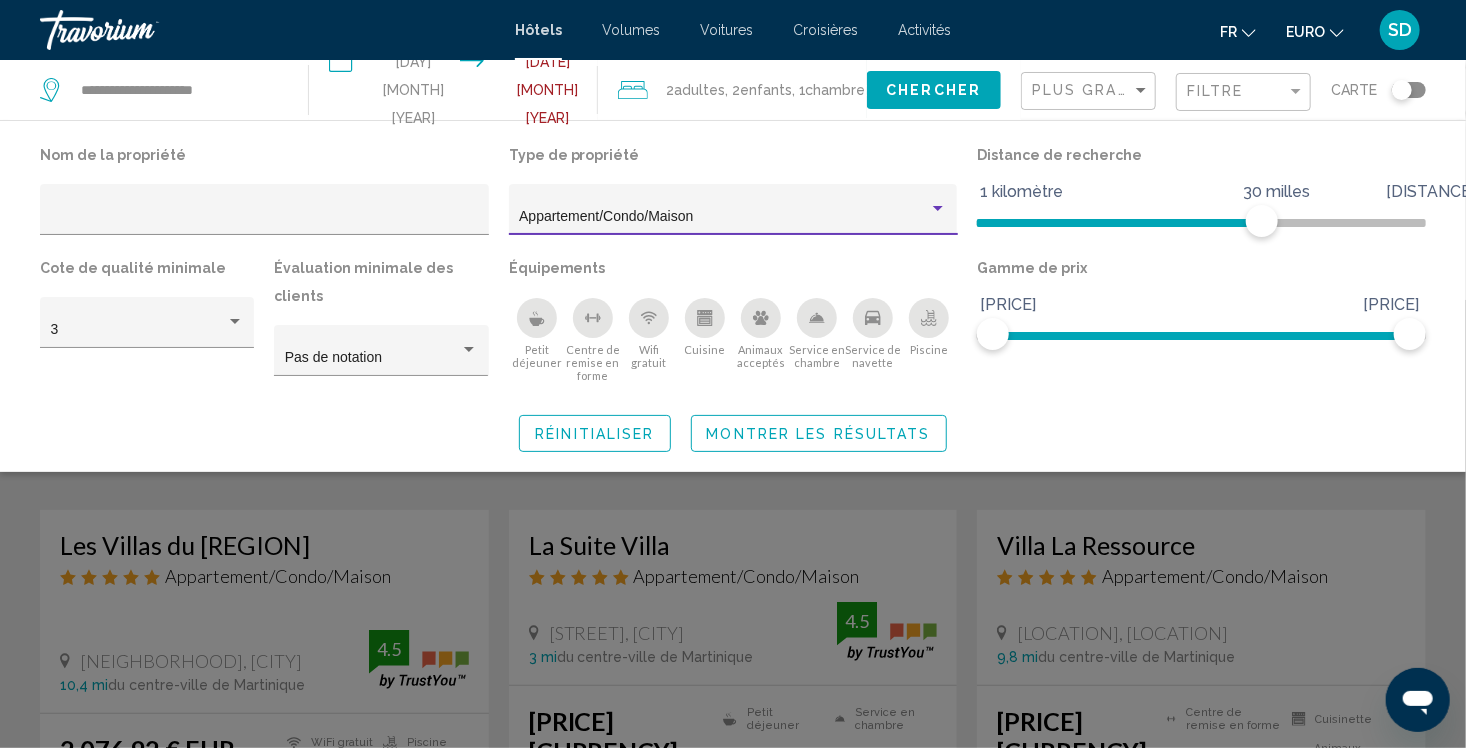 click on "Montrer les résultats" at bounding box center [819, 434] 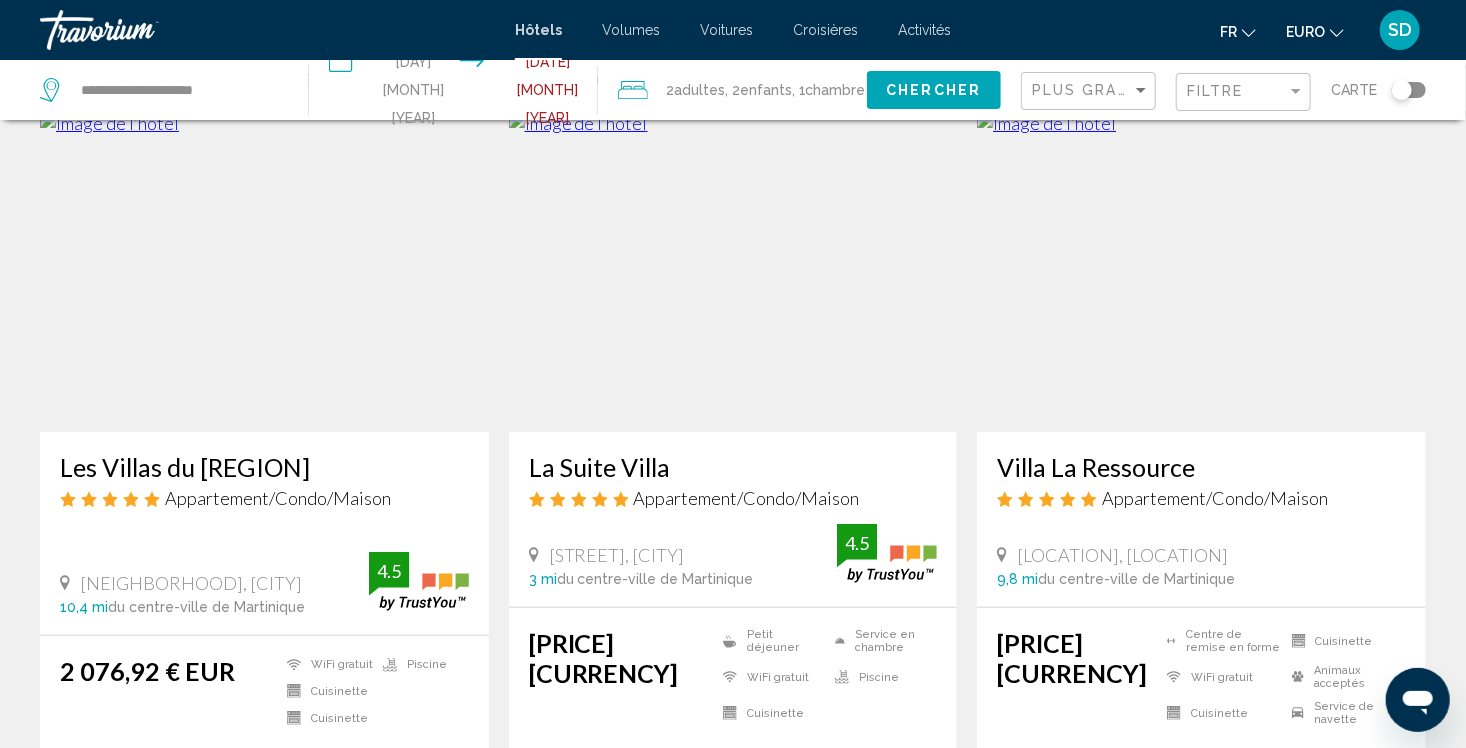 scroll, scrollTop: 80, scrollLeft: 0, axis: vertical 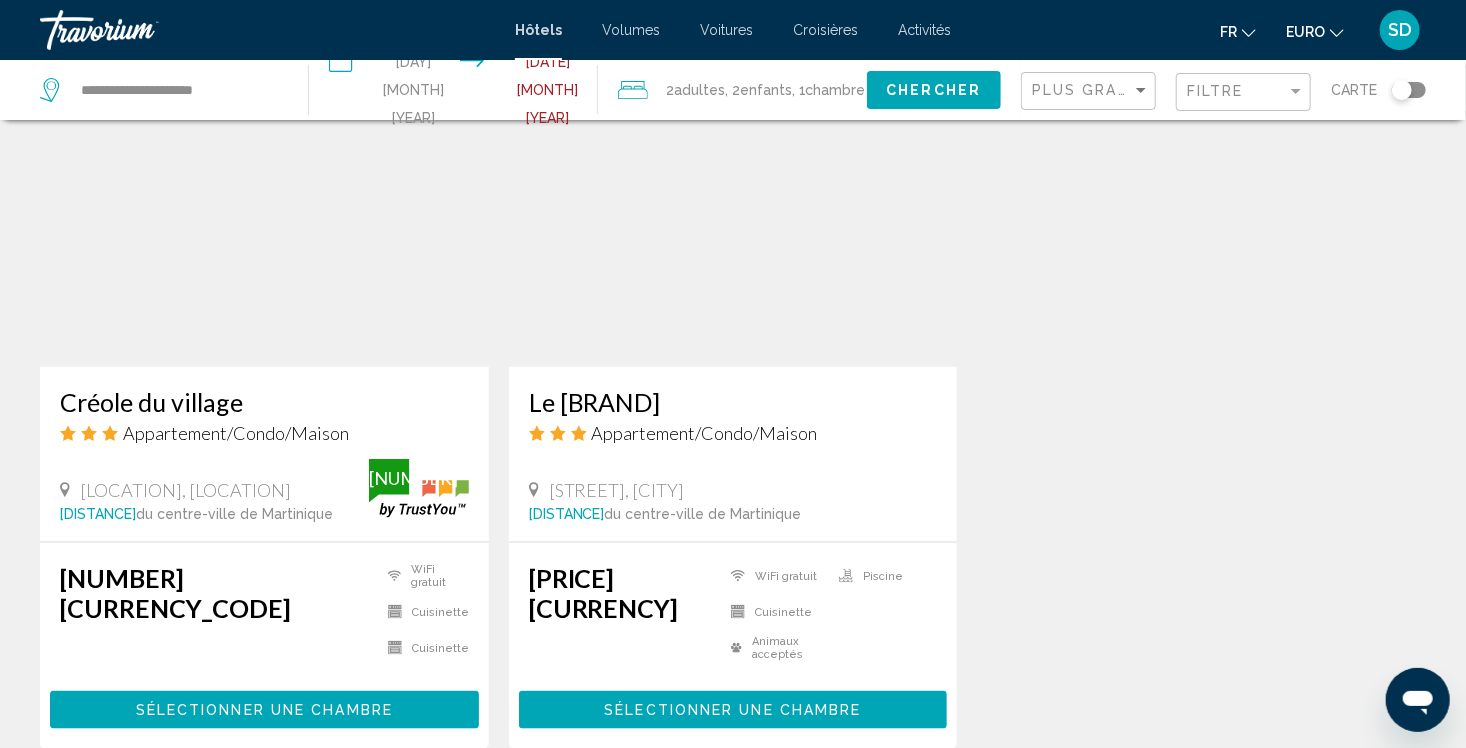 click at bounding box center (733, 207) 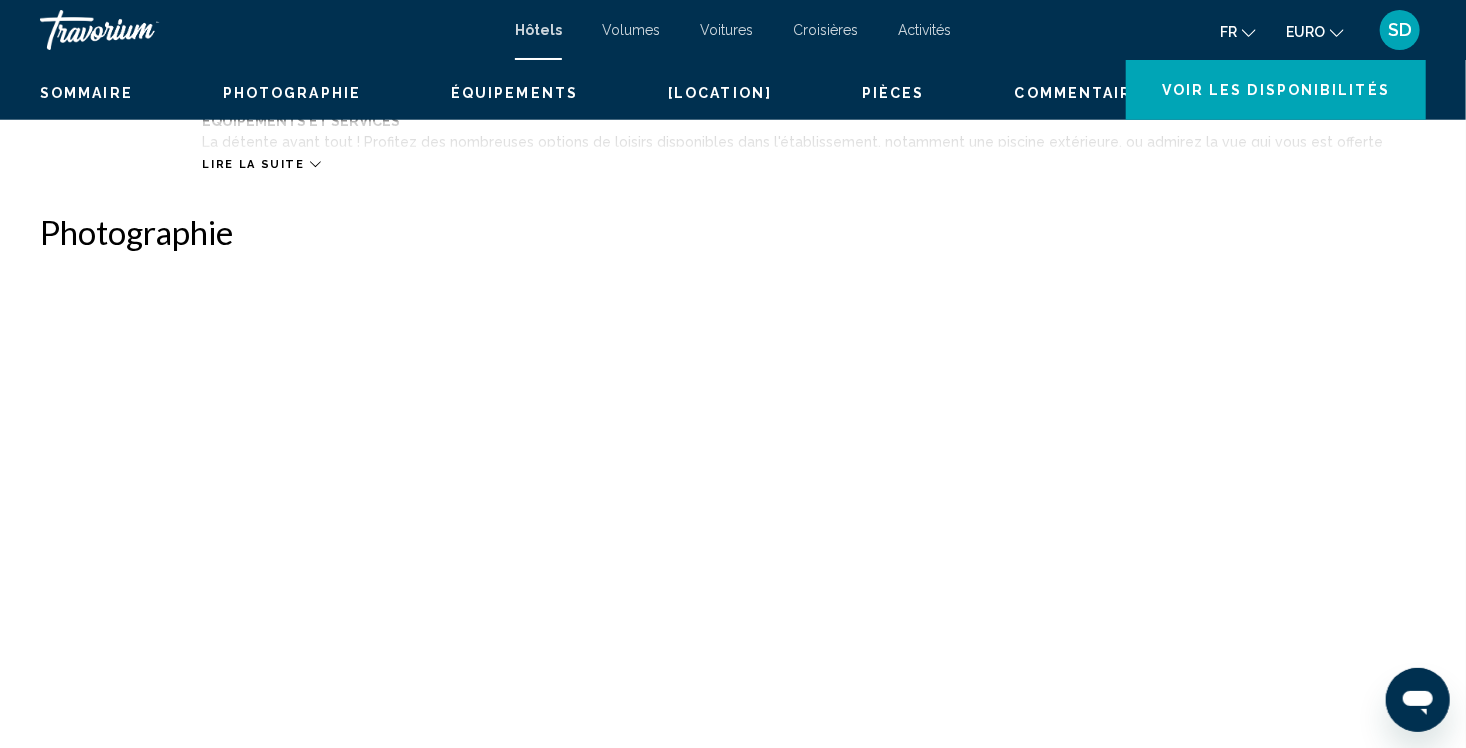 scroll, scrollTop: 0, scrollLeft: 0, axis: both 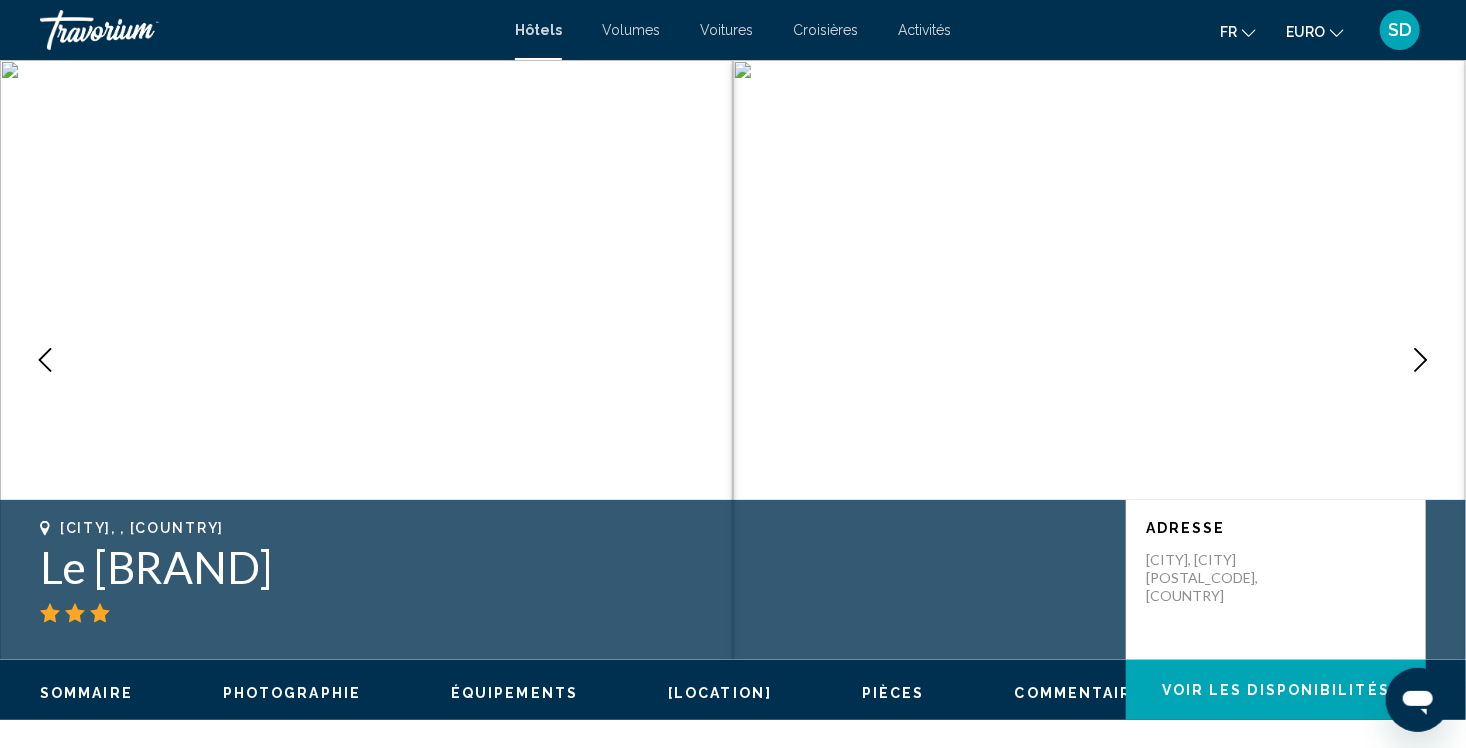 click at bounding box center (1421, 360) 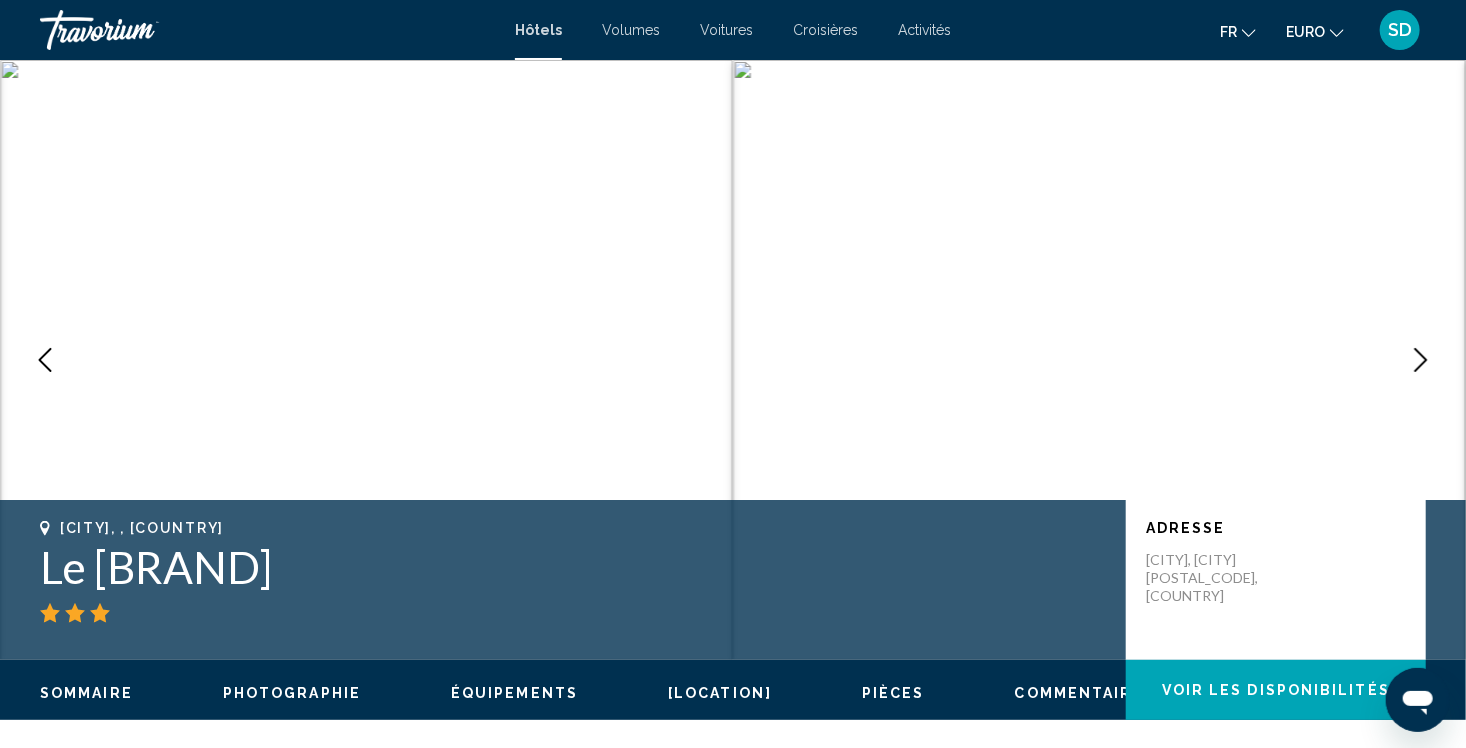 click at bounding box center [1421, 360] 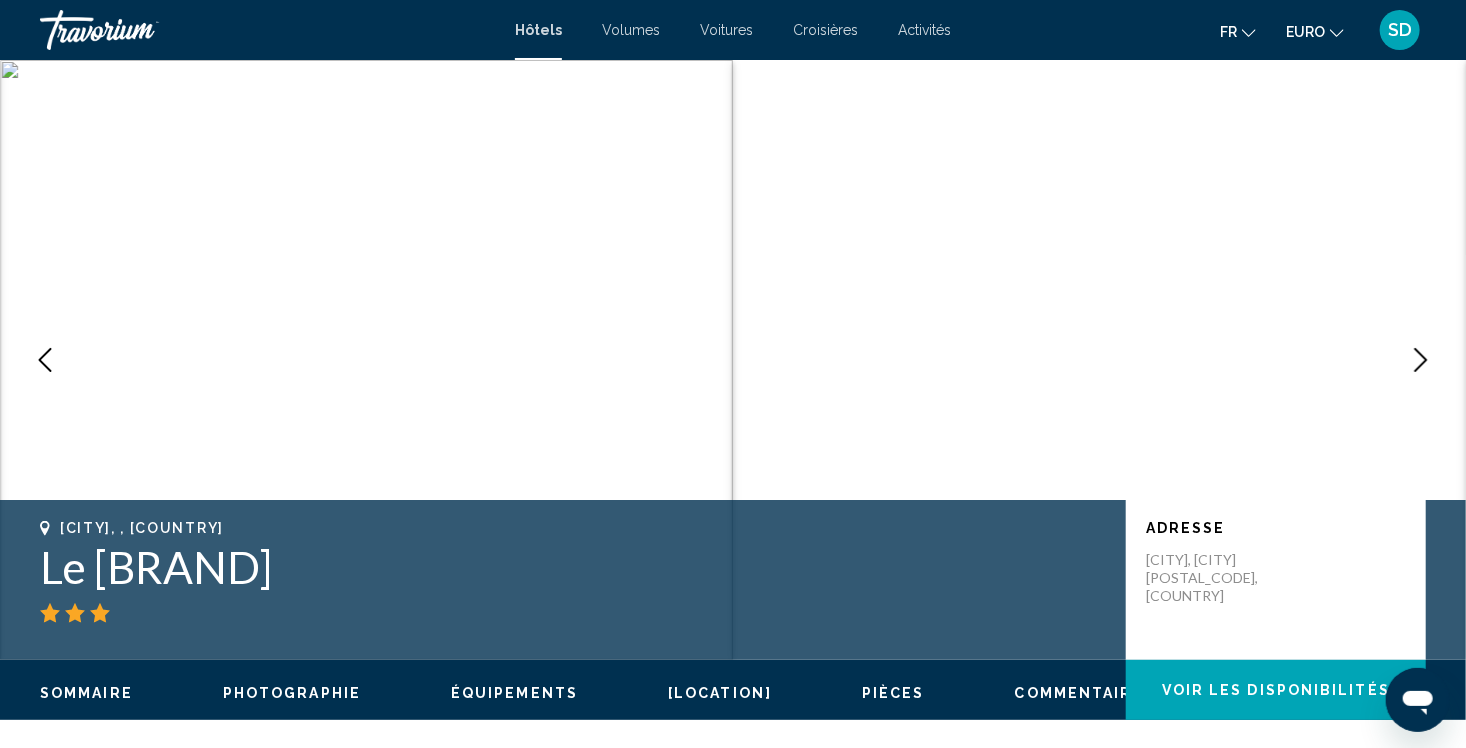 click at bounding box center [1421, 360] 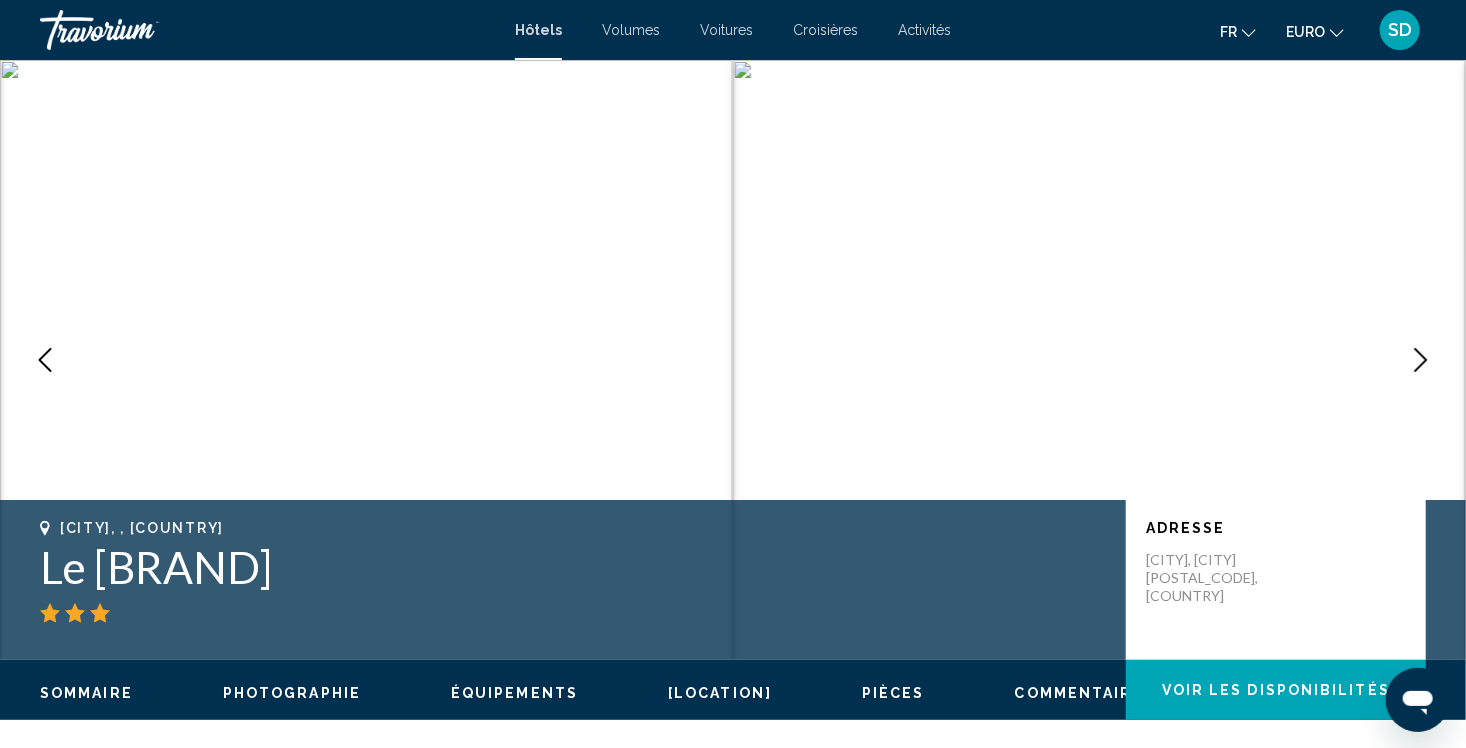 click at bounding box center [1421, 360] 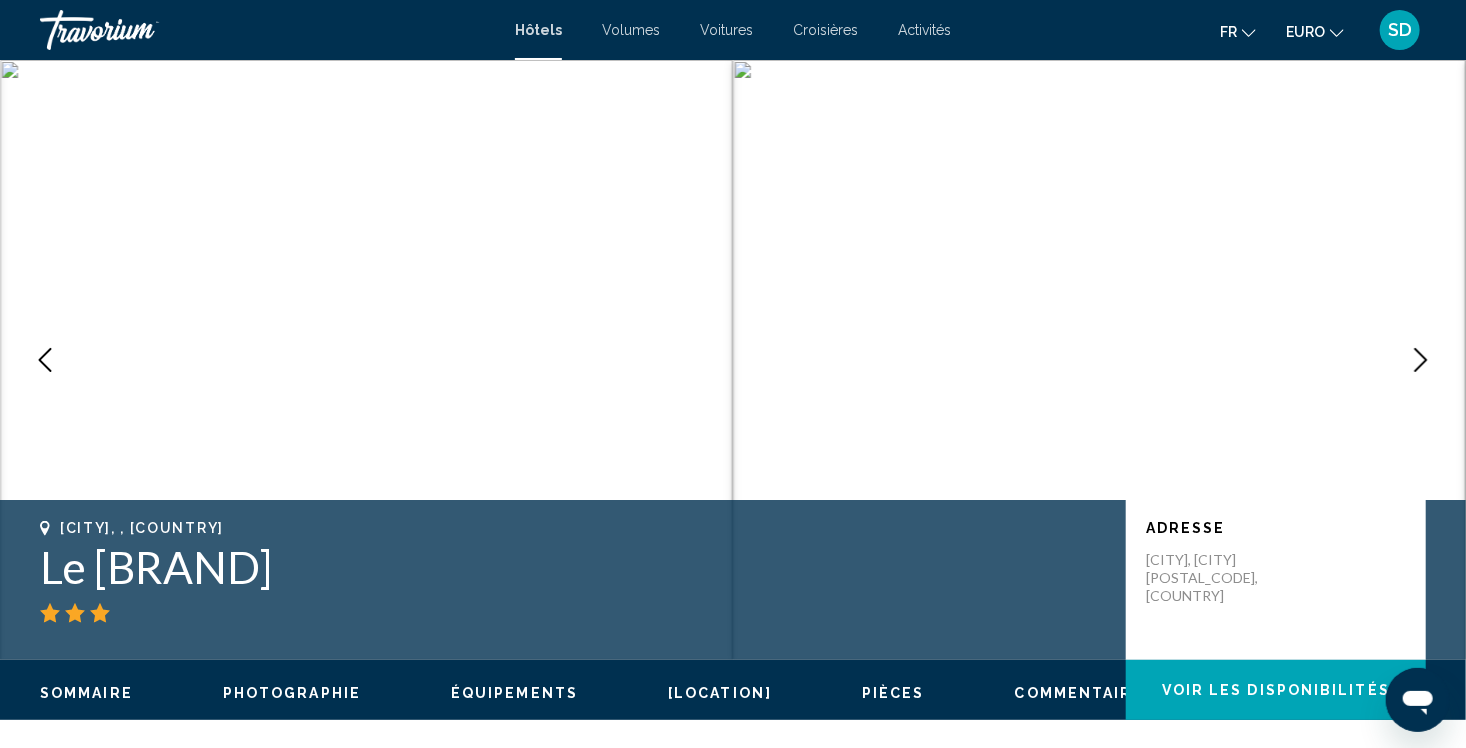 click at bounding box center (1421, 360) 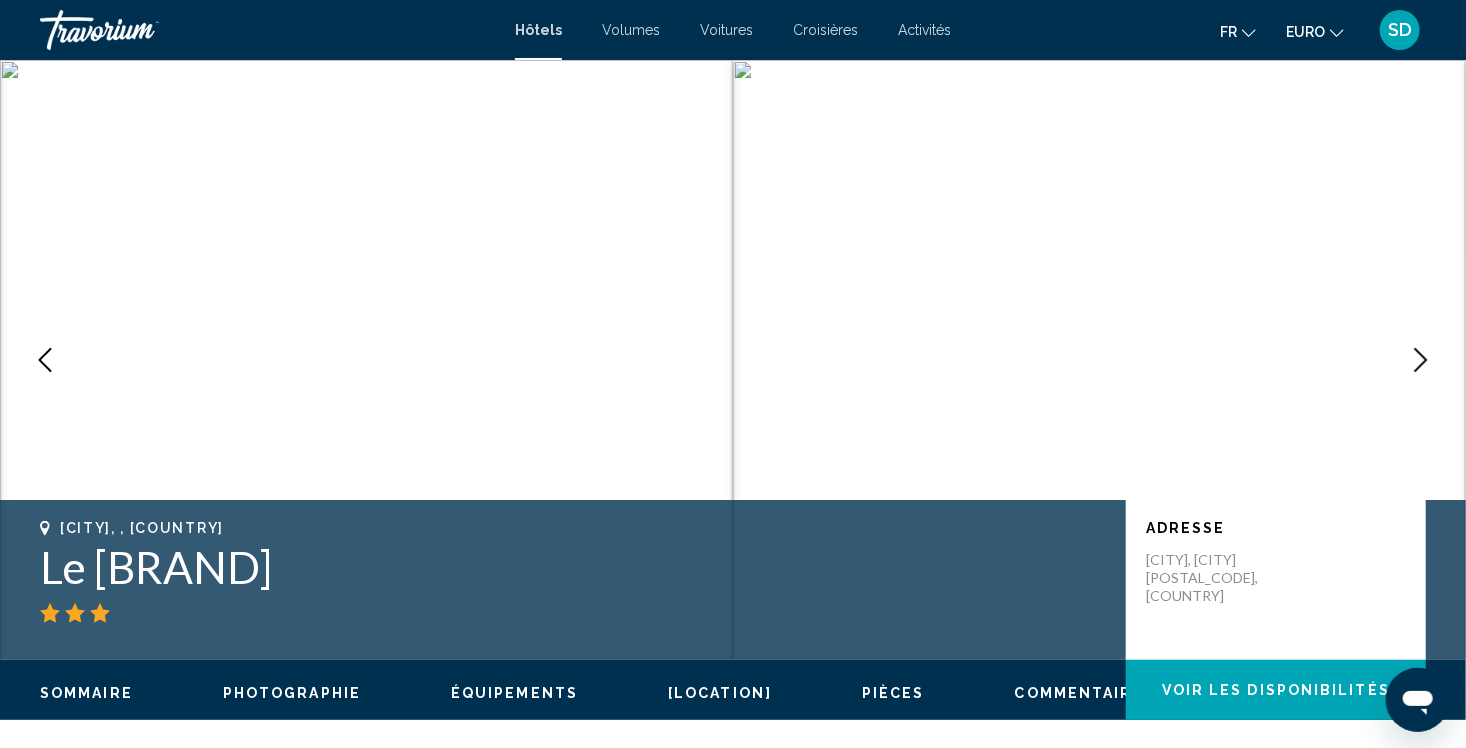 click at bounding box center [1421, 360] 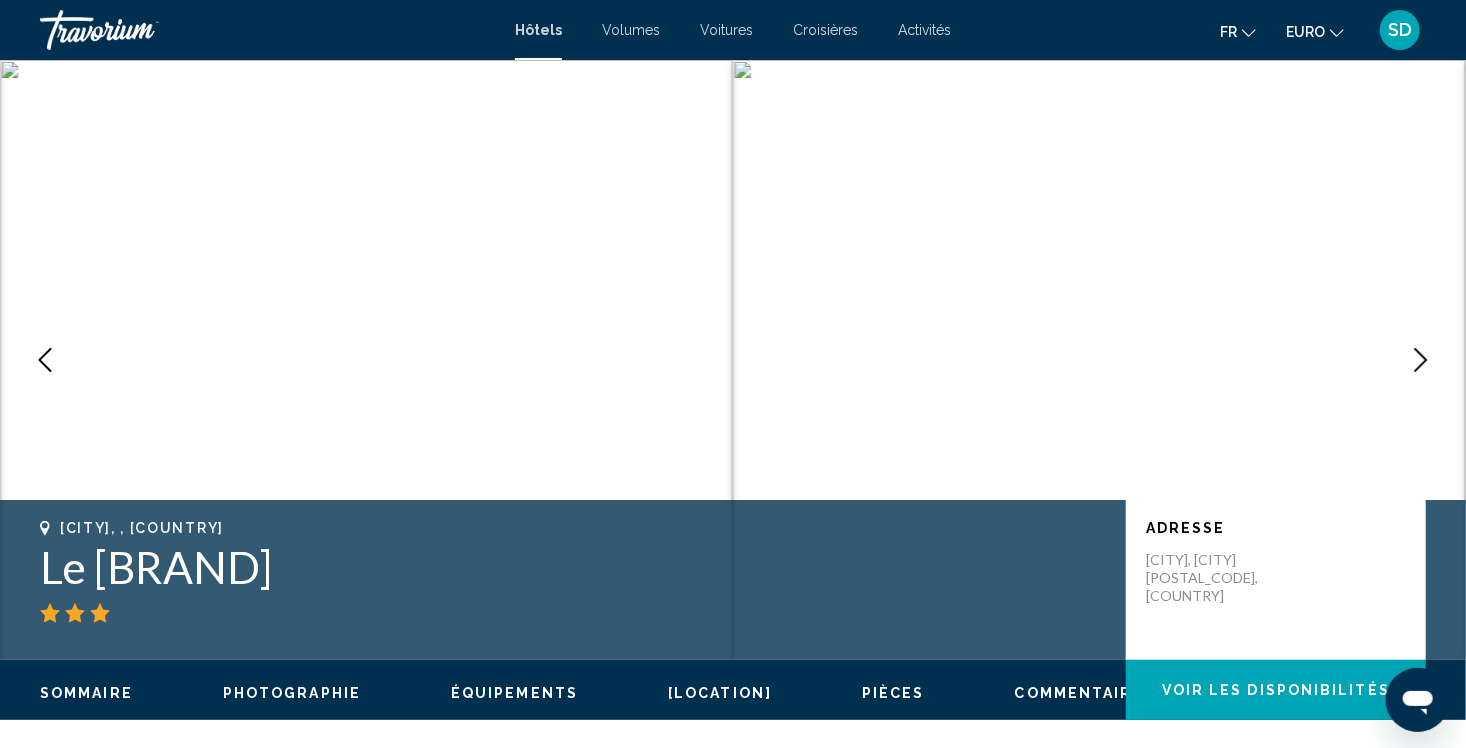 click at bounding box center [1421, 360] 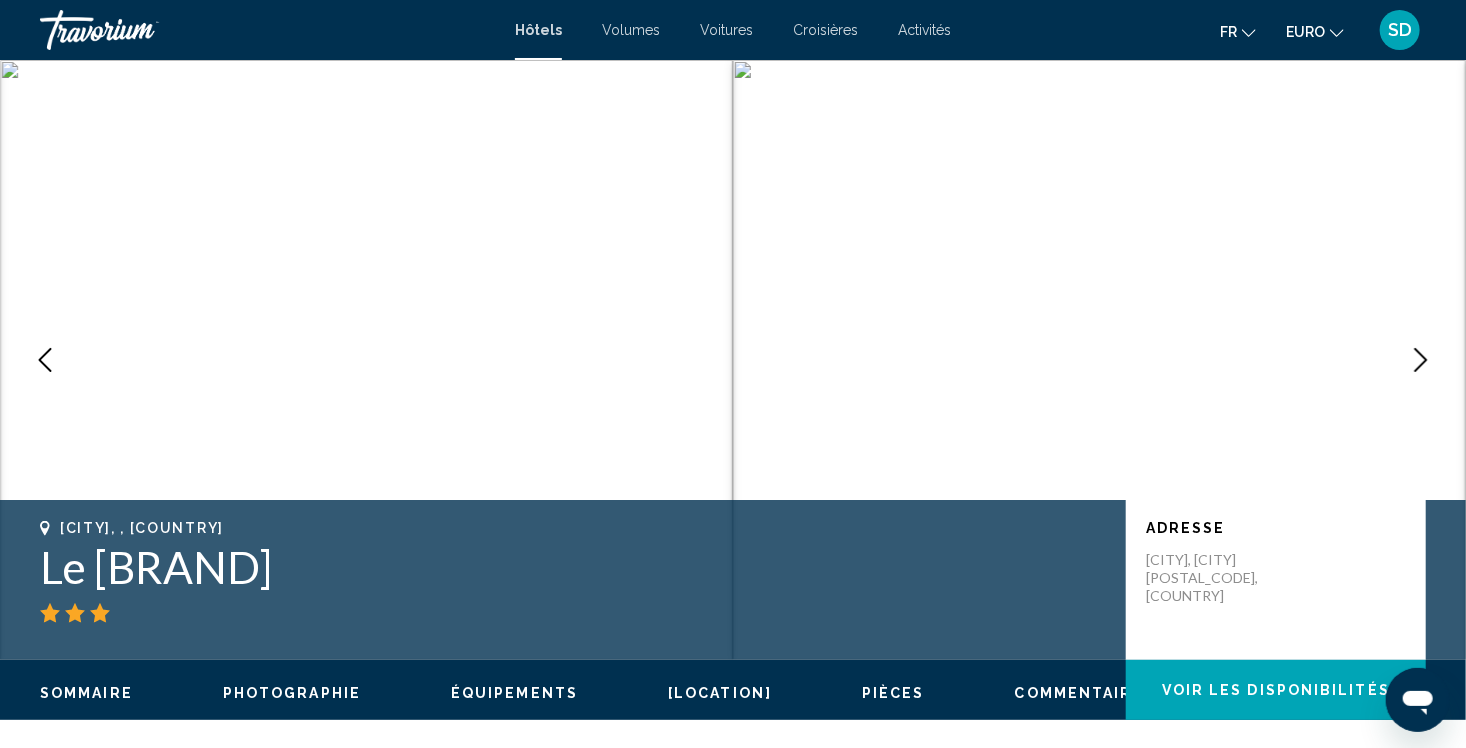 click at bounding box center (1421, 360) 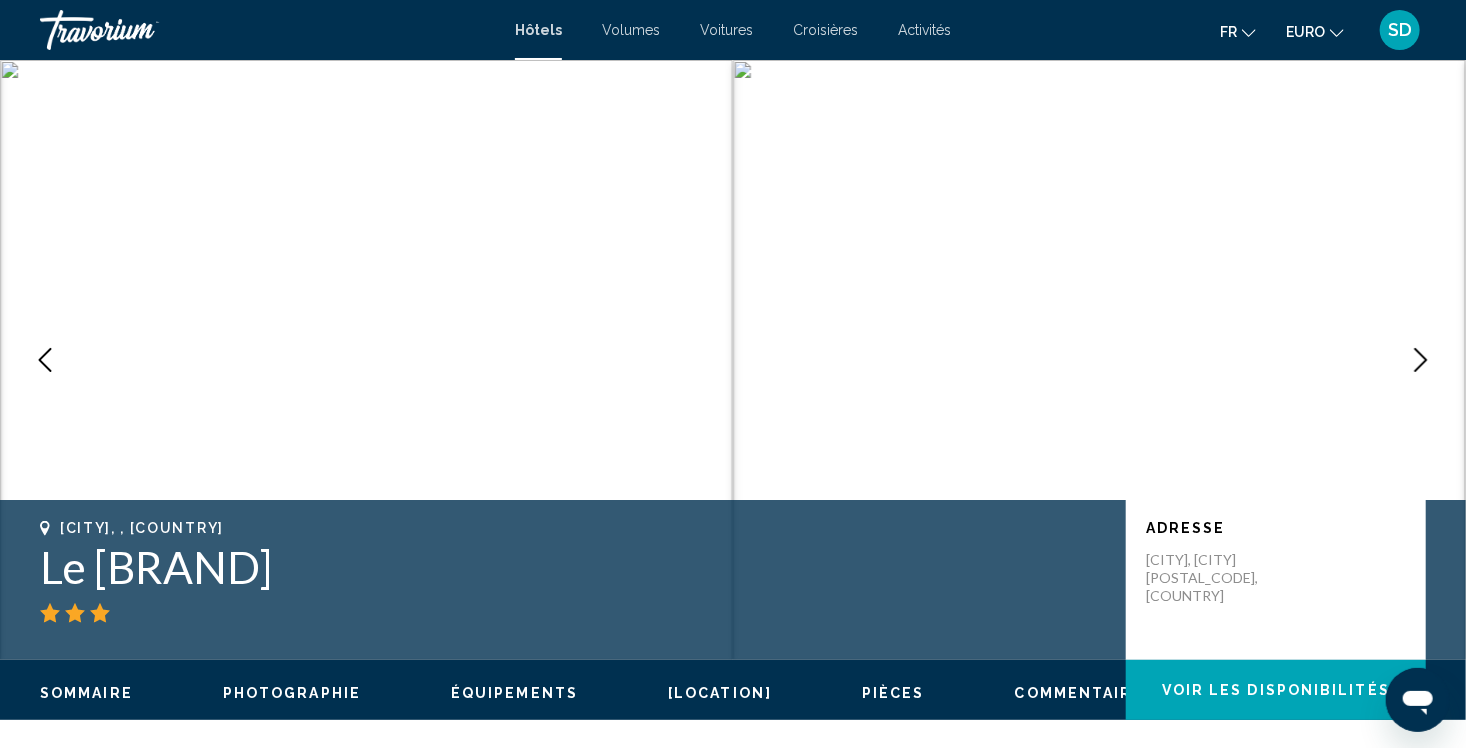 click at bounding box center [1421, 360] 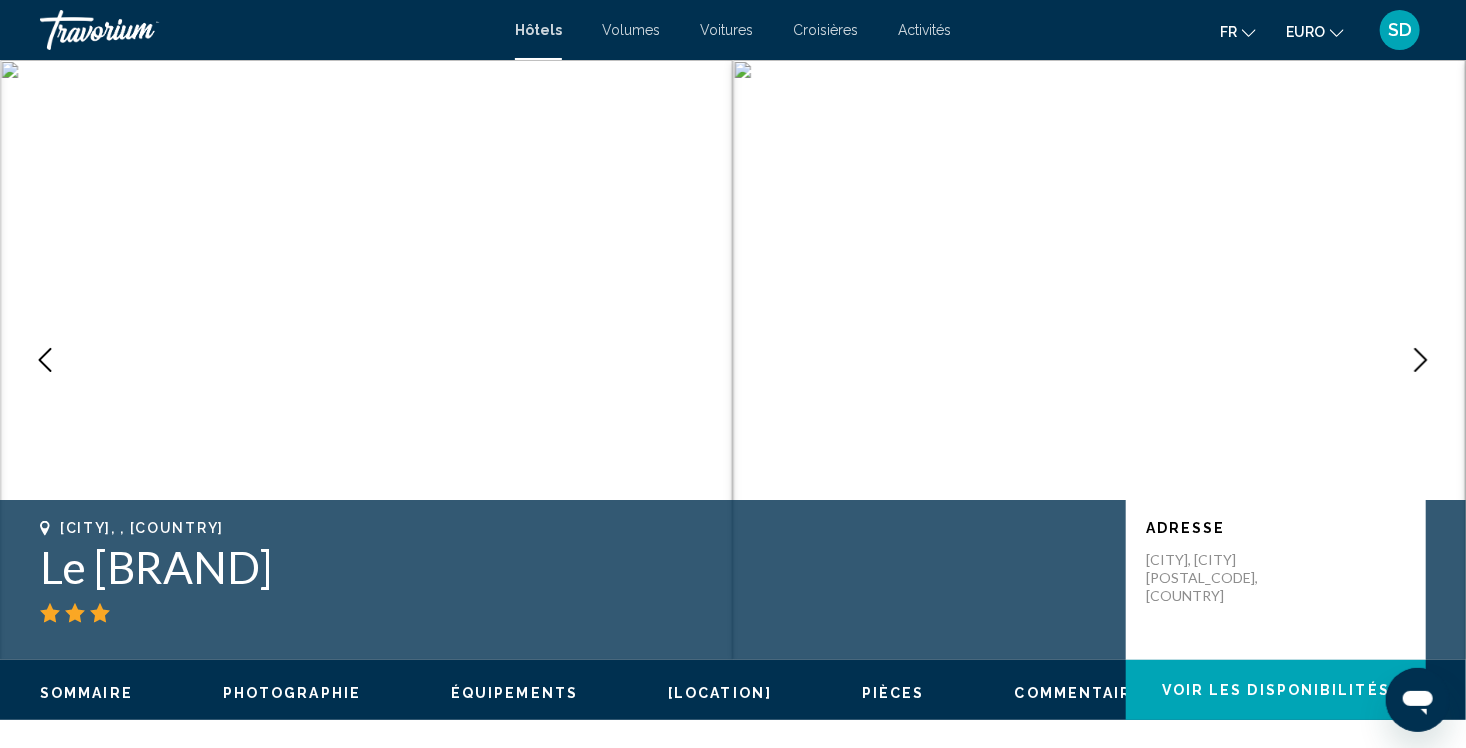click at bounding box center (1421, 360) 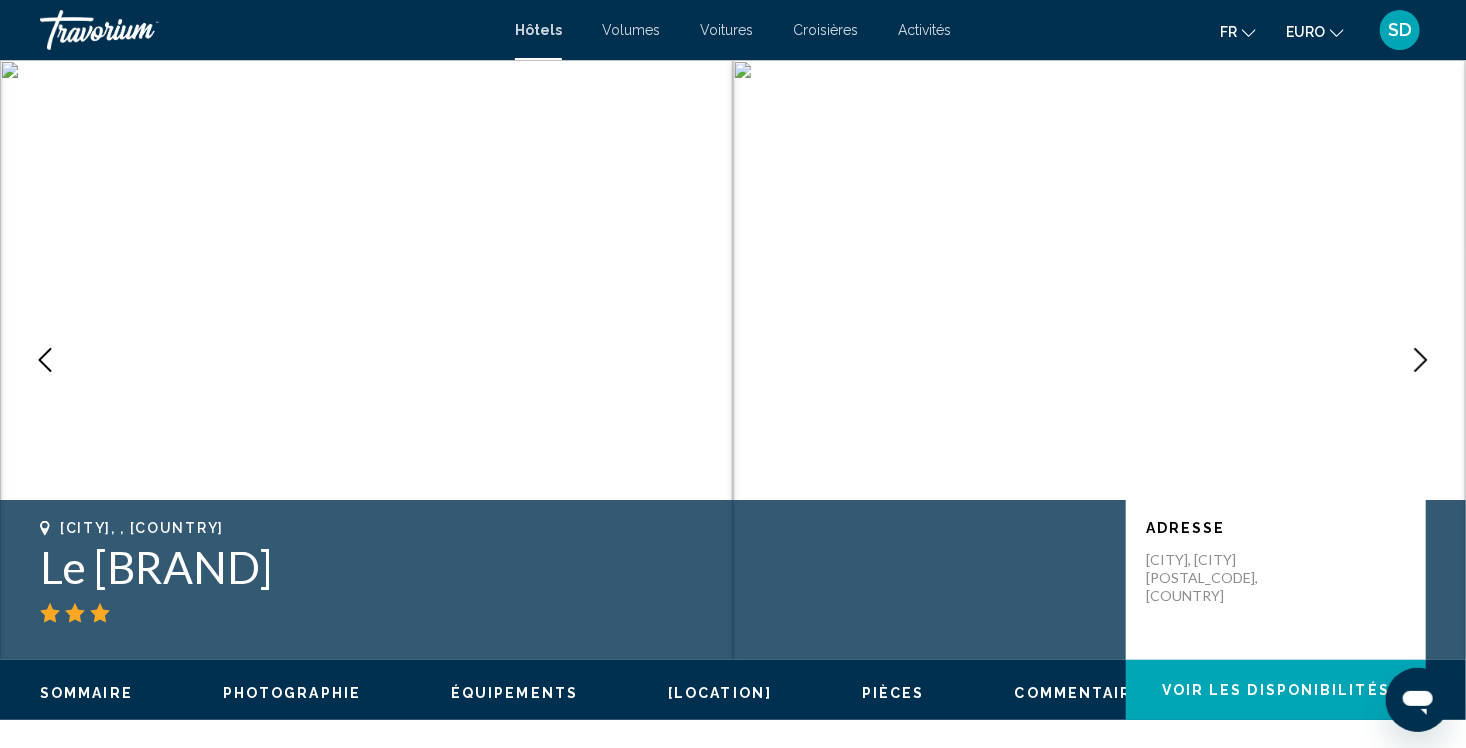click at bounding box center [1421, 360] 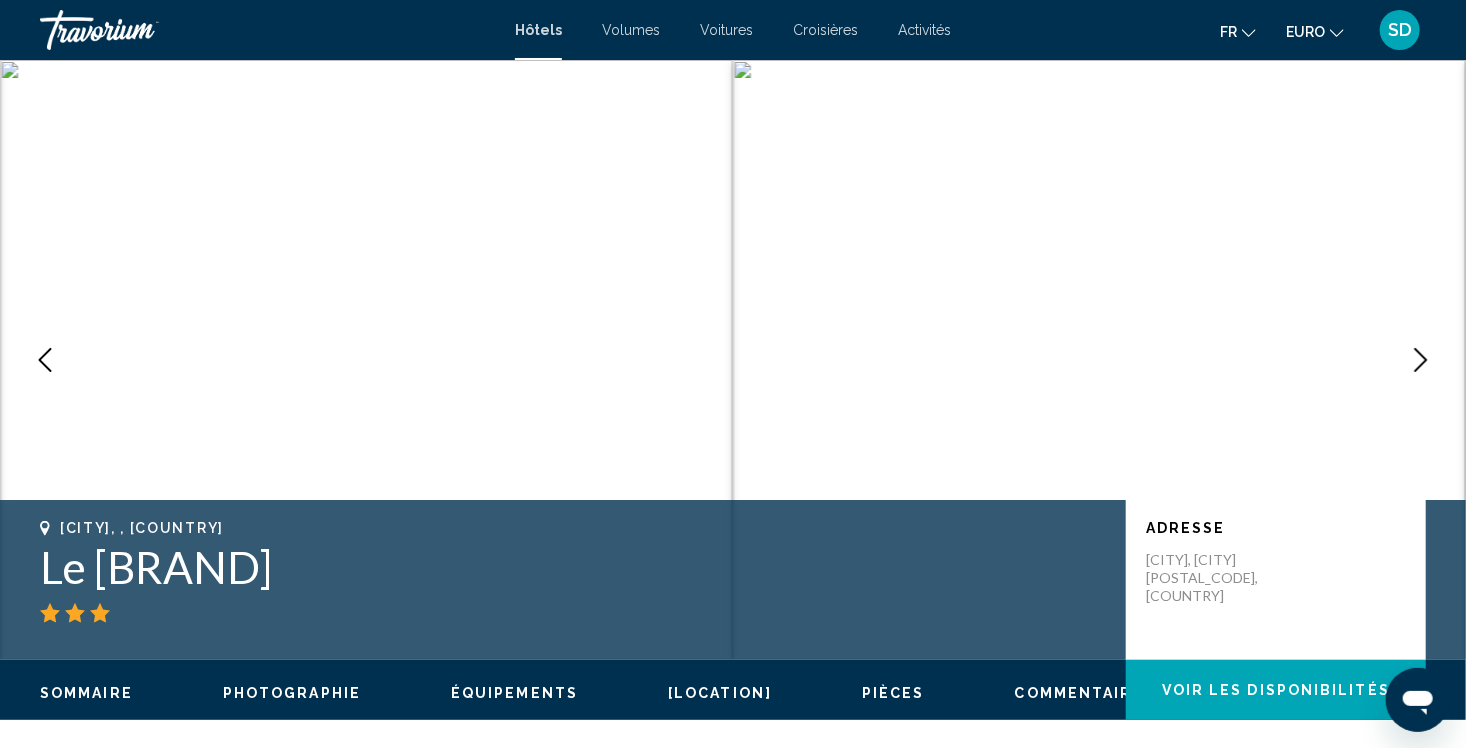 click at bounding box center [1421, 360] 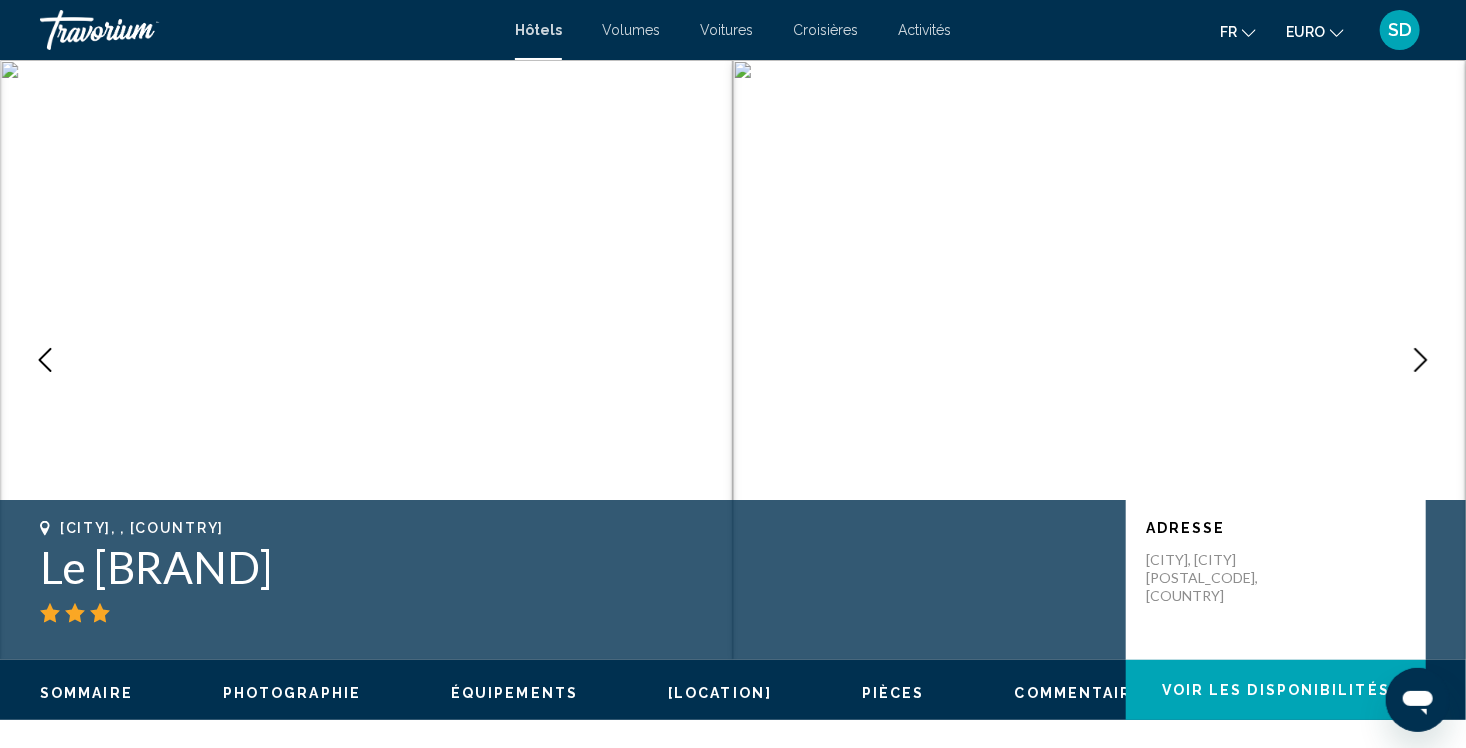 click at bounding box center (1421, 360) 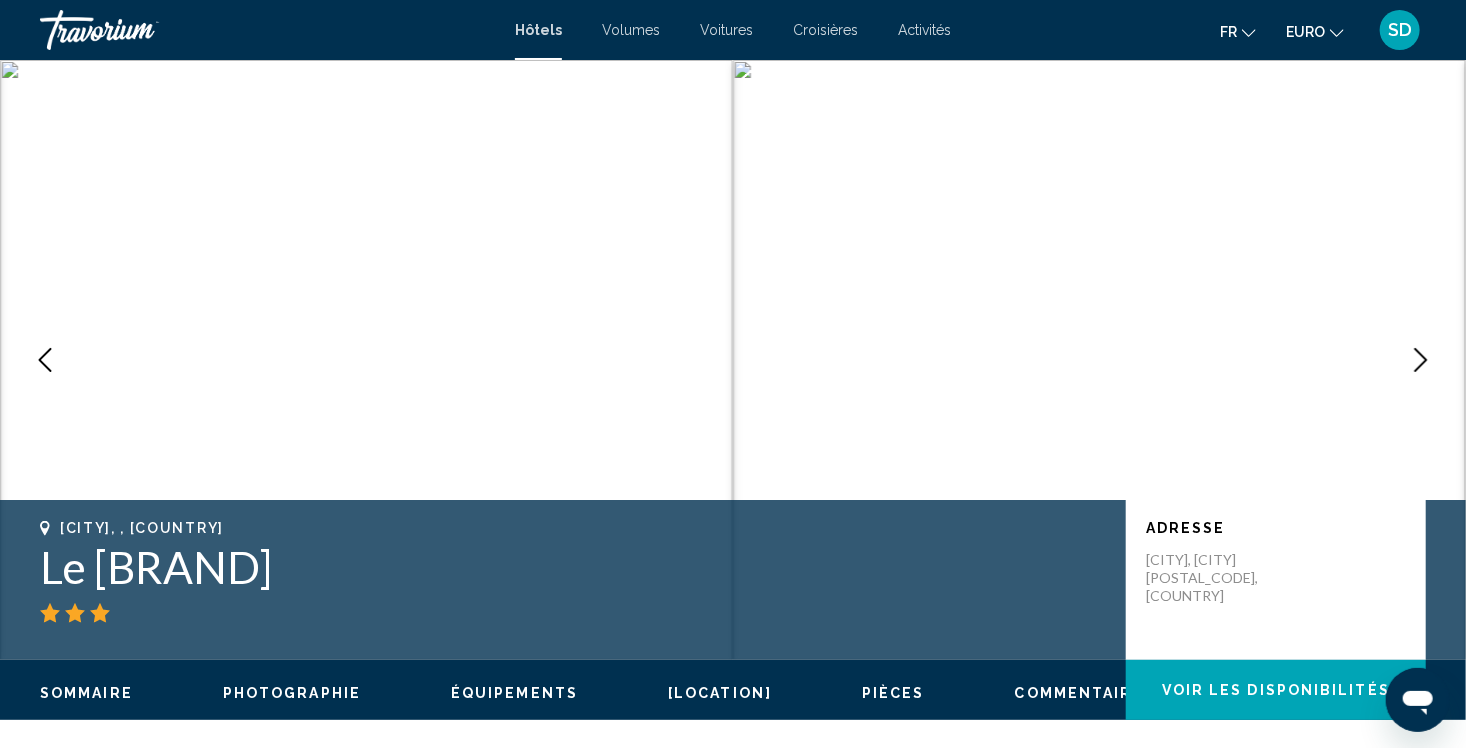 click at bounding box center [1421, 360] 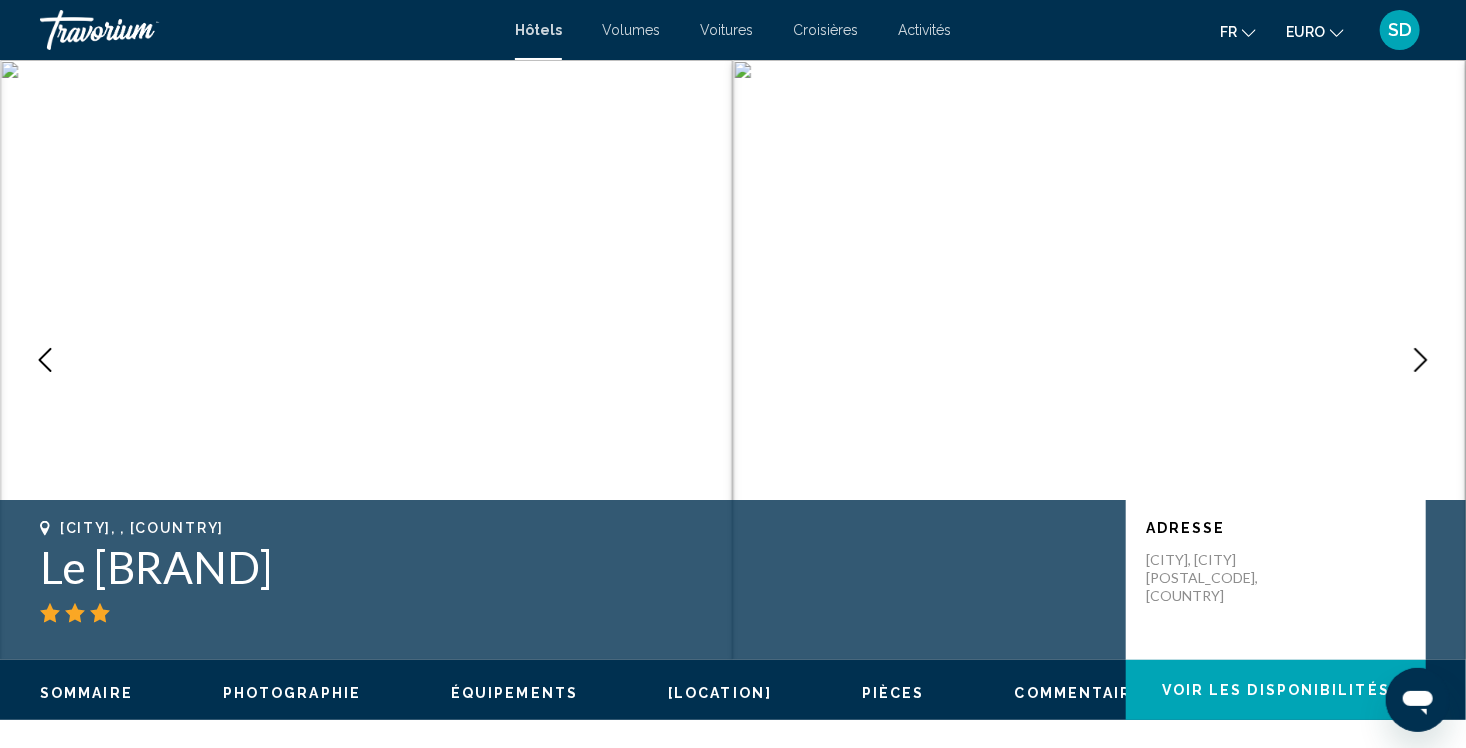 click at bounding box center [1421, 360] 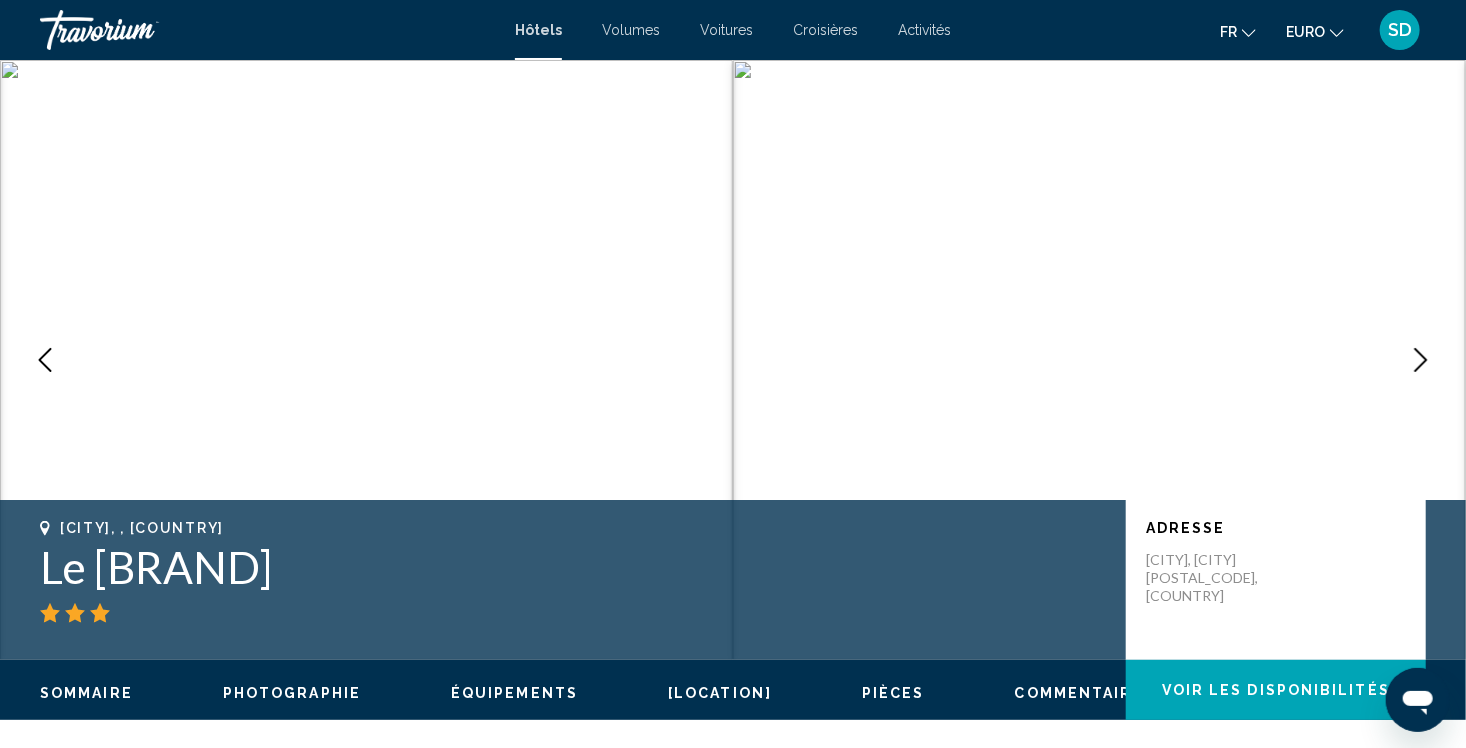 click at bounding box center [1421, 360] 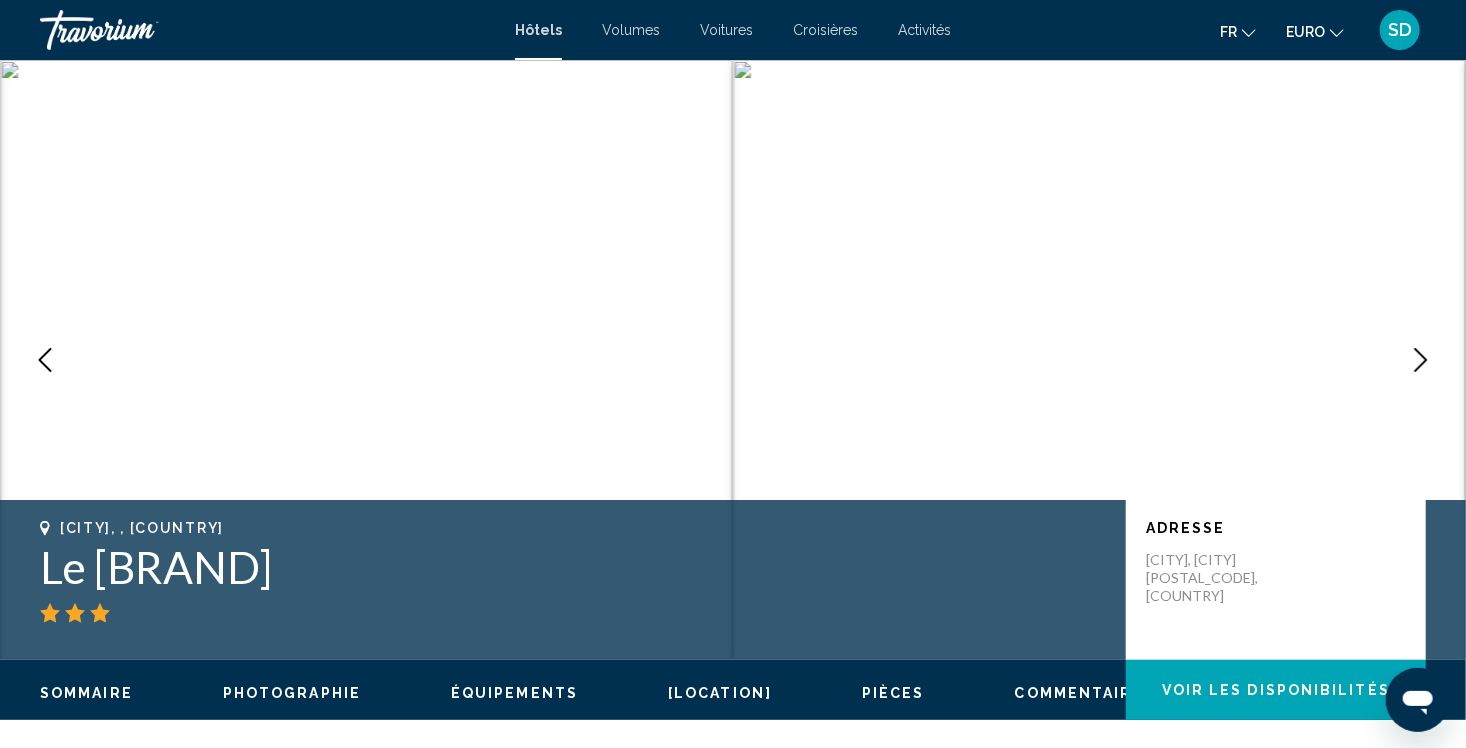 click at bounding box center [1421, 360] 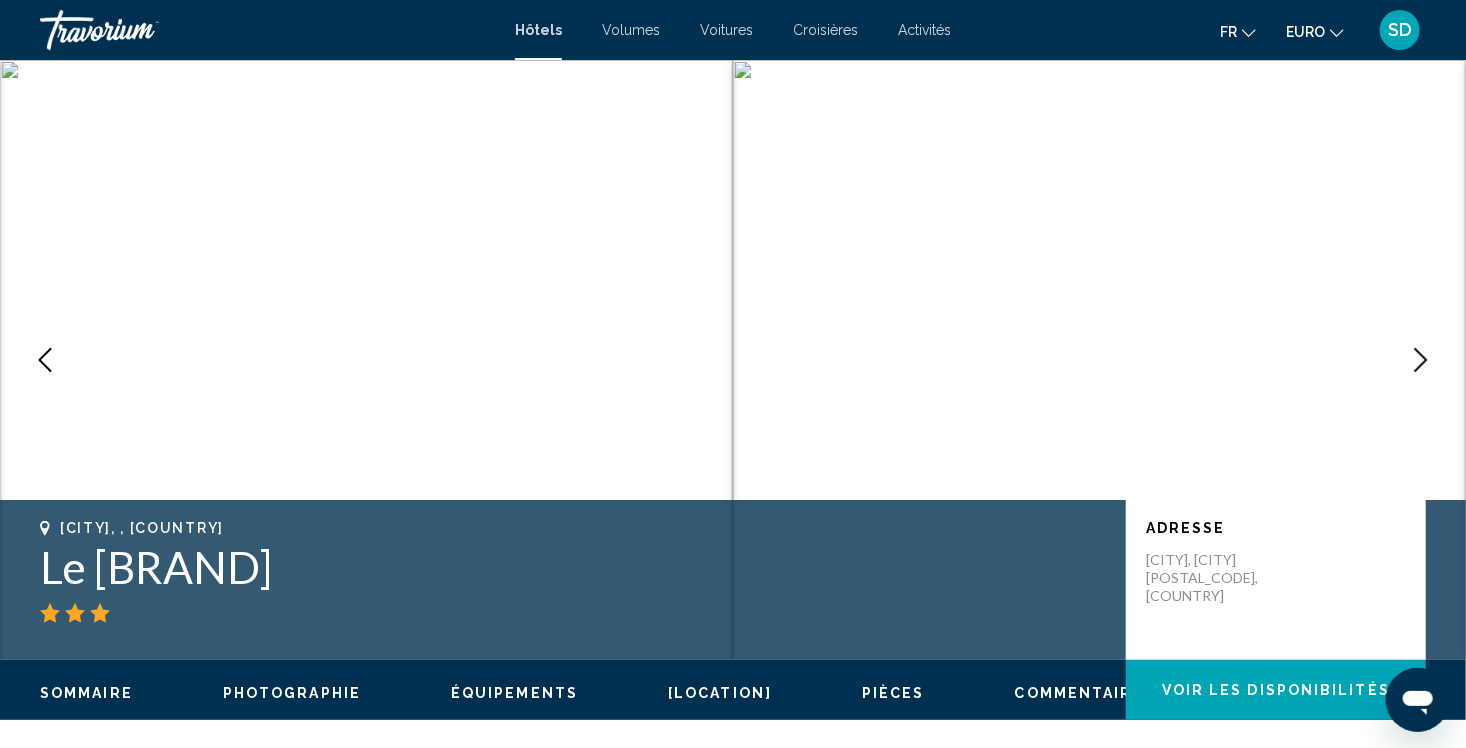 click at bounding box center [1421, 360] 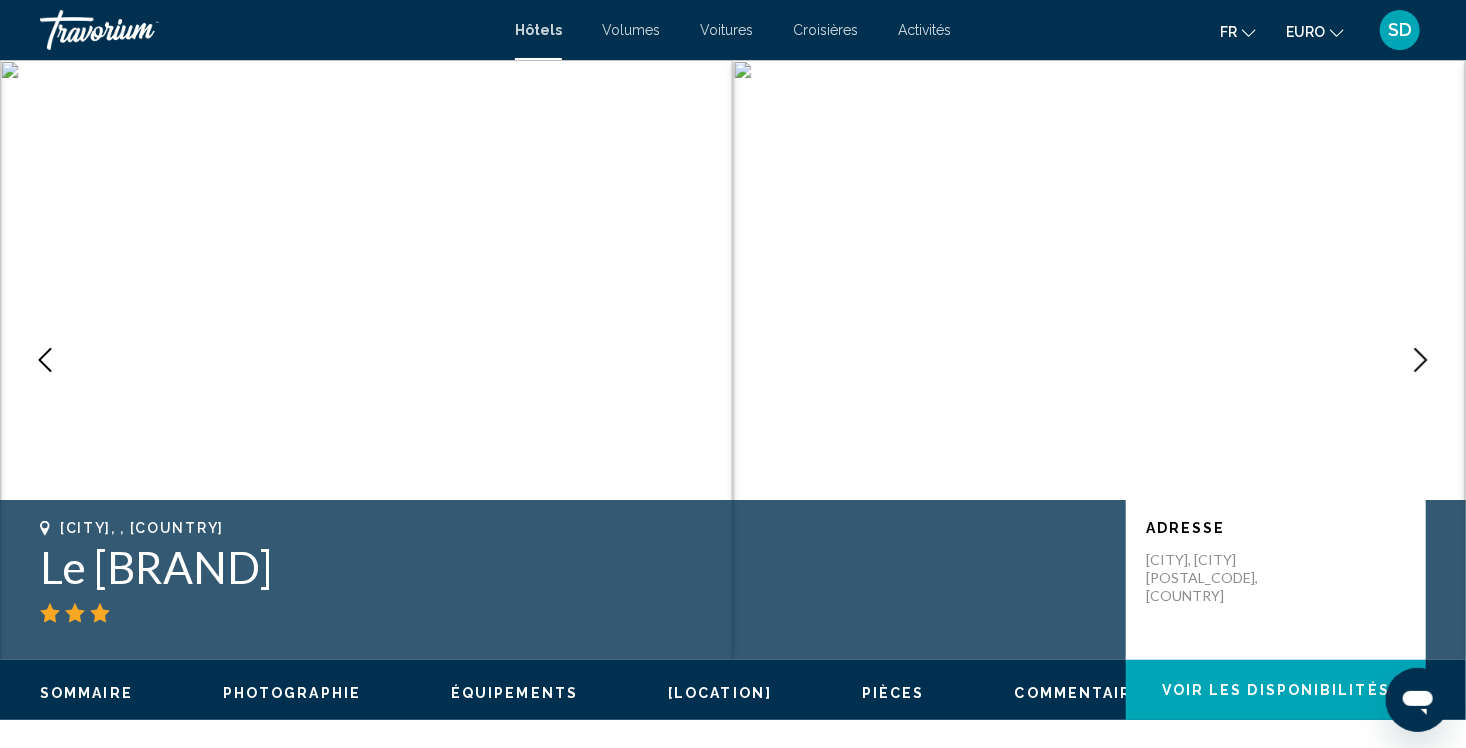 click at bounding box center (1421, 360) 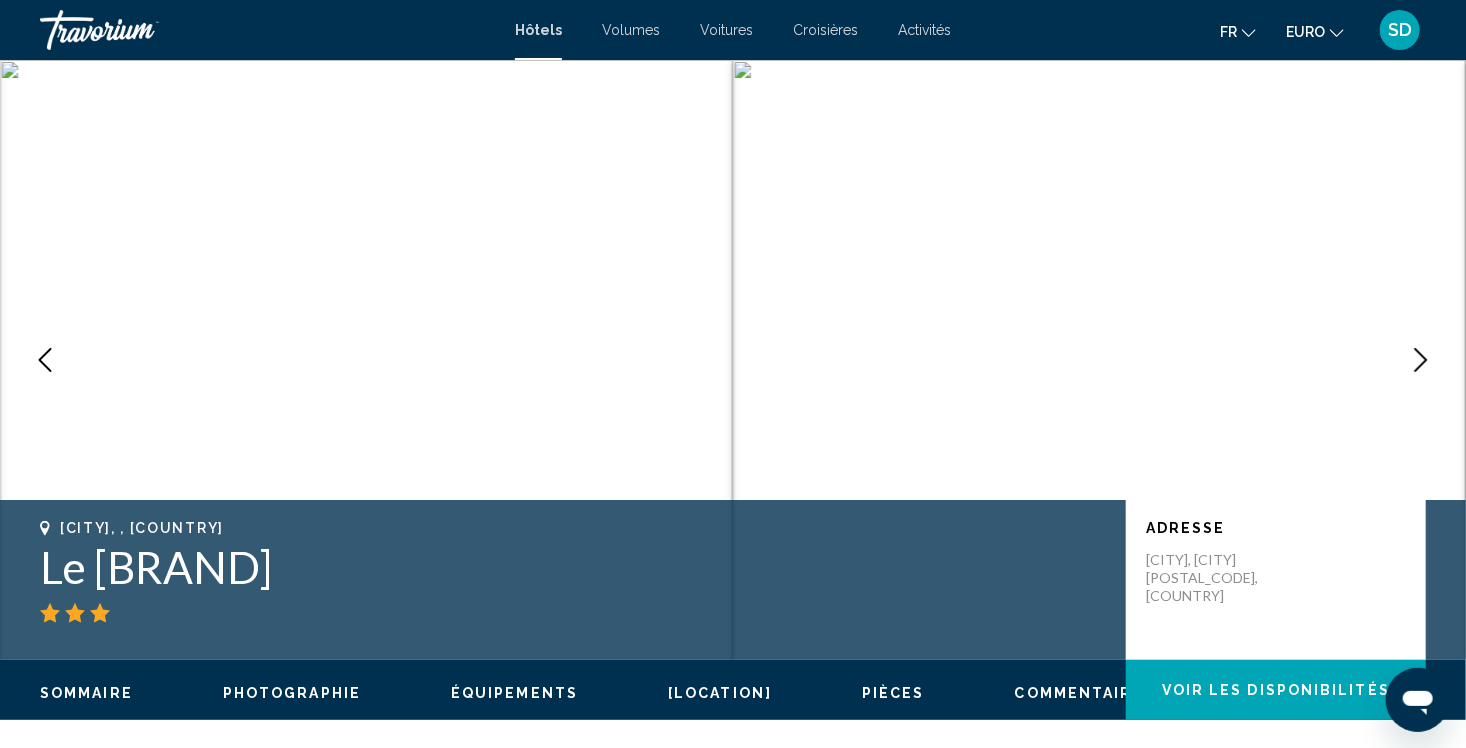 click at bounding box center (1421, 360) 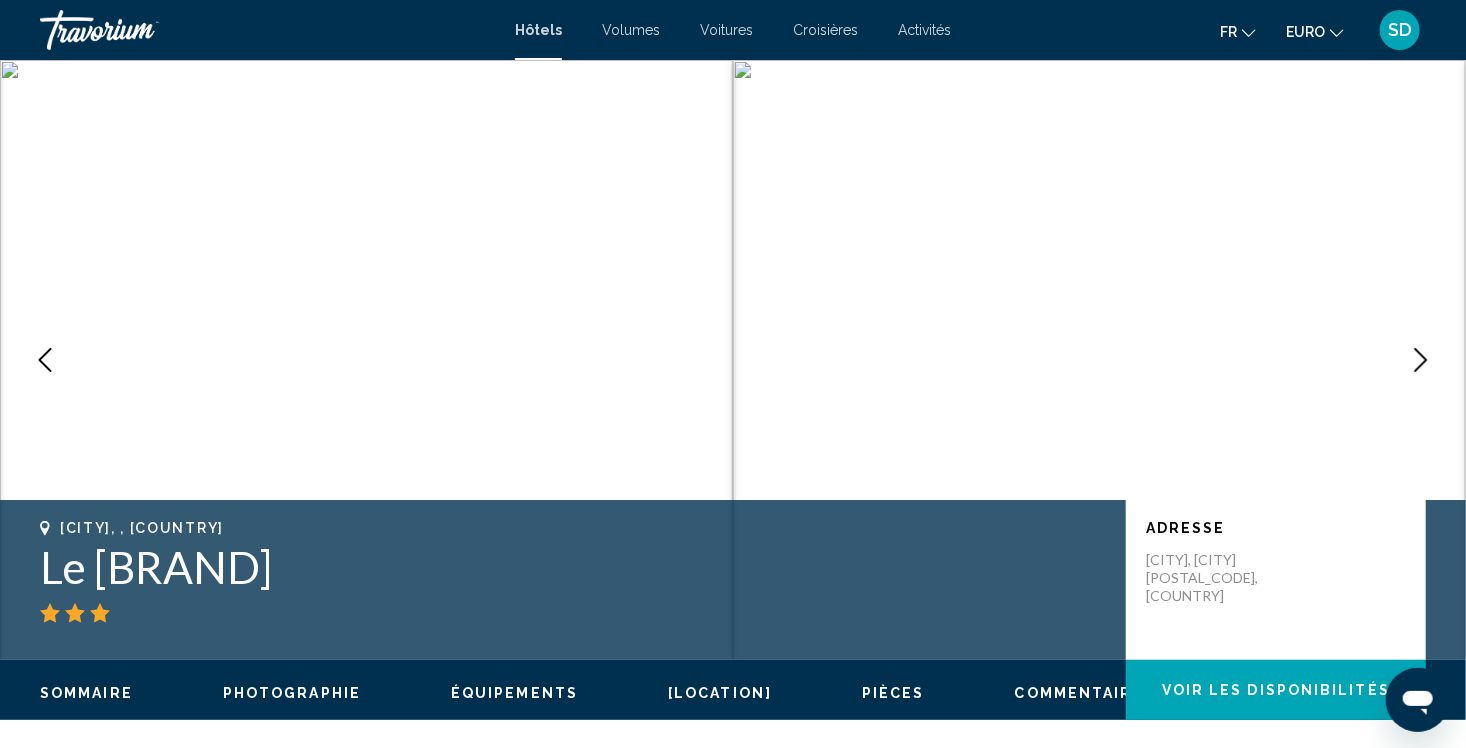 click at bounding box center [1421, 360] 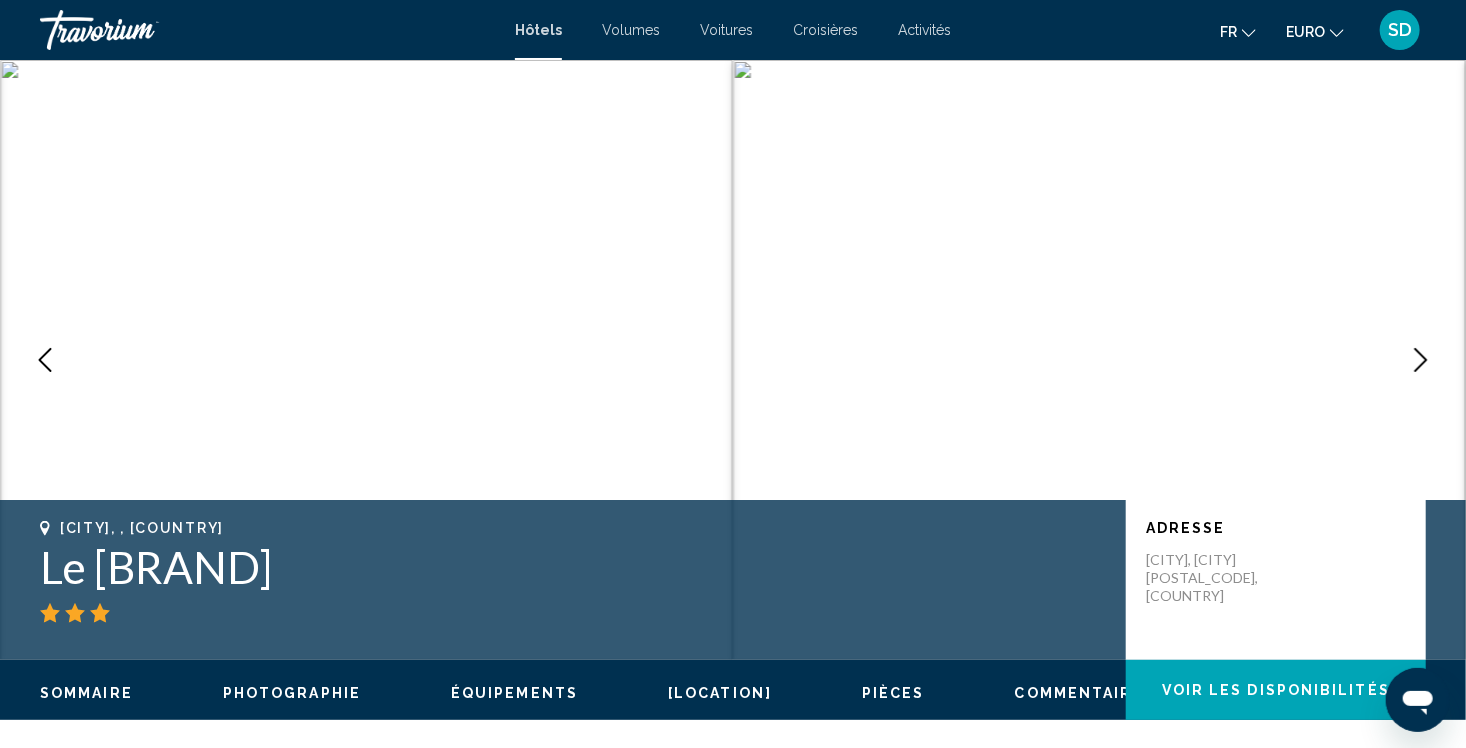 click at bounding box center [1421, 360] 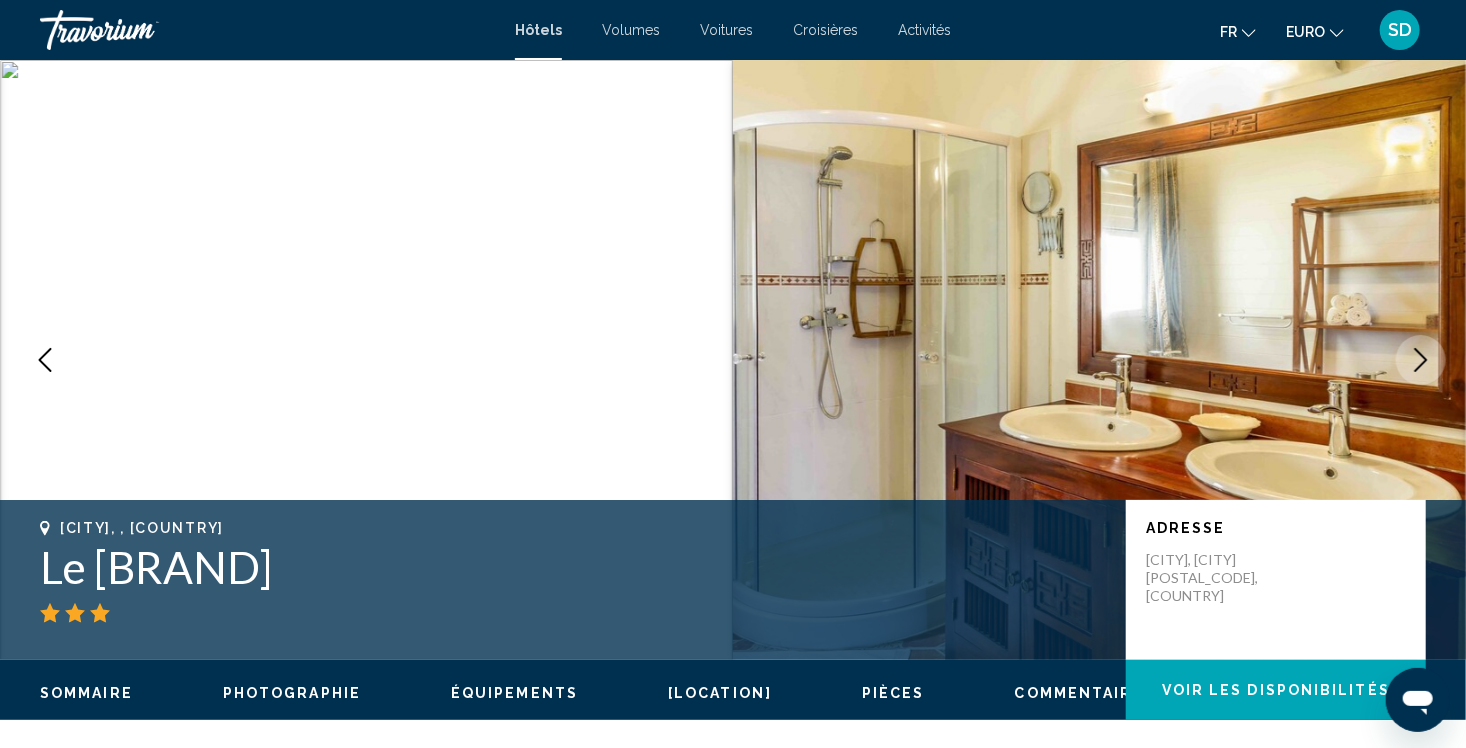 click at bounding box center (1421, 360) 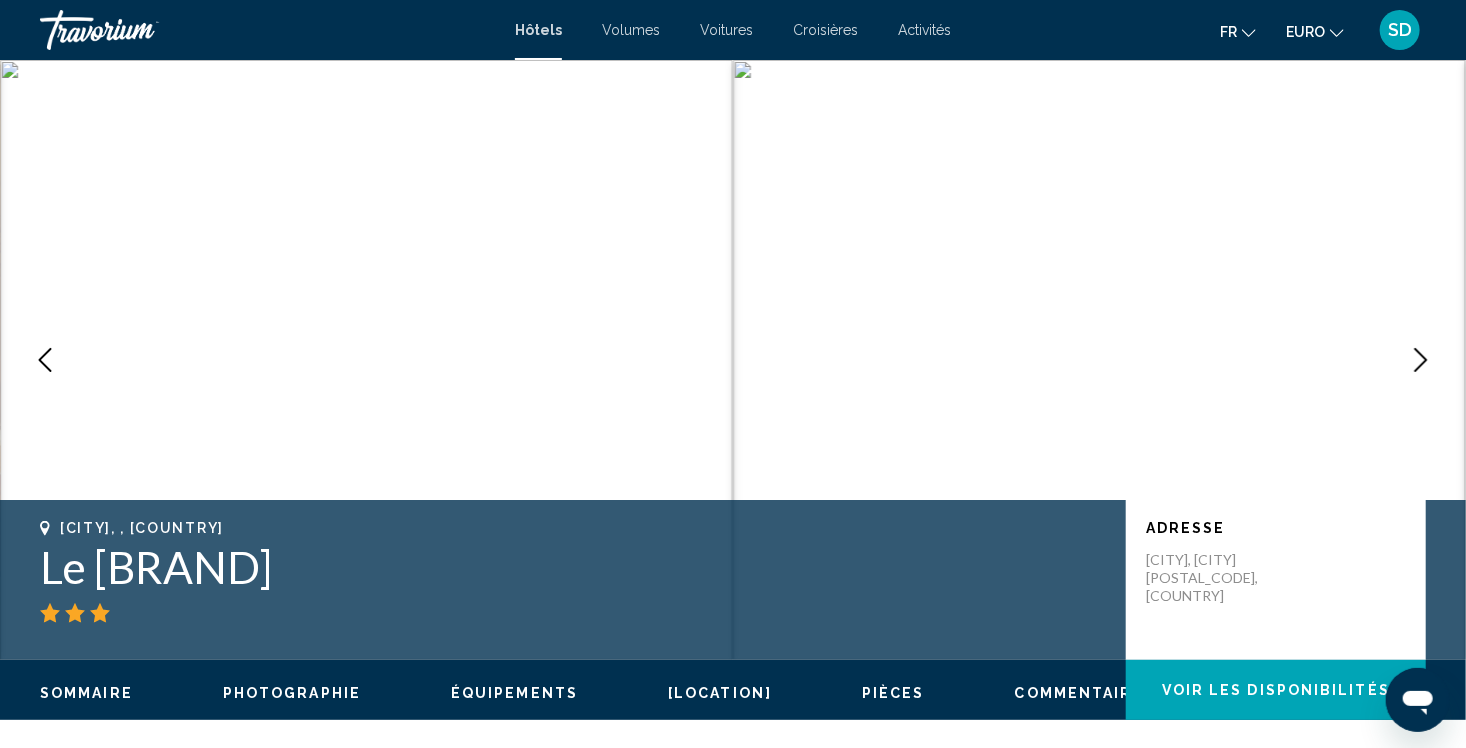 click at bounding box center (1421, 360) 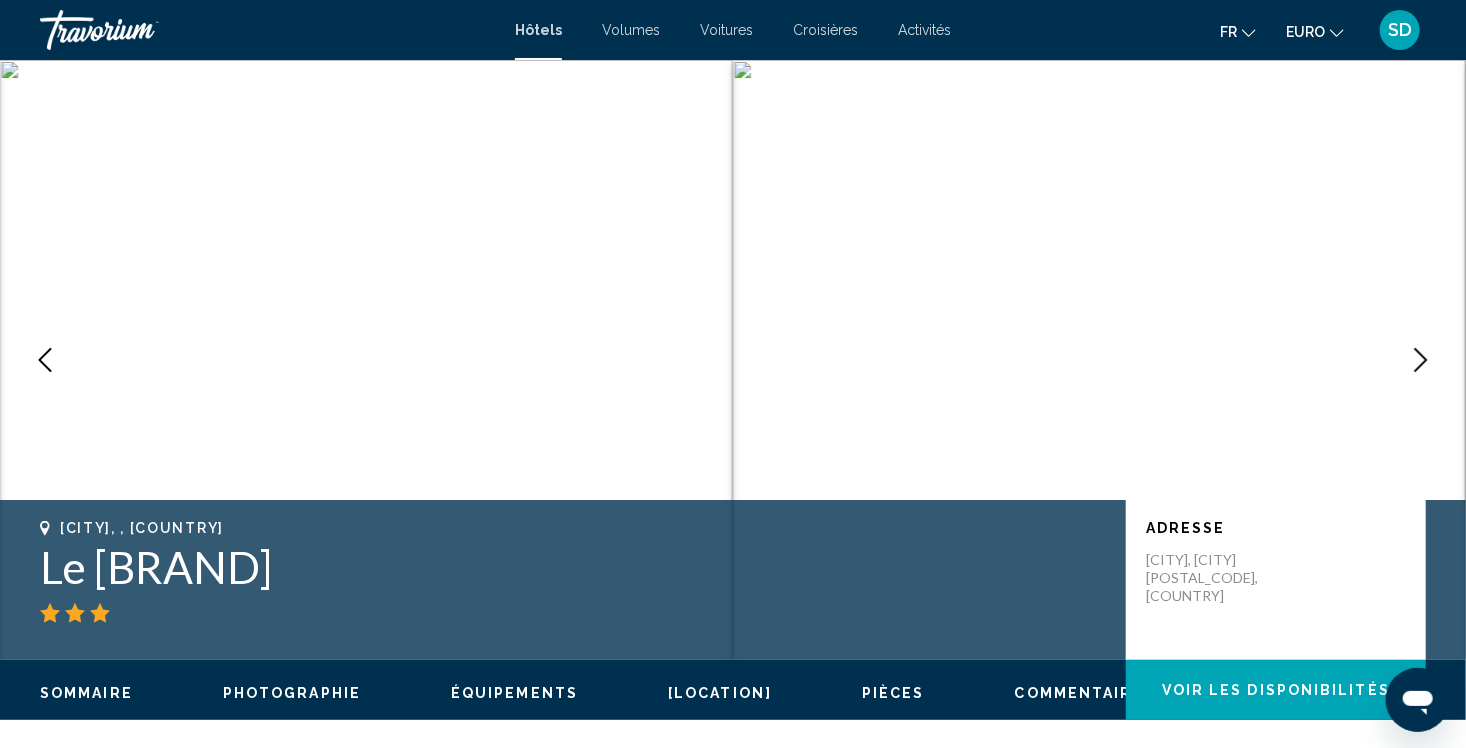 click at bounding box center (1421, 360) 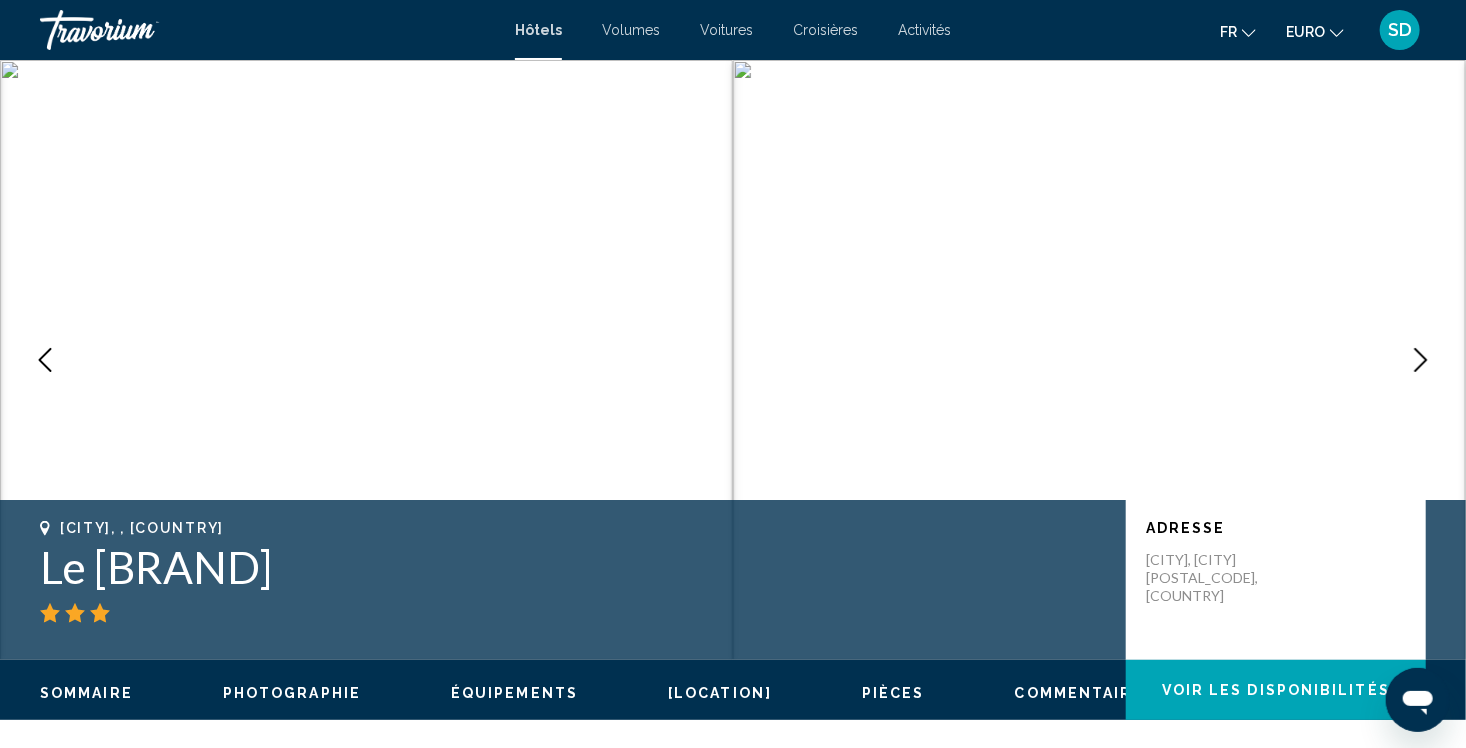 click at bounding box center (1421, 360) 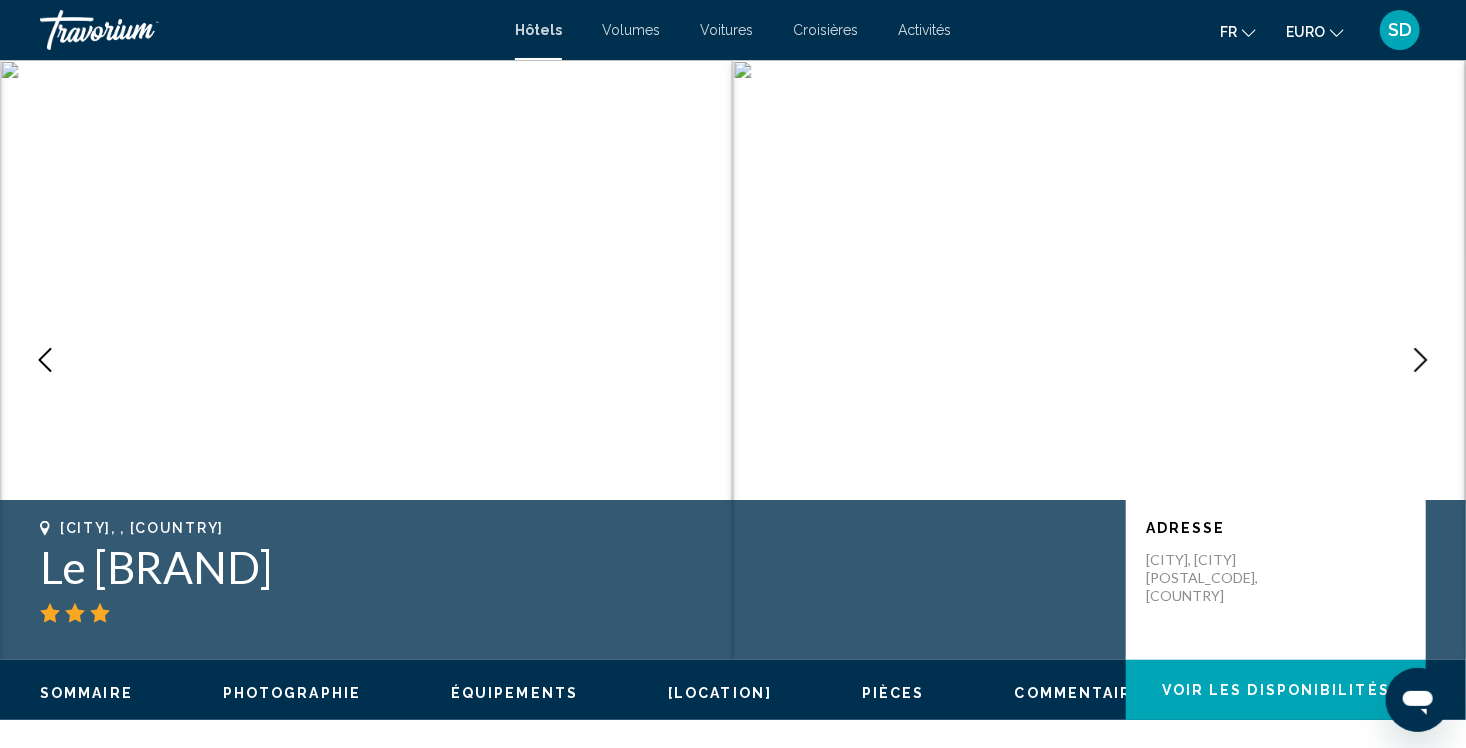 click at bounding box center [1421, 360] 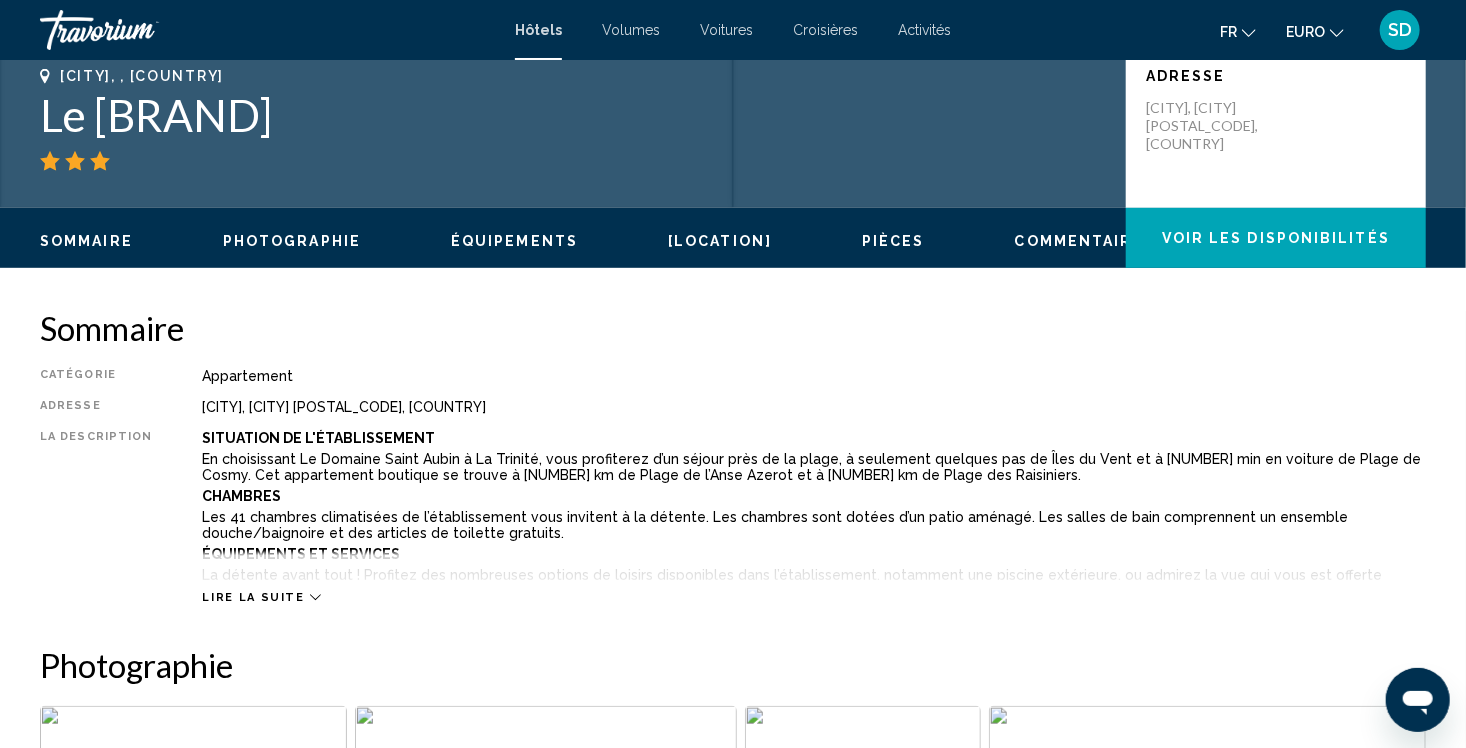 scroll, scrollTop: 0, scrollLeft: 0, axis: both 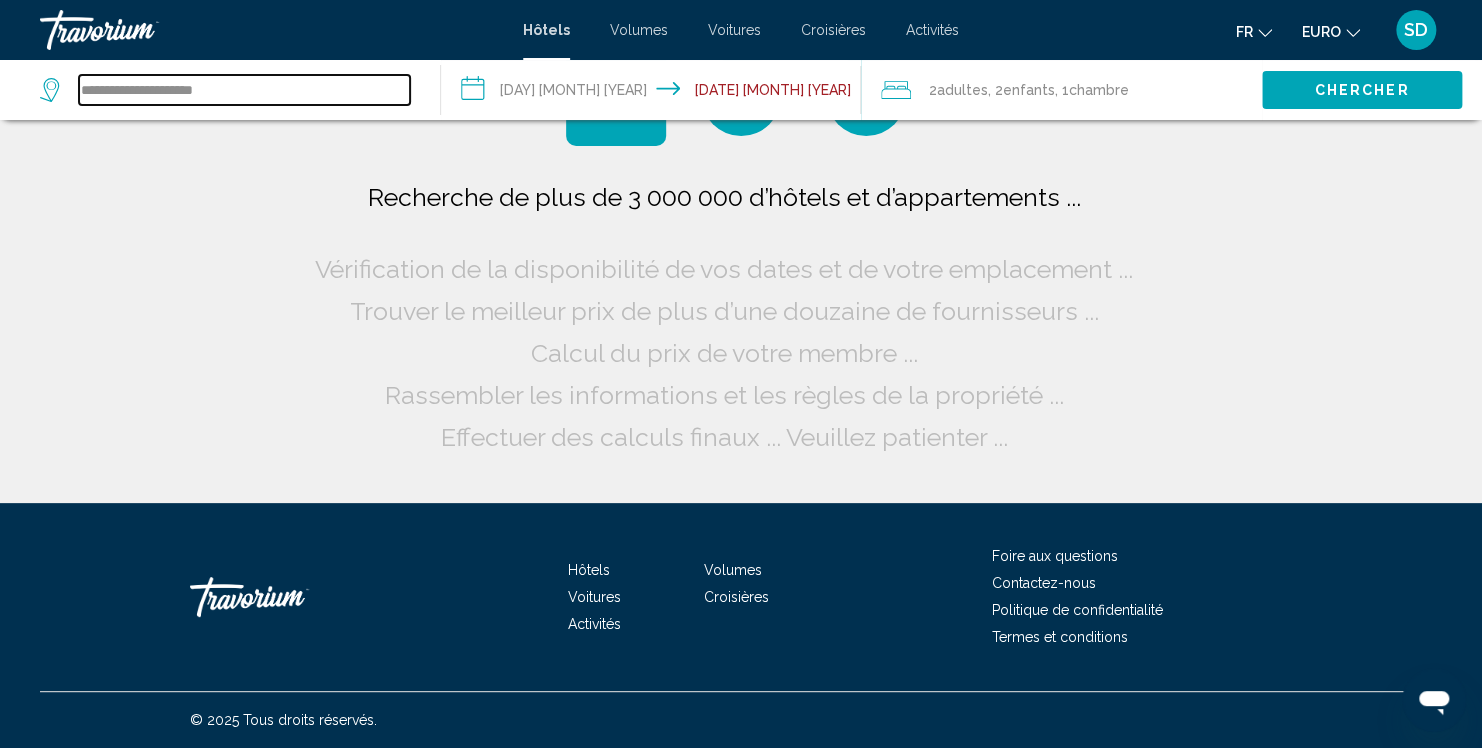 click on "**********" at bounding box center [244, 90] 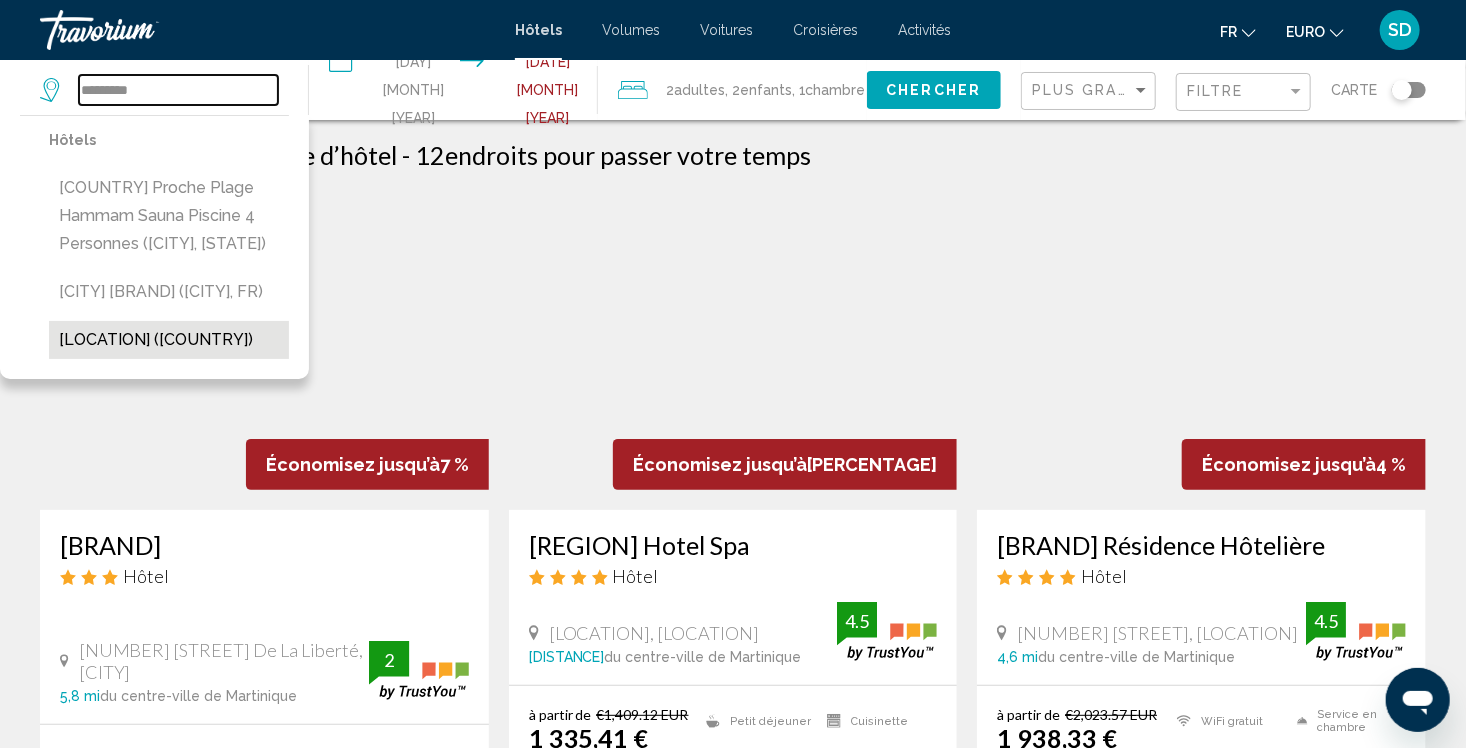 type on "*********" 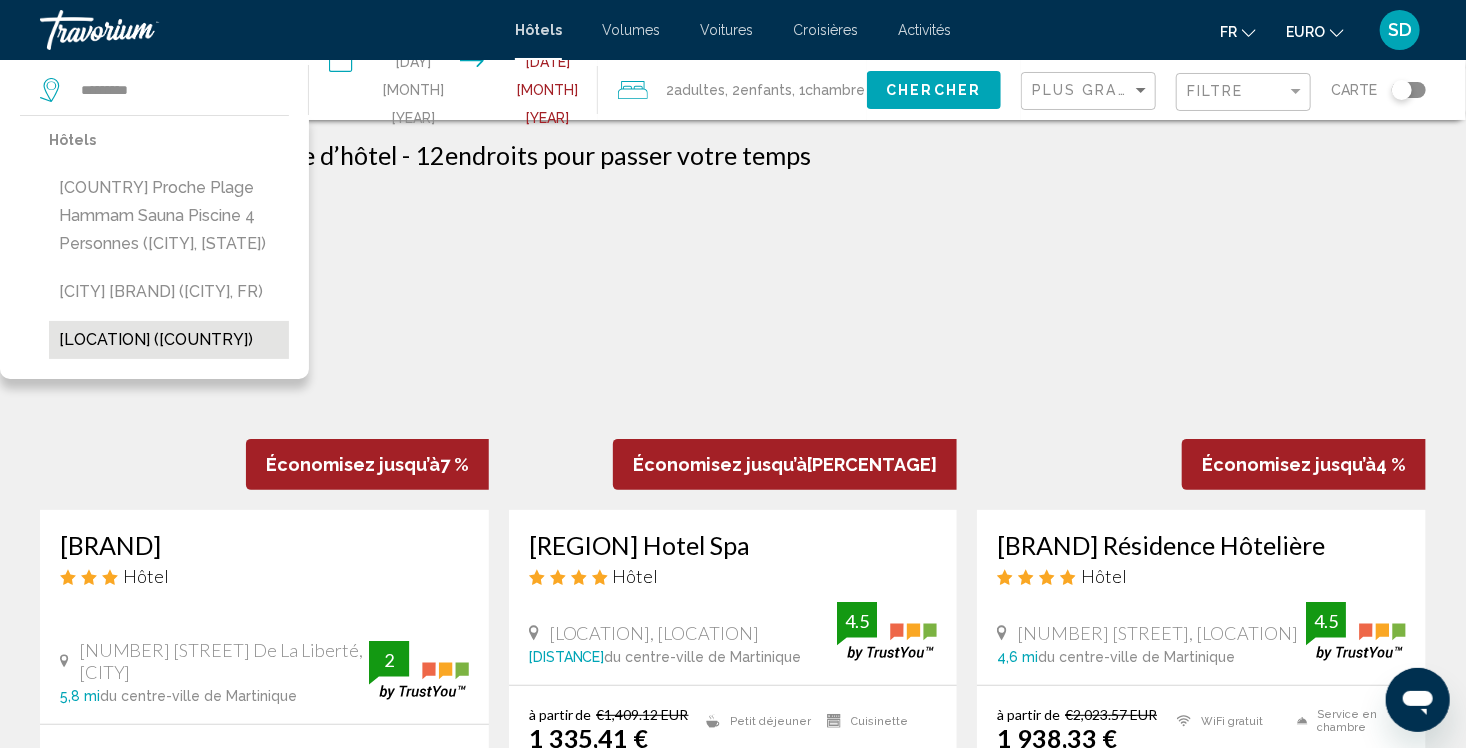 click on "[LOCATION] ([COUNTRY])" at bounding box center (169, 340) 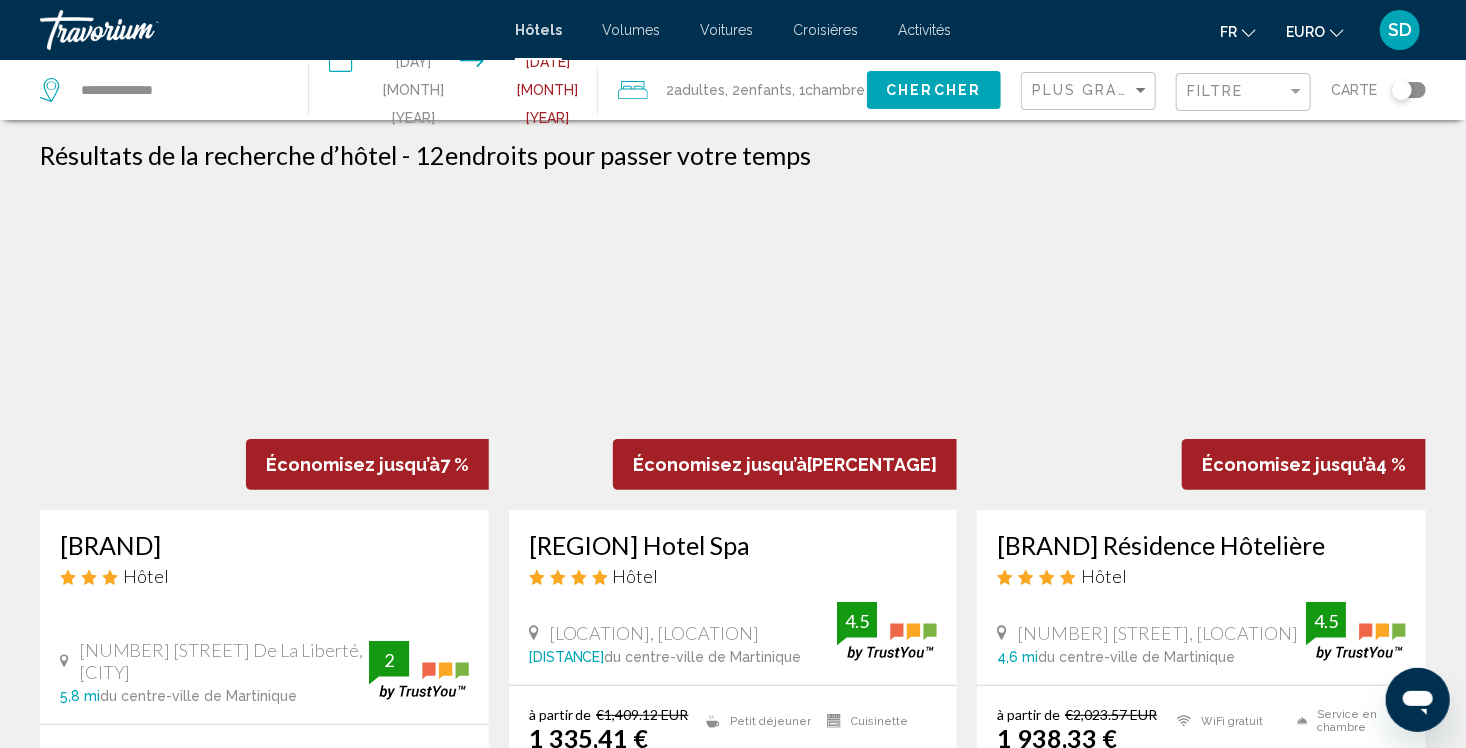 click on "Chercher" at bounding box center (933, 91) 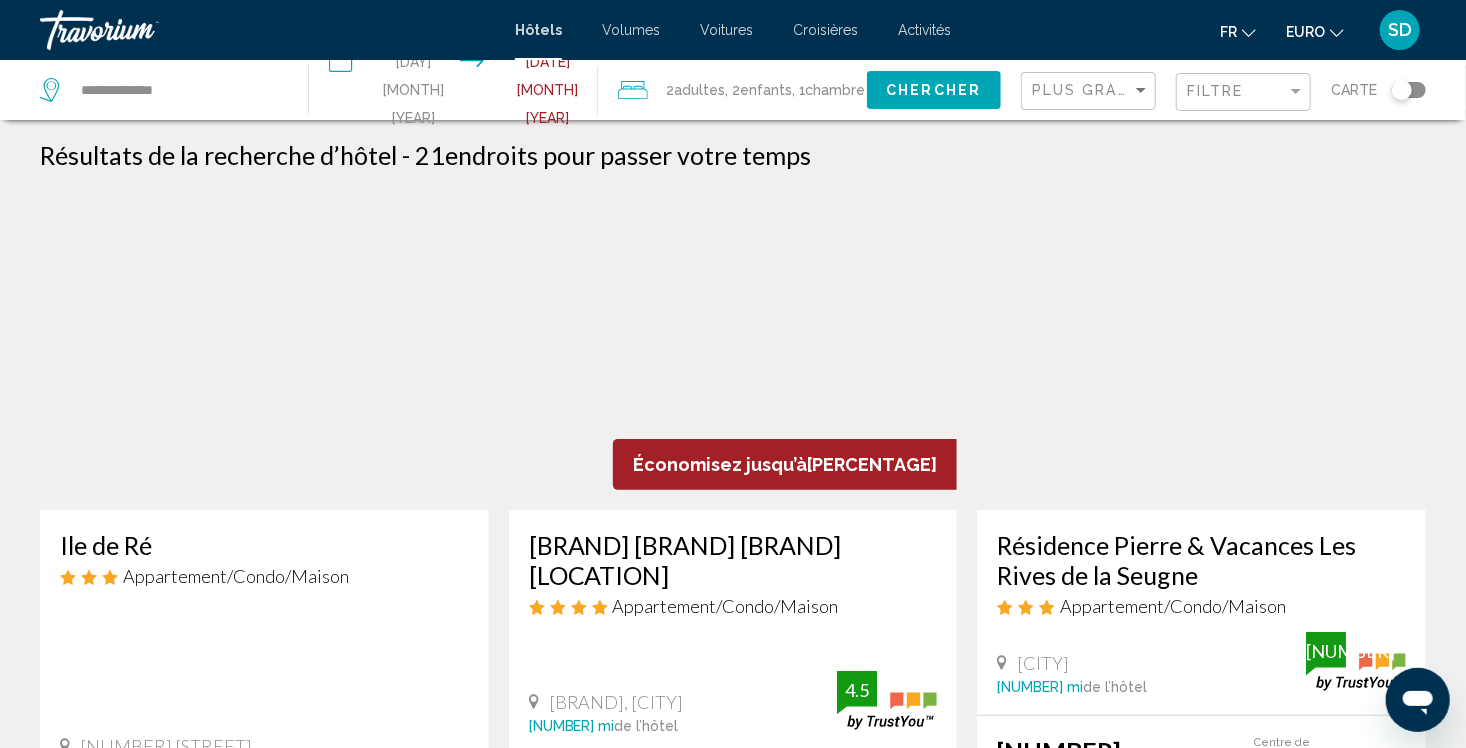 type 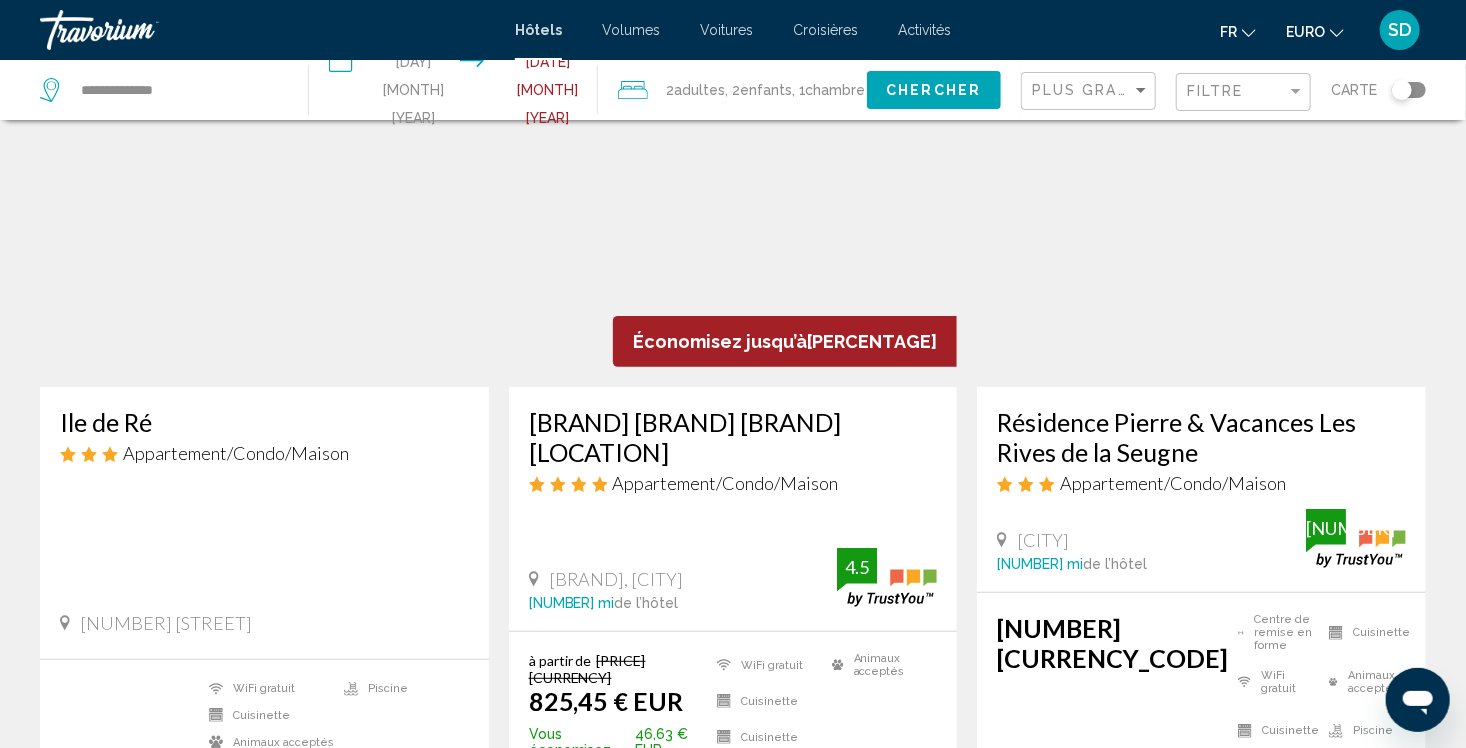 scroll, scrollTop: 120, scrollLeft: 0, axis: vertical 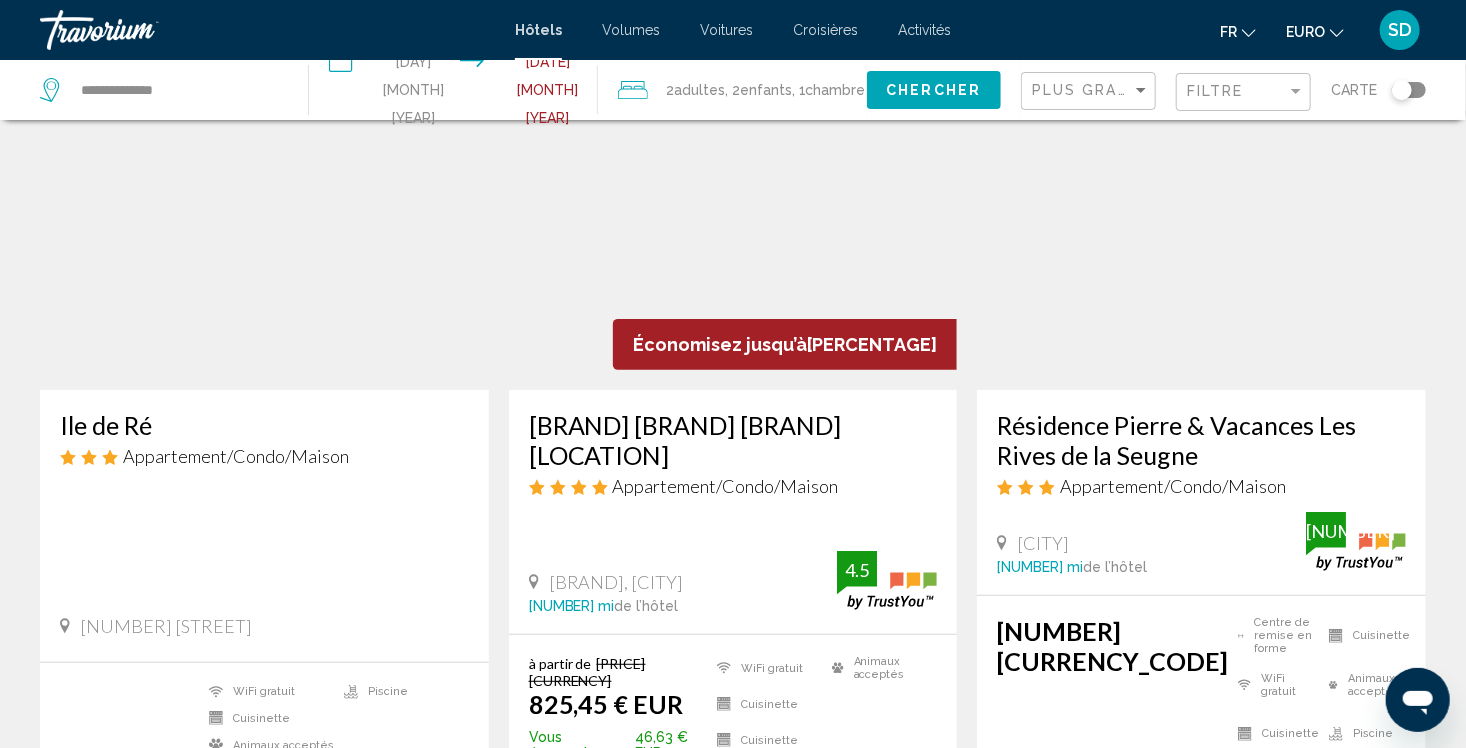 click at bounding box center [733, 230] 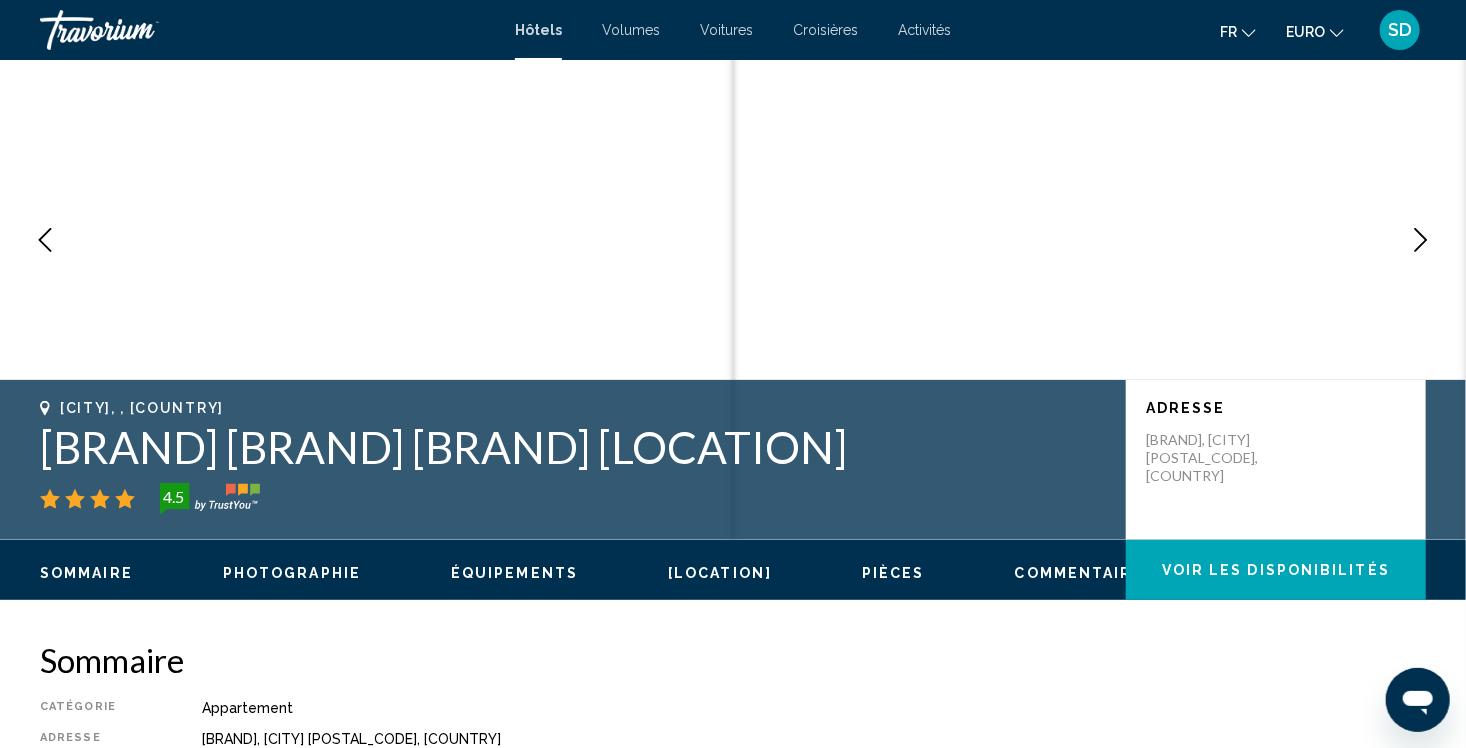 scroll, scrollTop: 0, scrollLeft: 0, axis: both 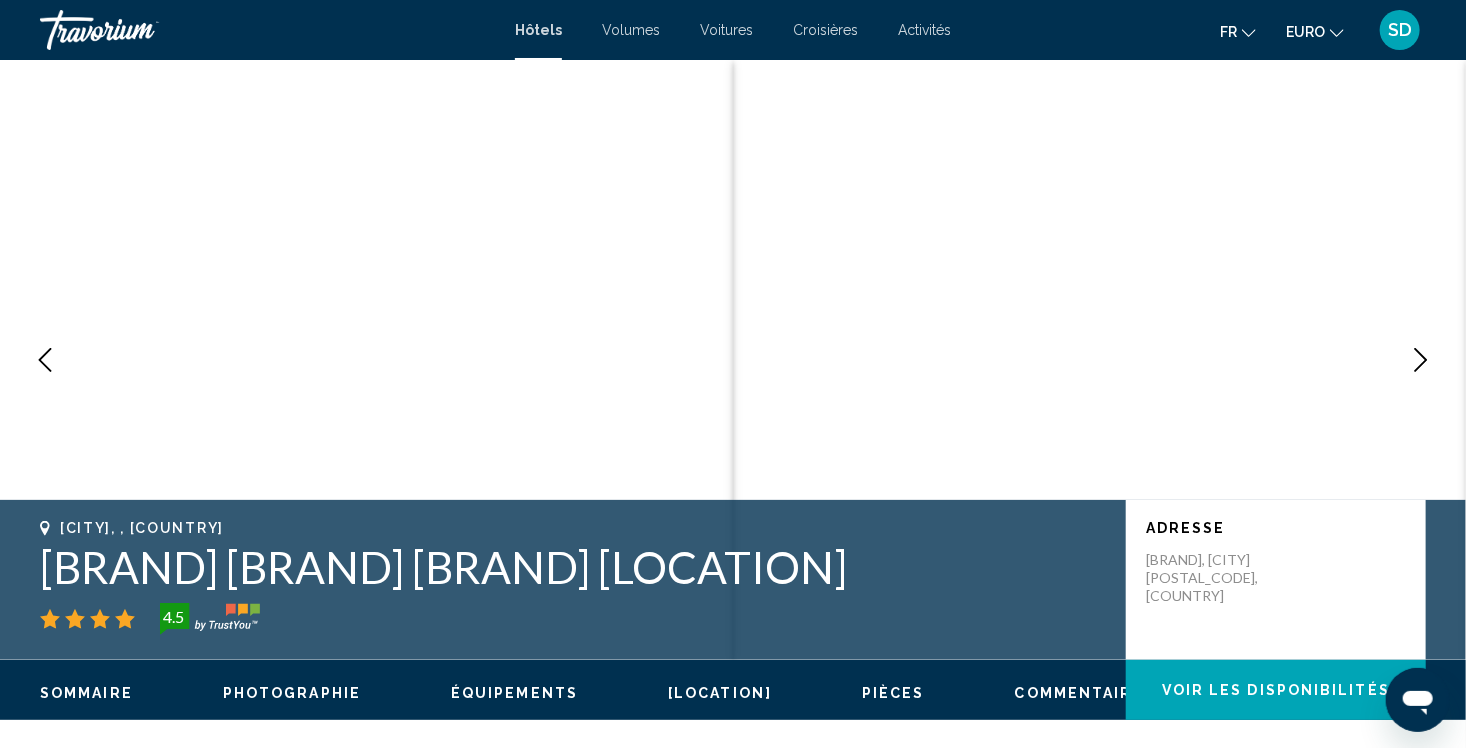 click at bounding box center (1421, 360) 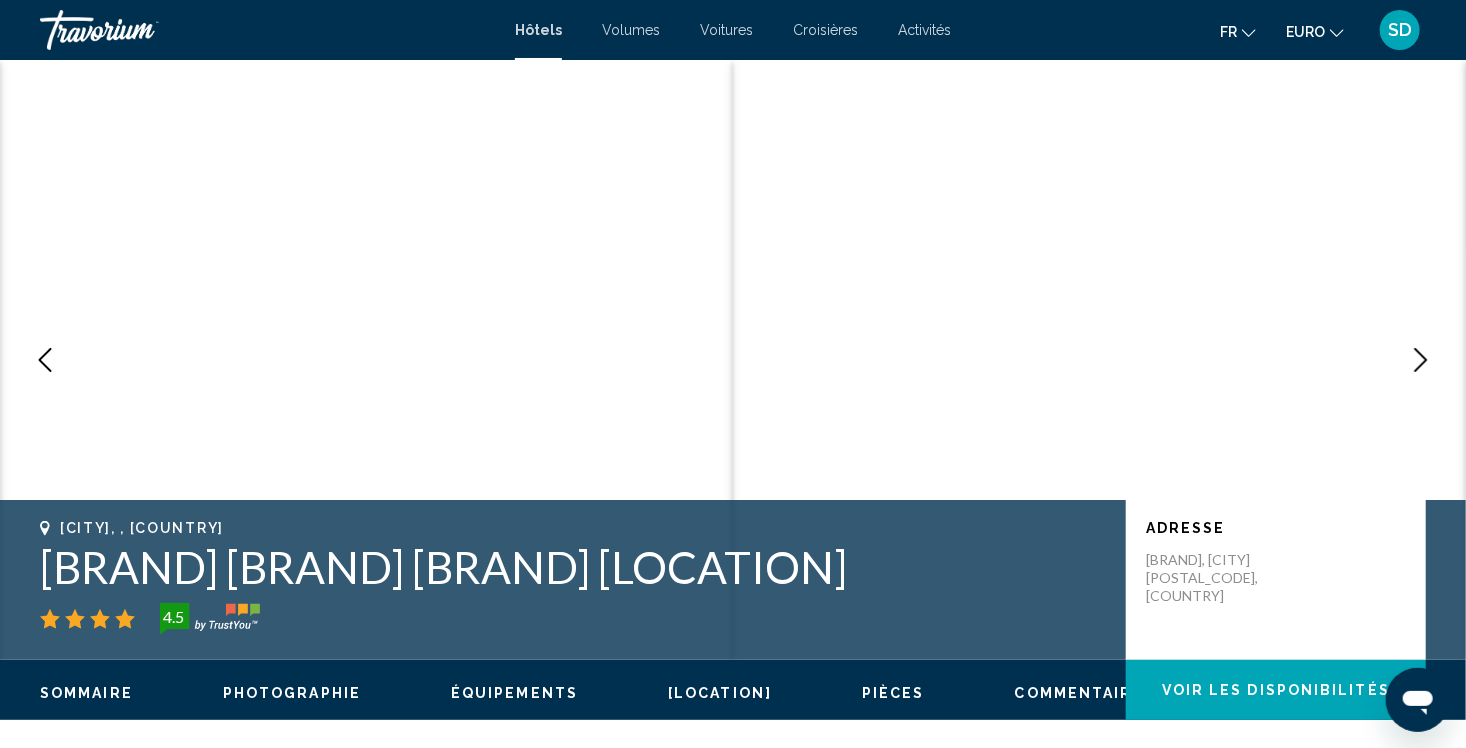 click at bounding box center [1421, 360] 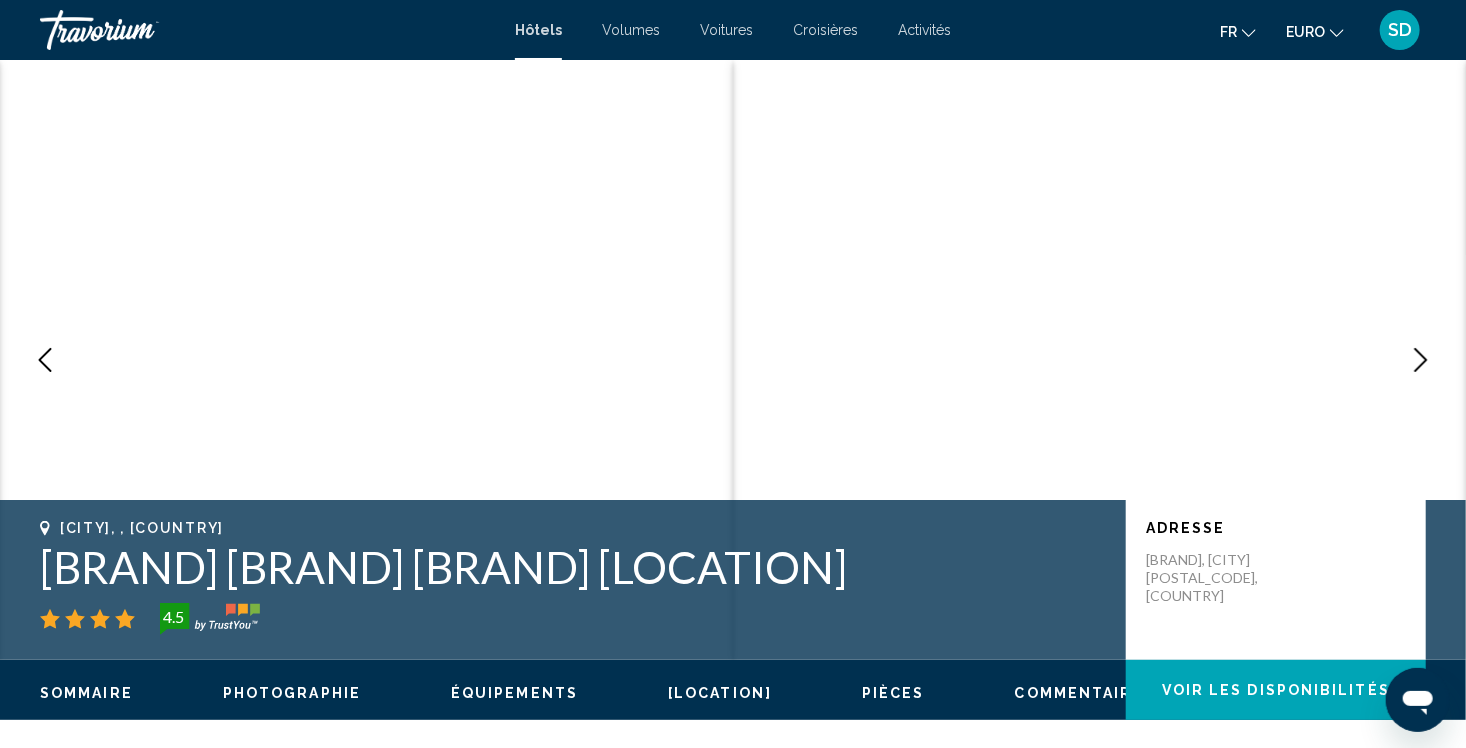 click at bounding box center [1421, 360] 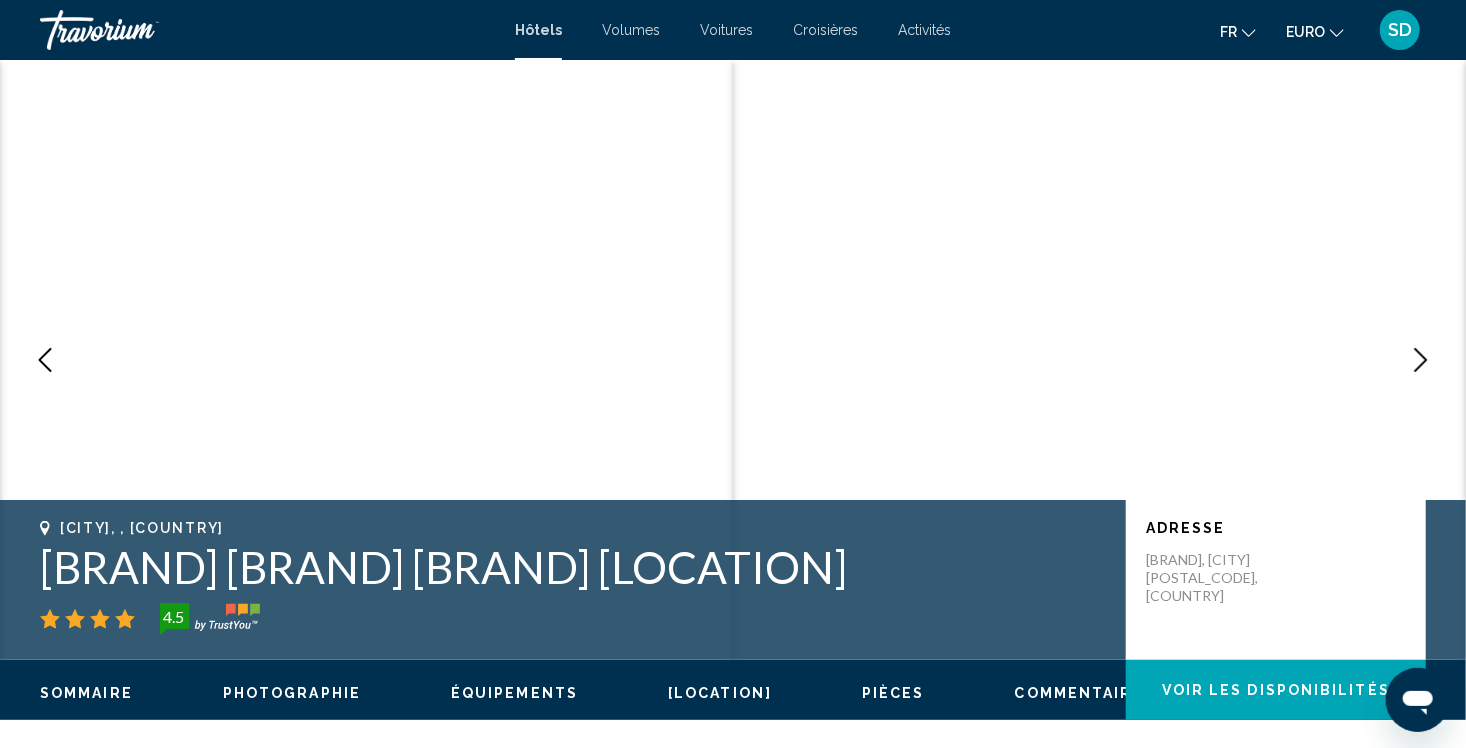 click at bounding box center (1421, 360) 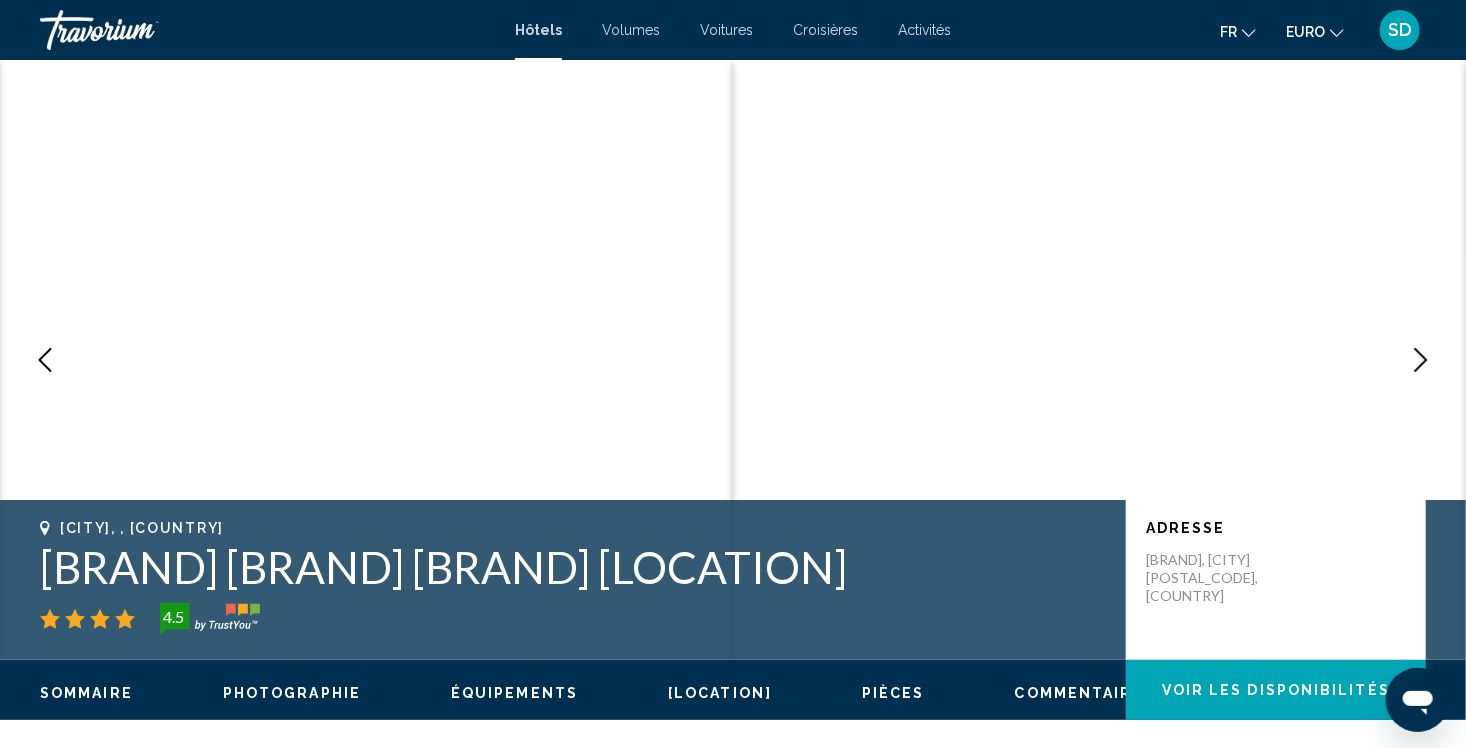 click at bounding box center (1421, 360) 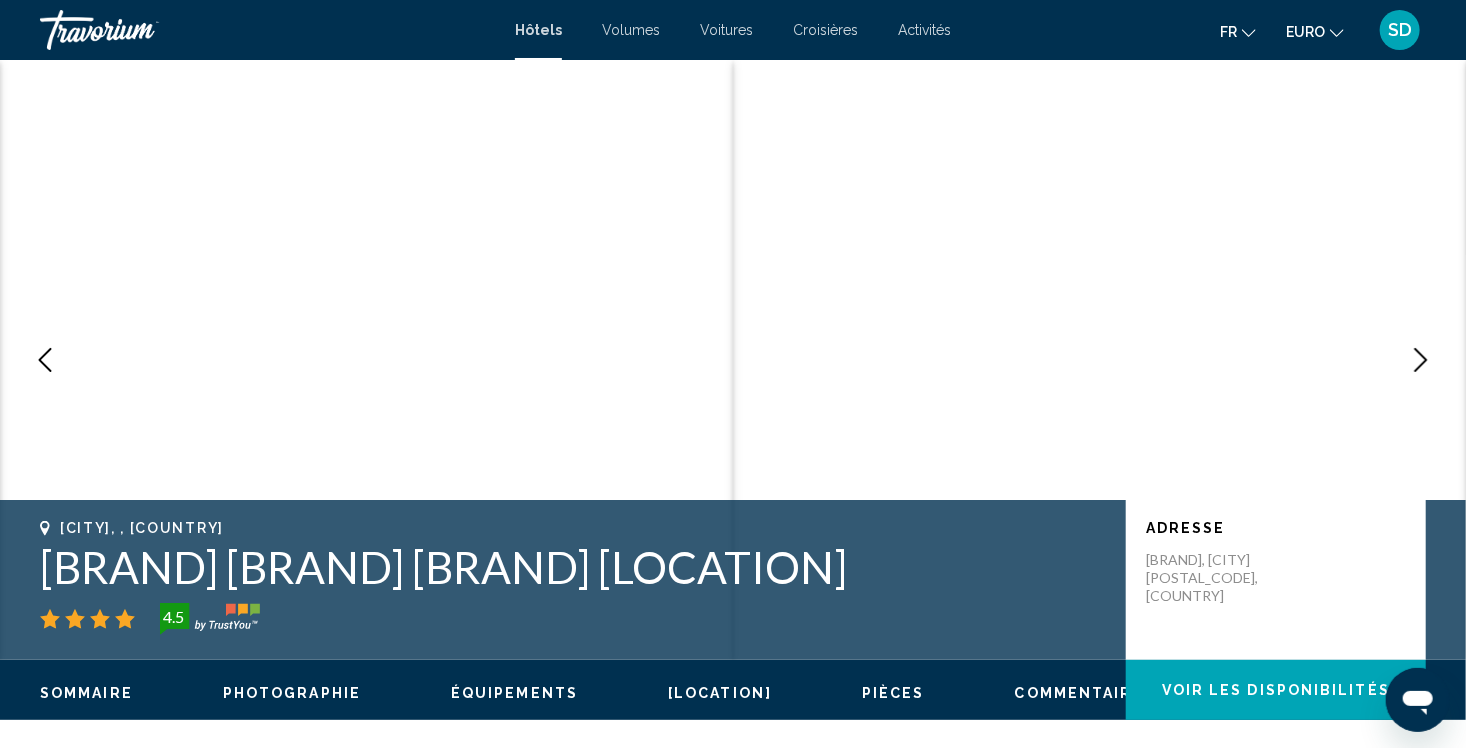 click at bounding box center (1421, 360) 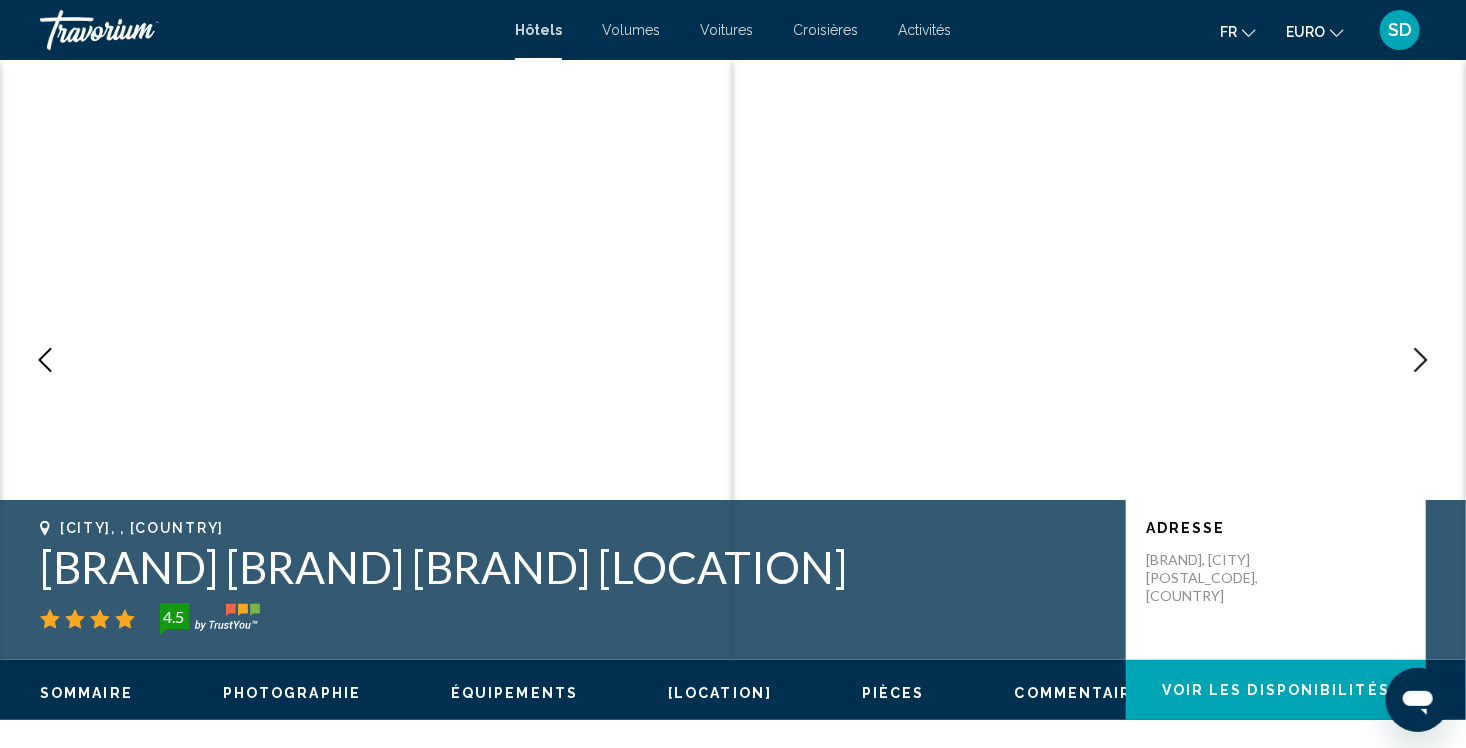 click at bounding box center [1421, 360] 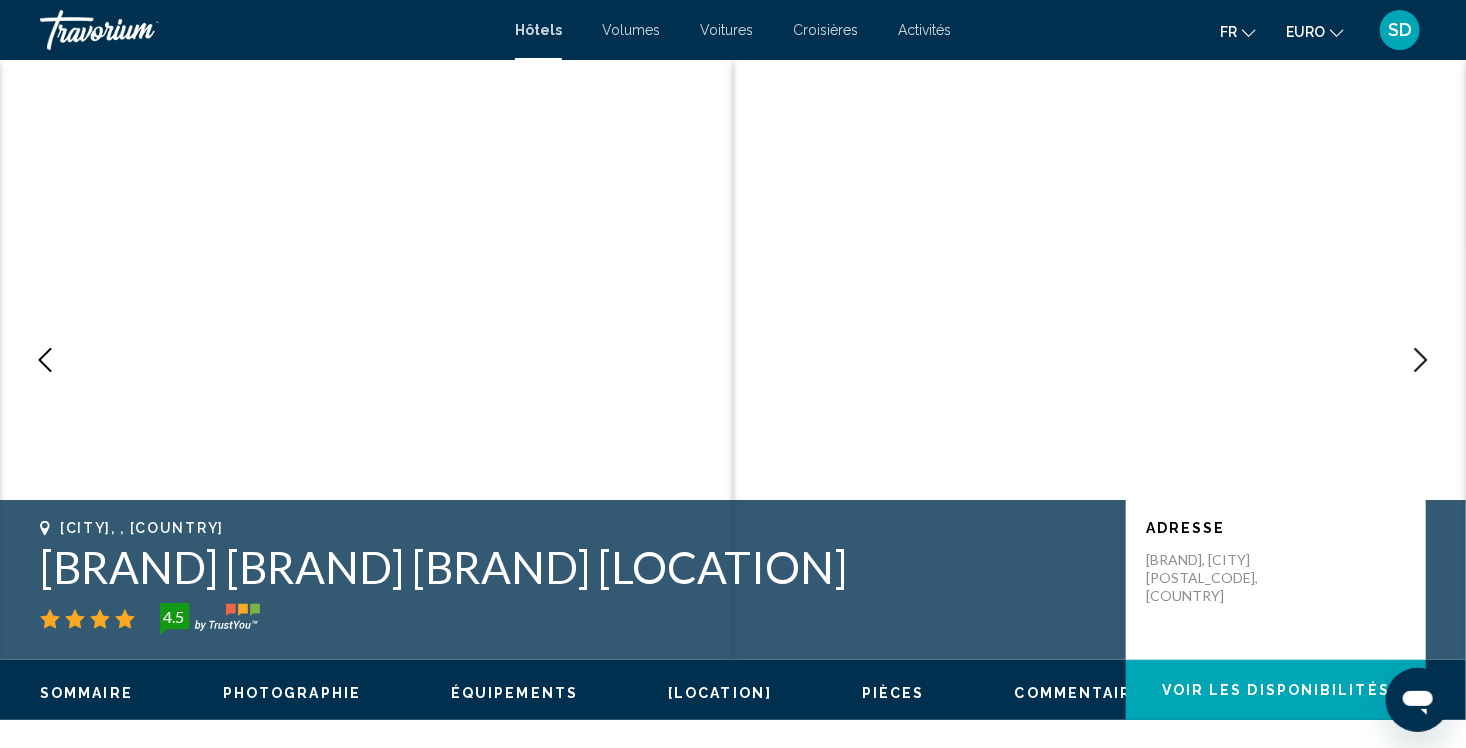 click at bounding box center [1421, 360] 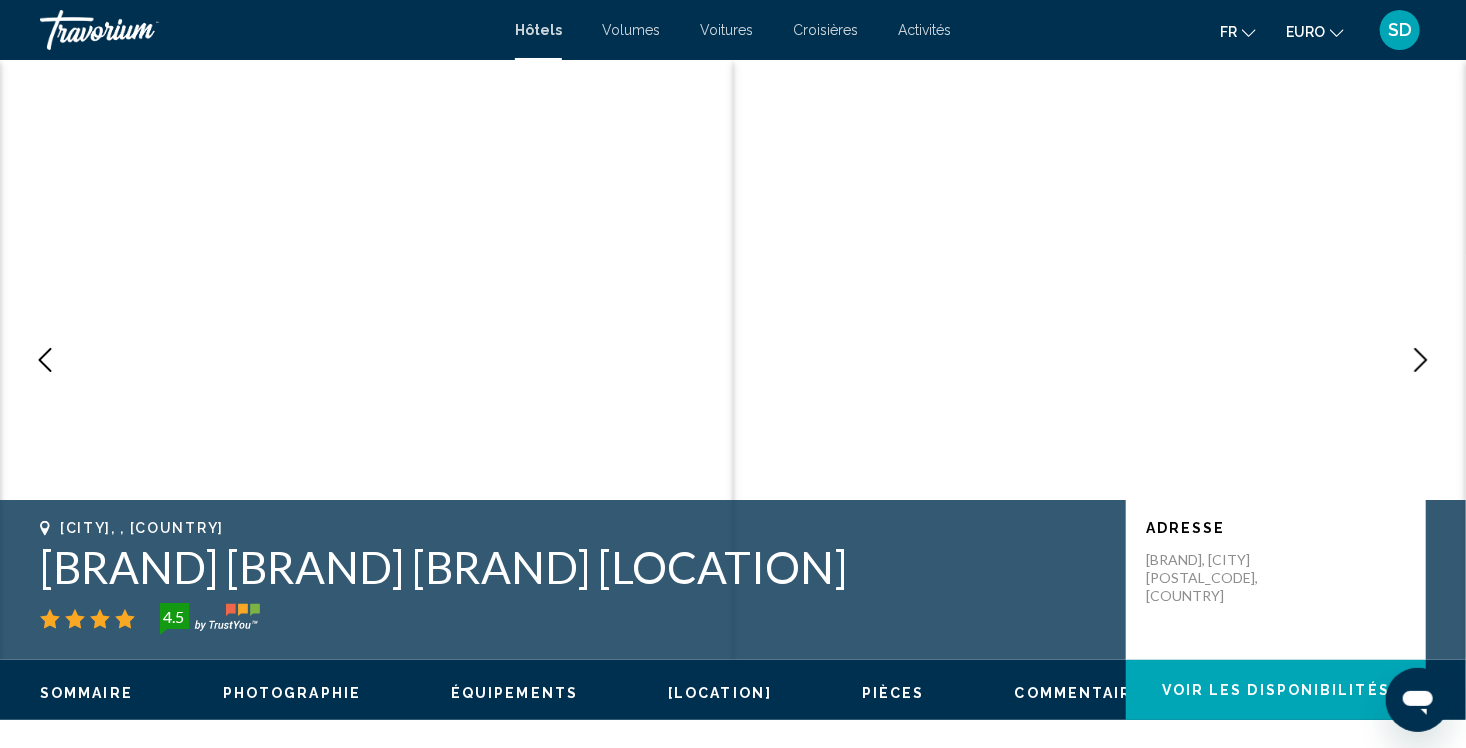 click at bounding box center (1421, 360) 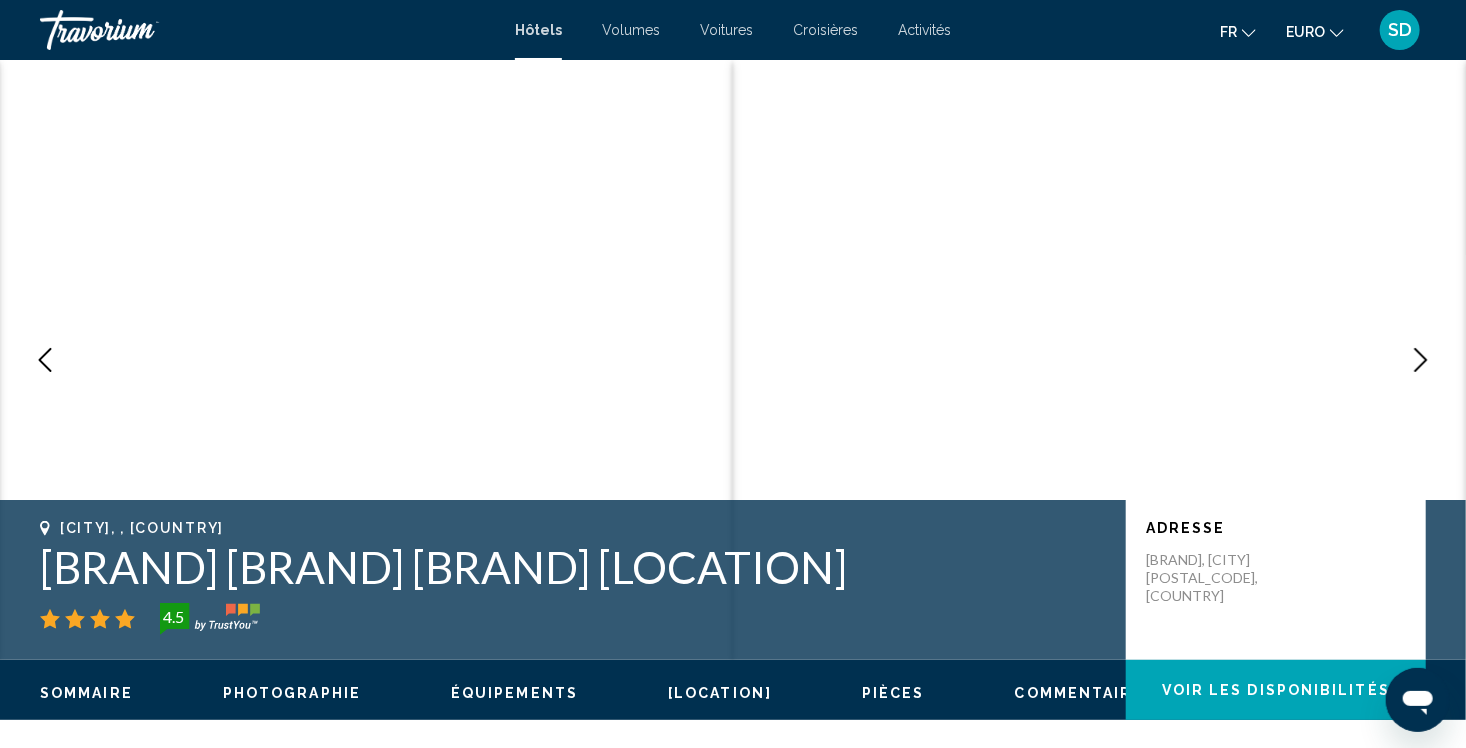 click at bounding box center [1421, 360] 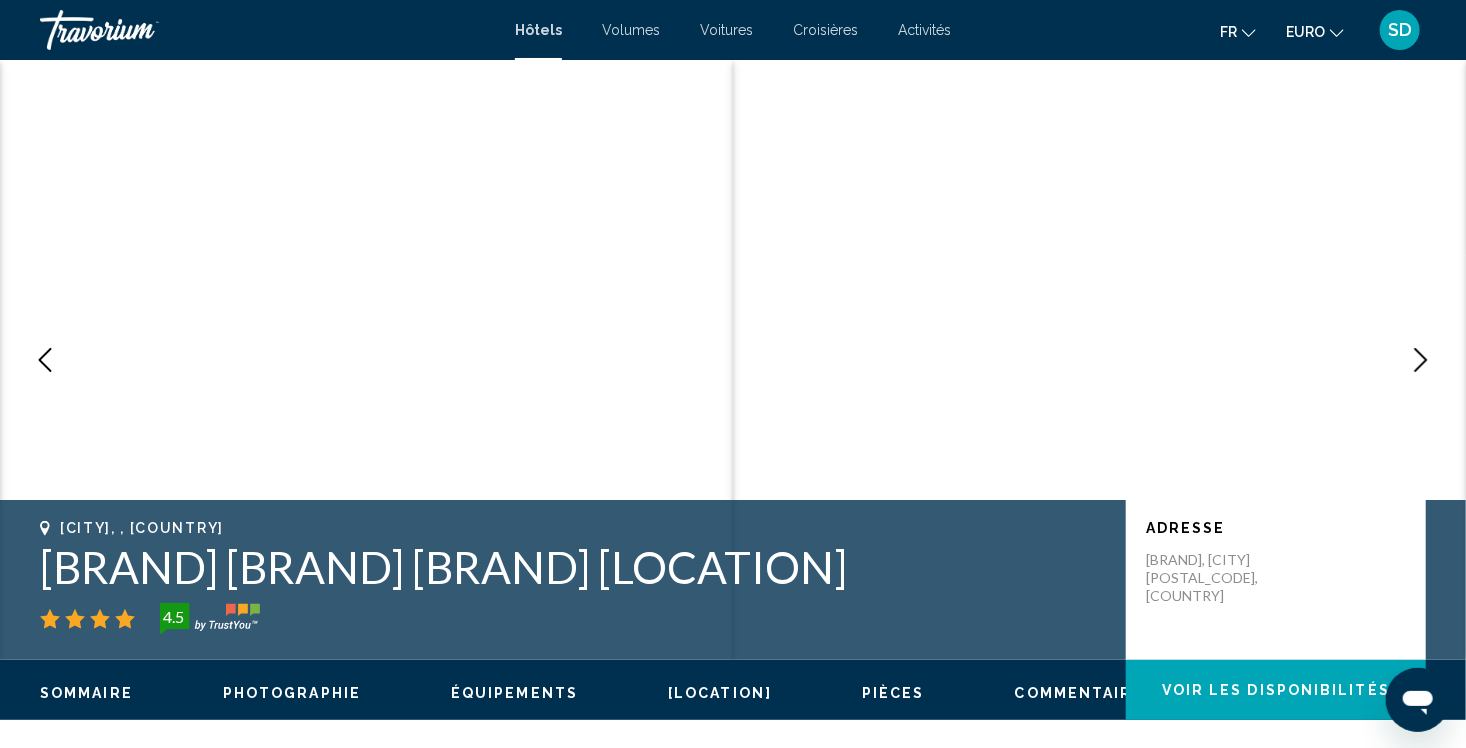 click at bounding box center (1421, 360) 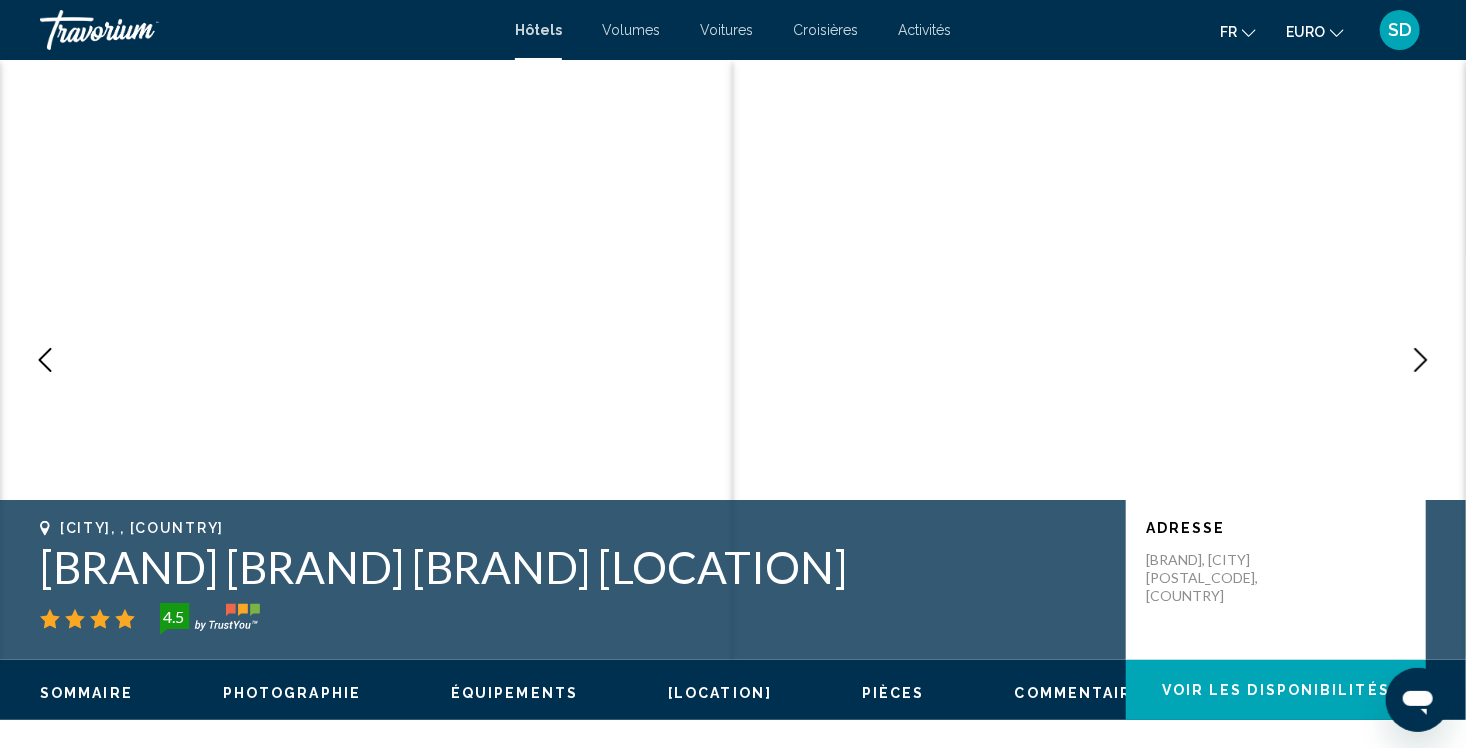 click at bounding box center (1421, 360) 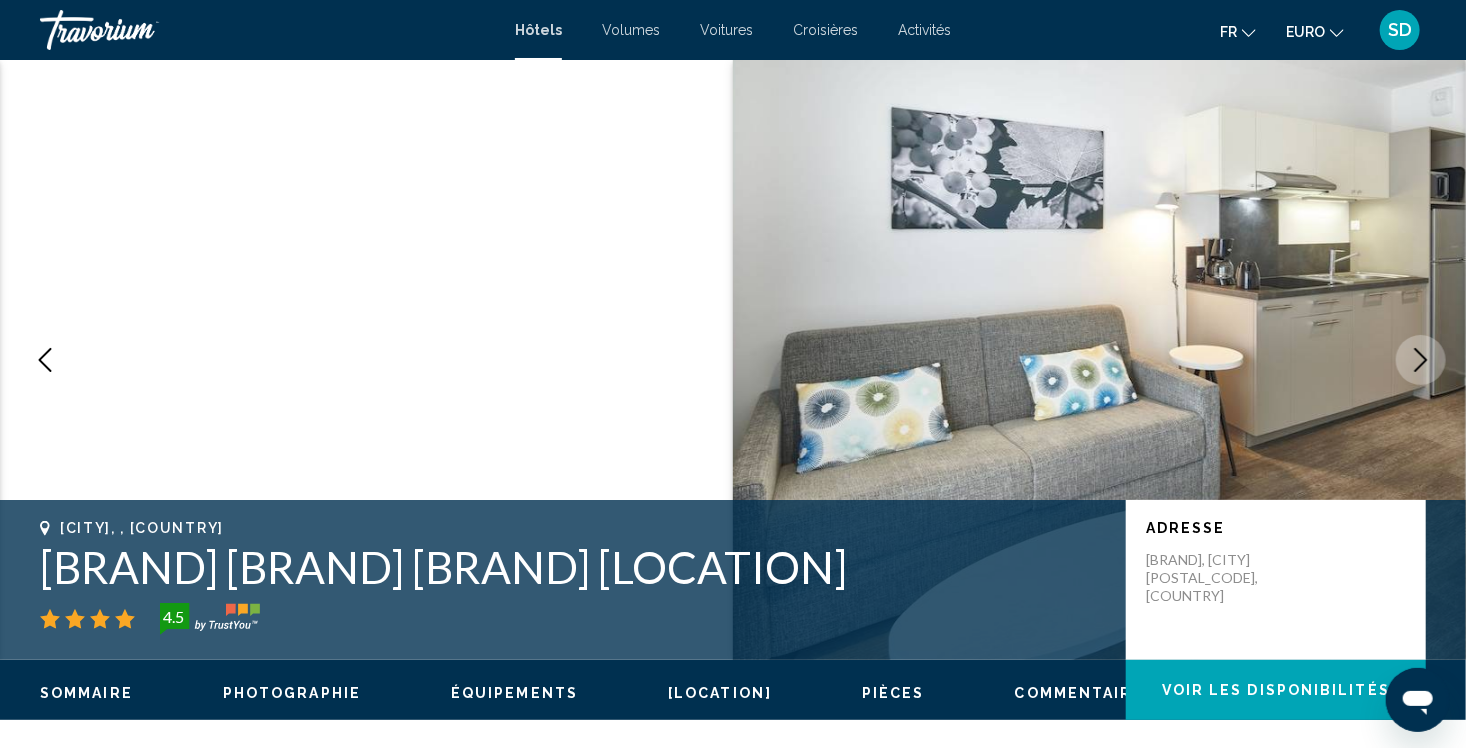 click at bounding box center [1421, 360] 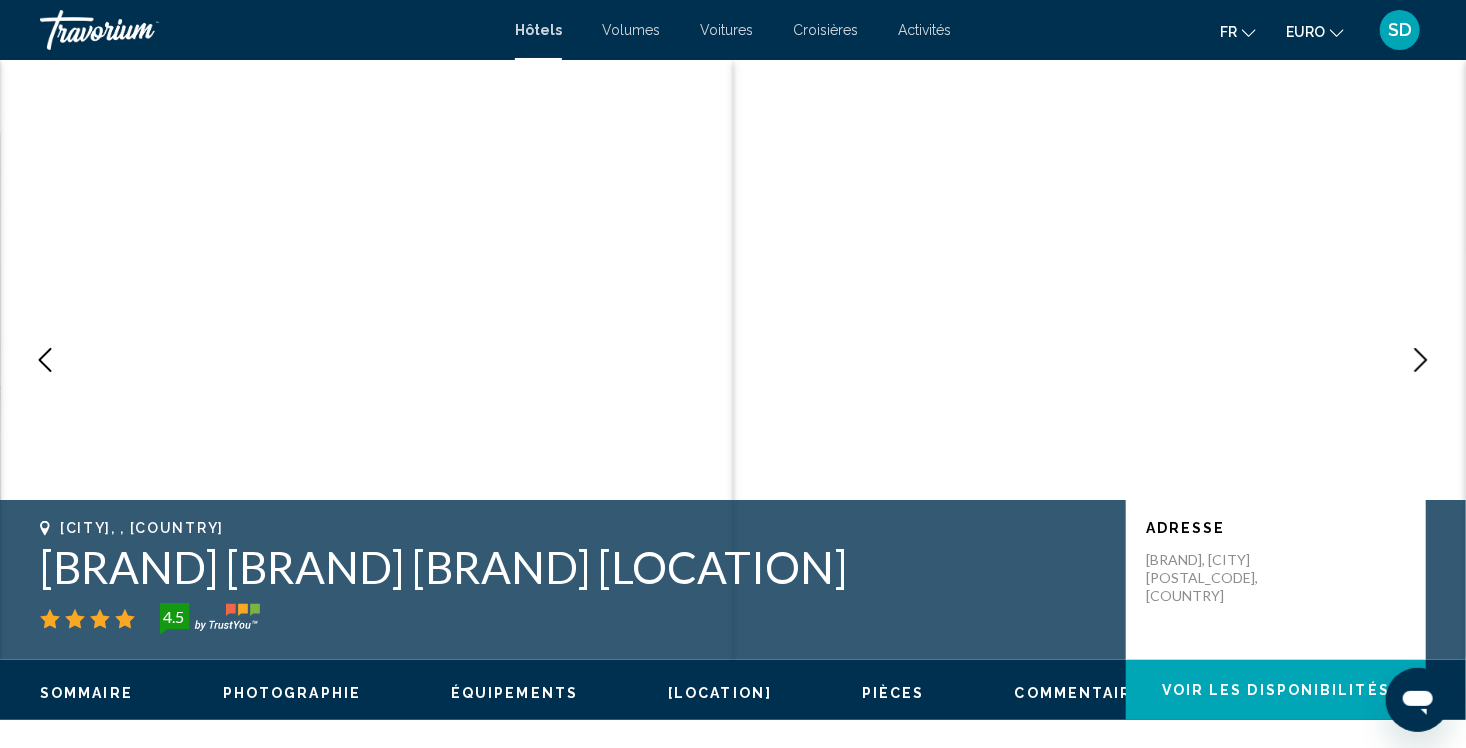 click at bounding box center [1421, 360] 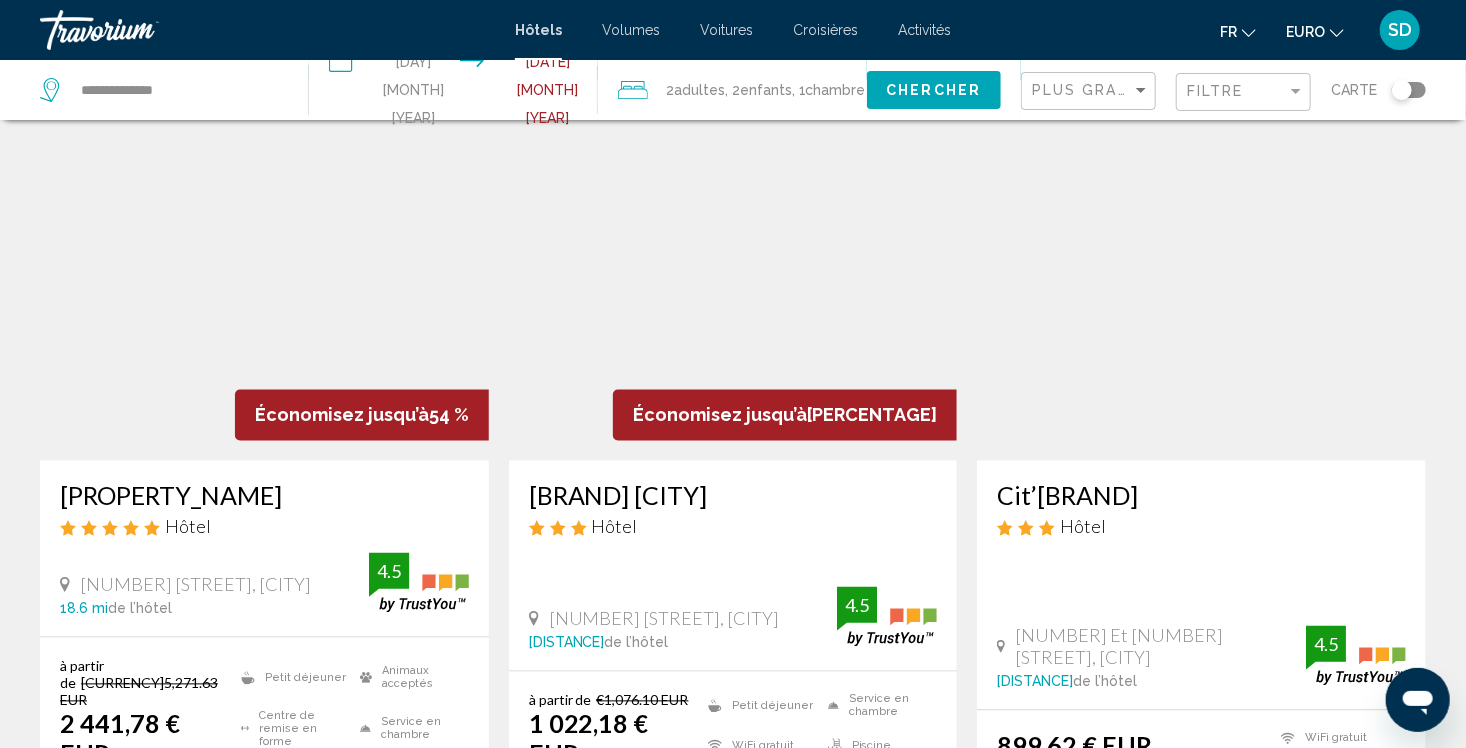 scroll, scrollTop: 1600, scrollLeft: 0, axis: vertical 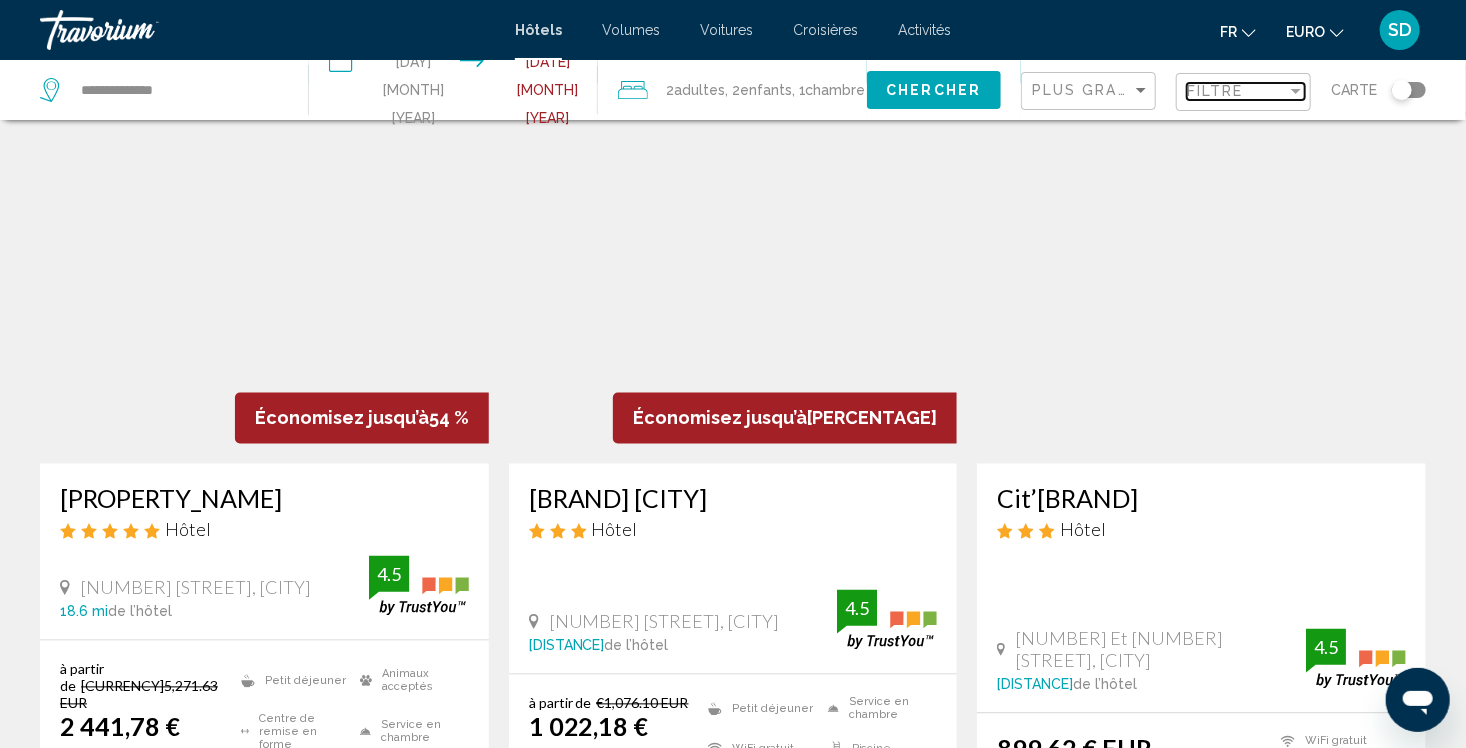 click at bounding box center [1296, 91] 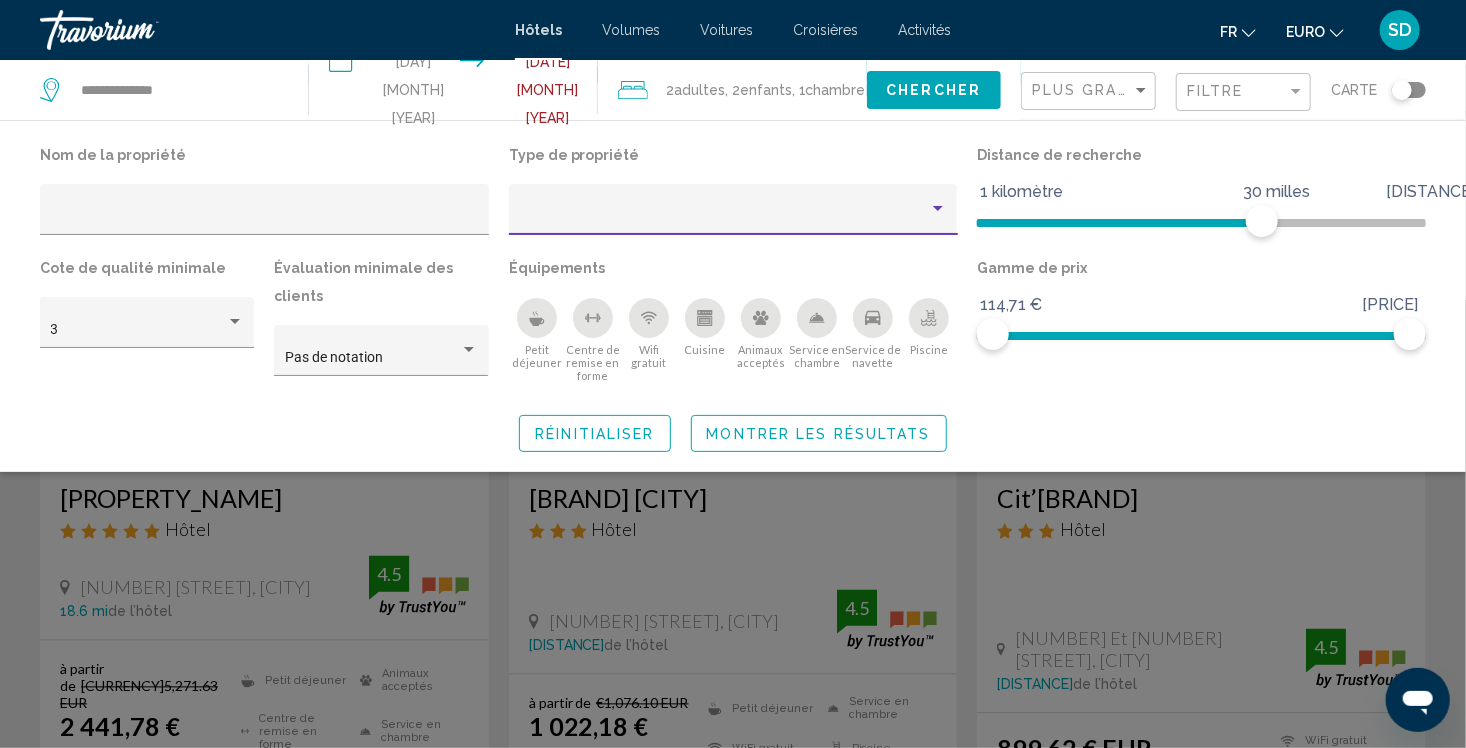 click at bounding box center (938, 208) 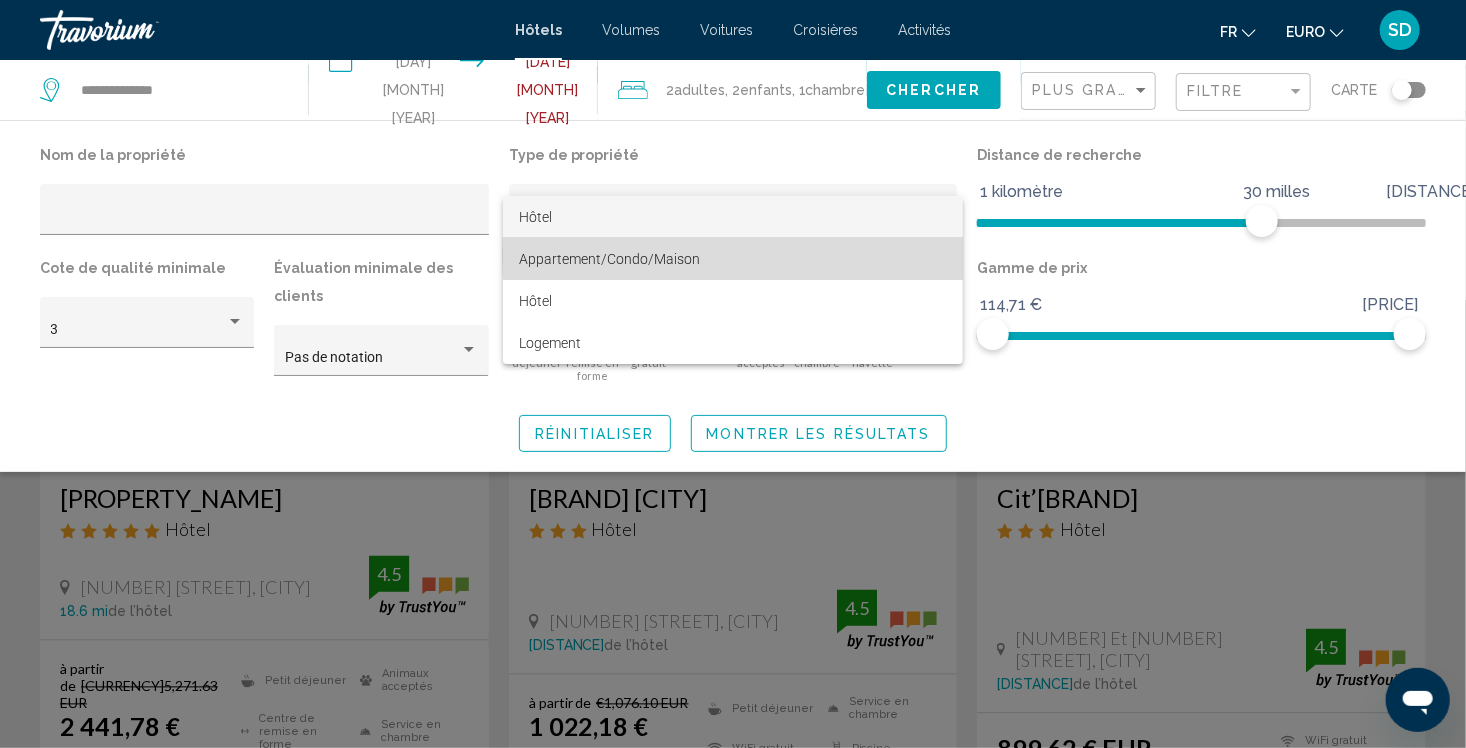 click on "Appartement/Condo/Maison" at bounding box center [733, 259] 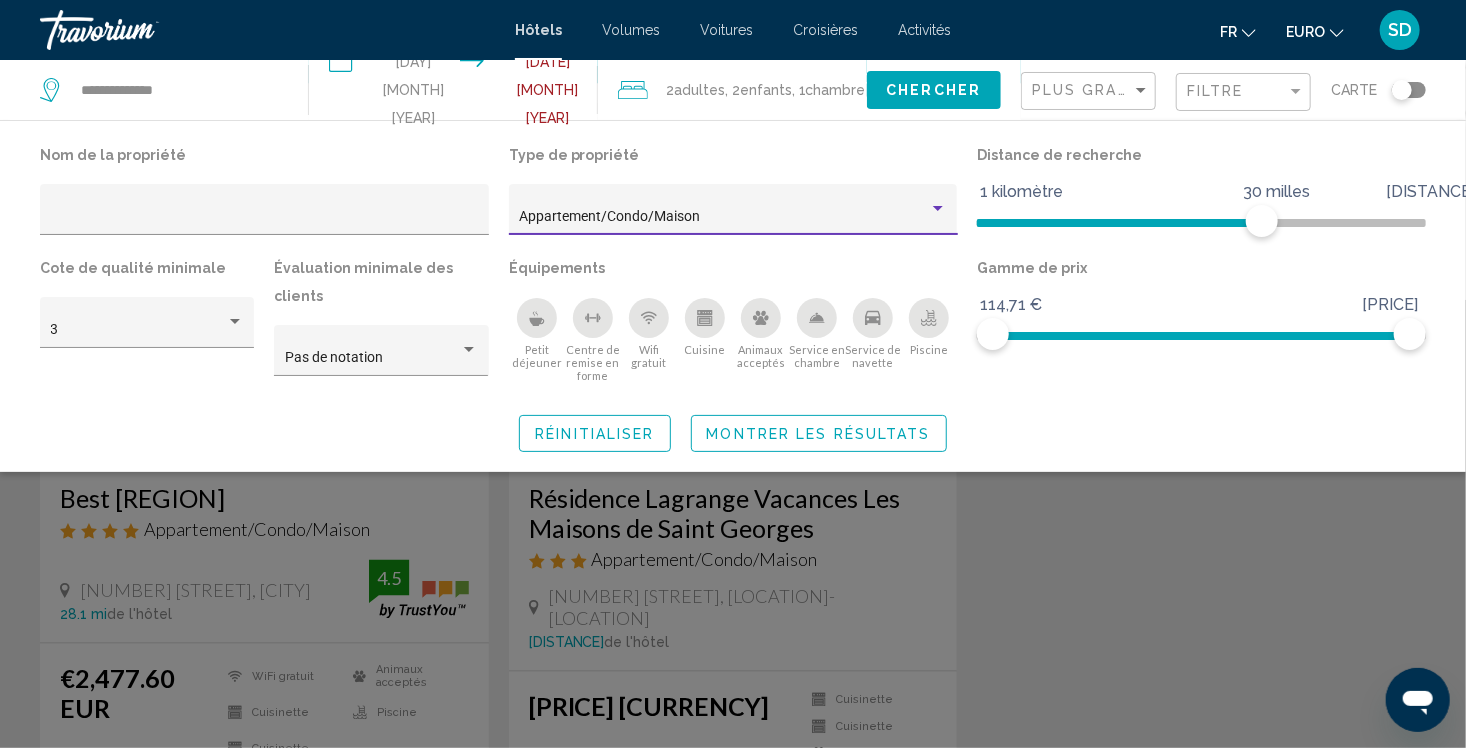 scroll, scrollTop: 880, scrollLeft: 0, axis: vertical 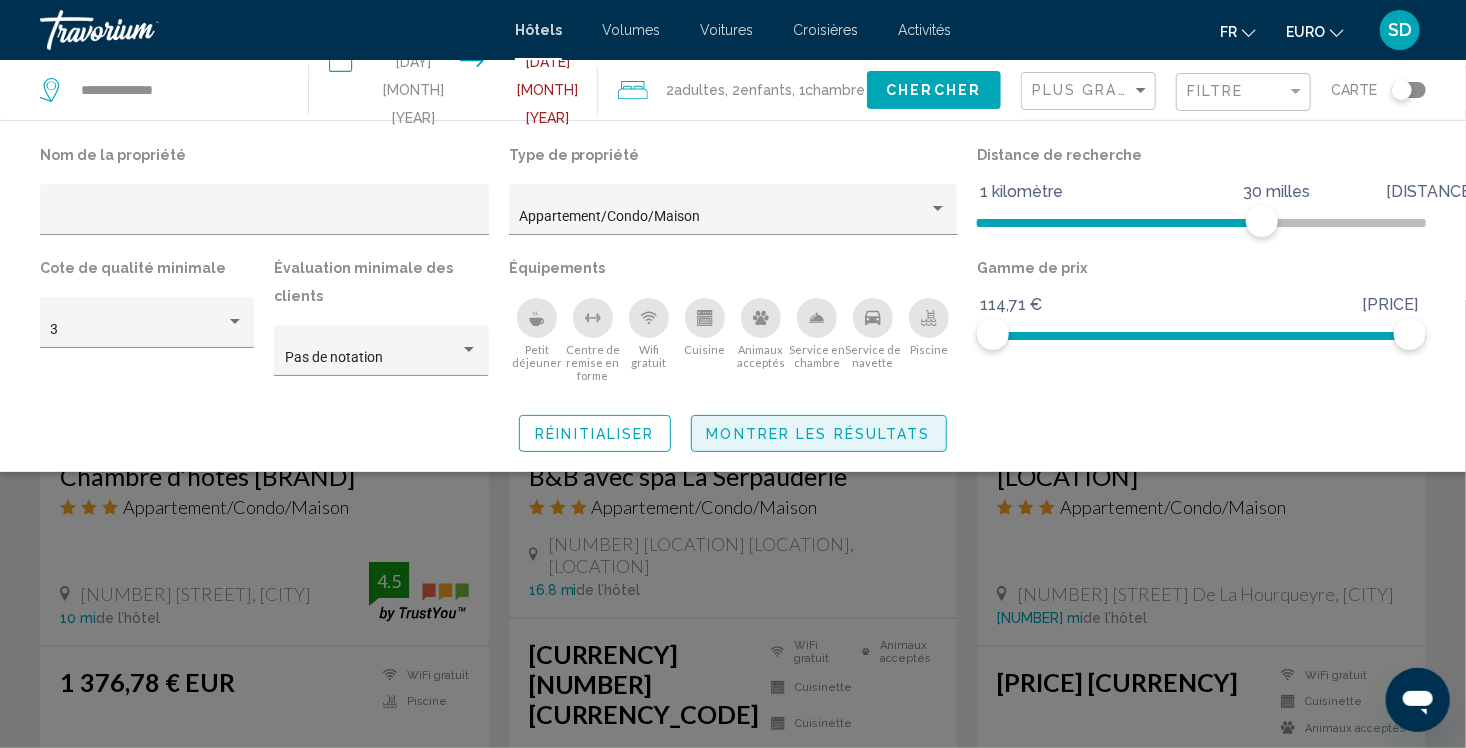 click on "Montrer les résultats" at bounding box center (819, 434) 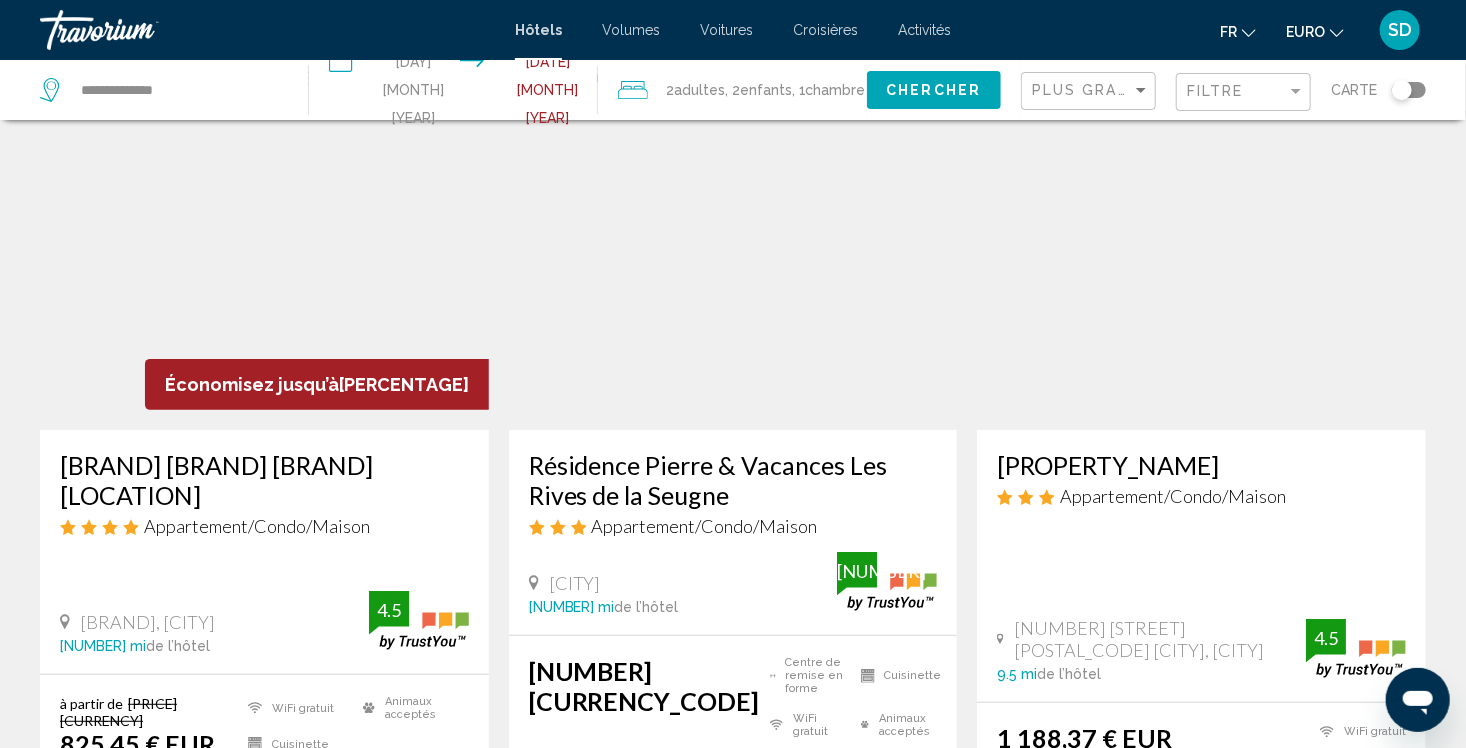 scroll, scrollTop: 0, scrollLeft: 0, axis: both 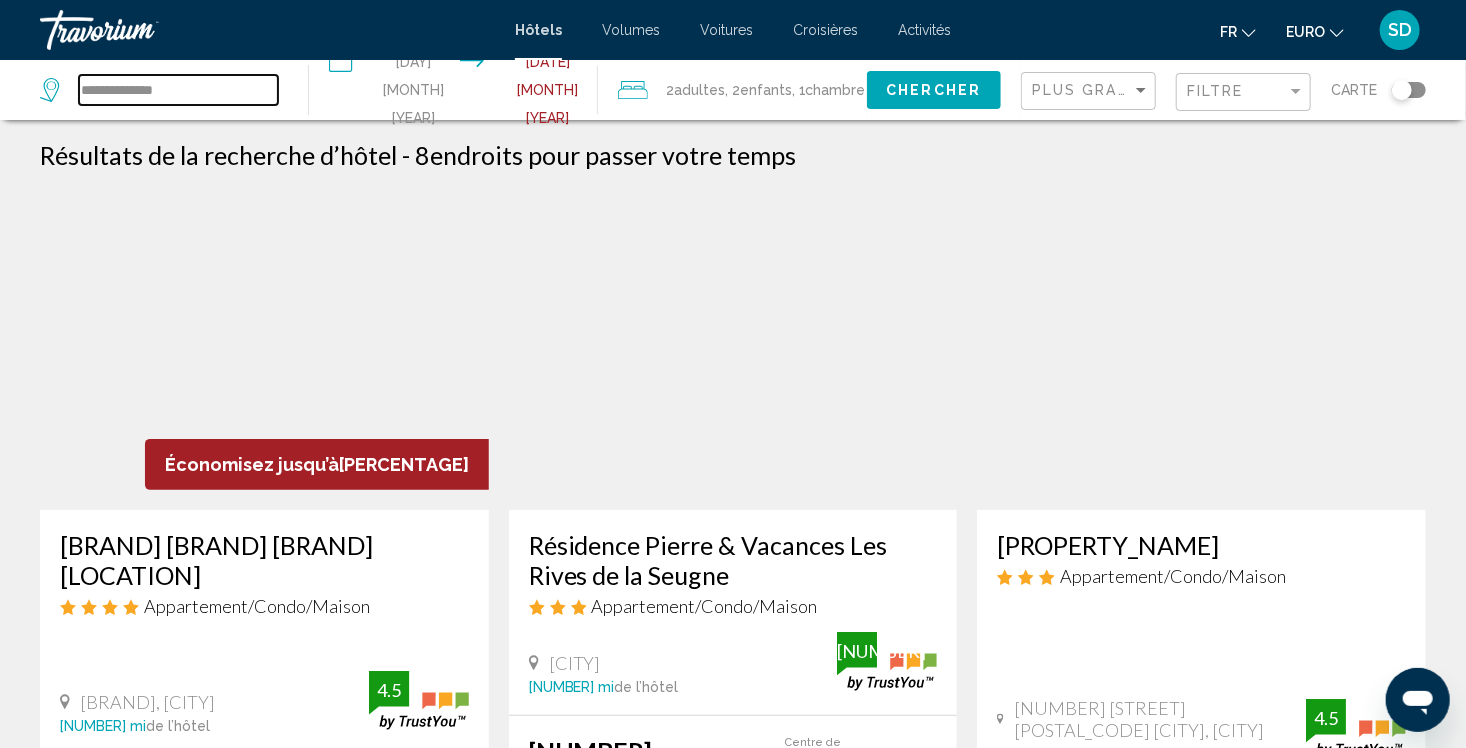 click on "**********" at bounding box center (178, 90) 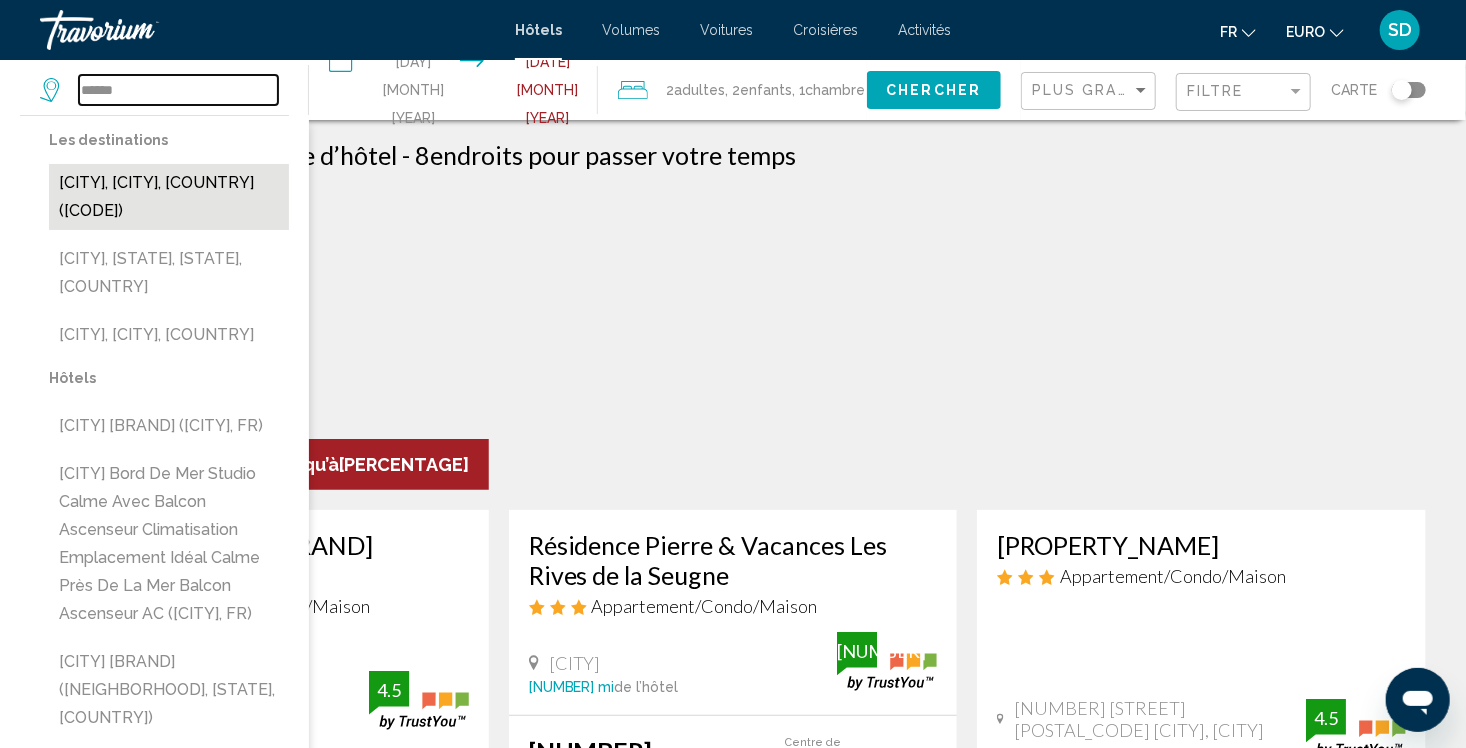 type on "******" 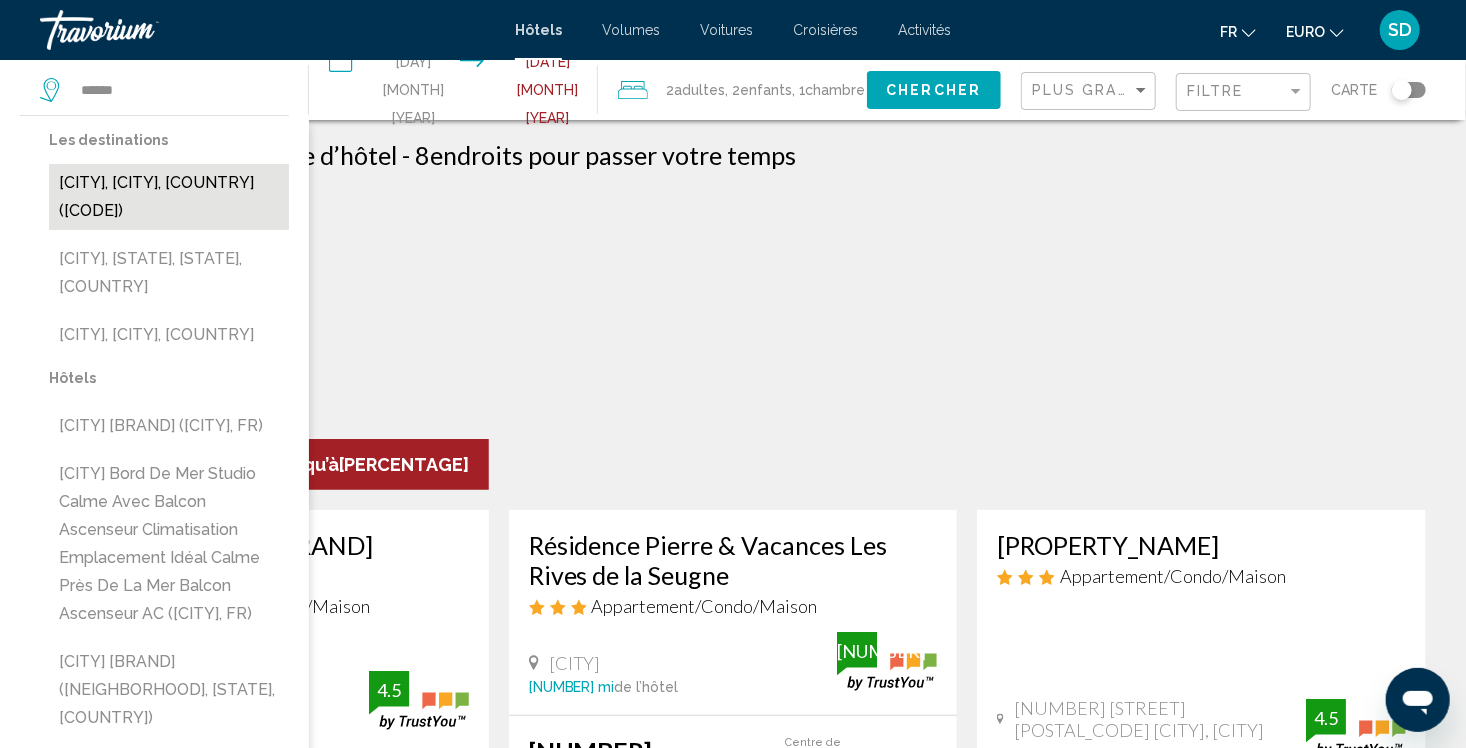 click on "[CITY], [CITY], [COUNTRY] ([CODE])" at bounding box center [169, 197] 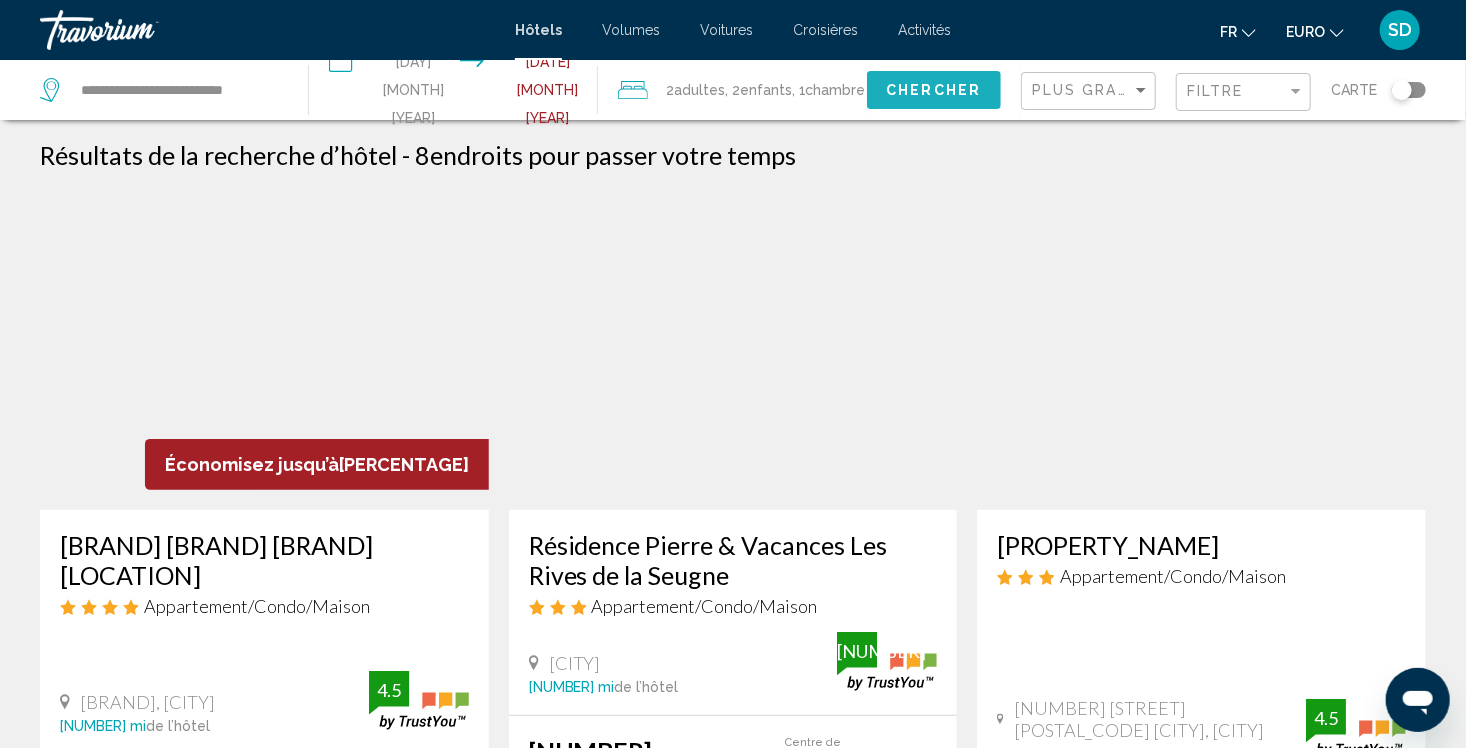 click on "Chercher" at bounding box center (933, 89) 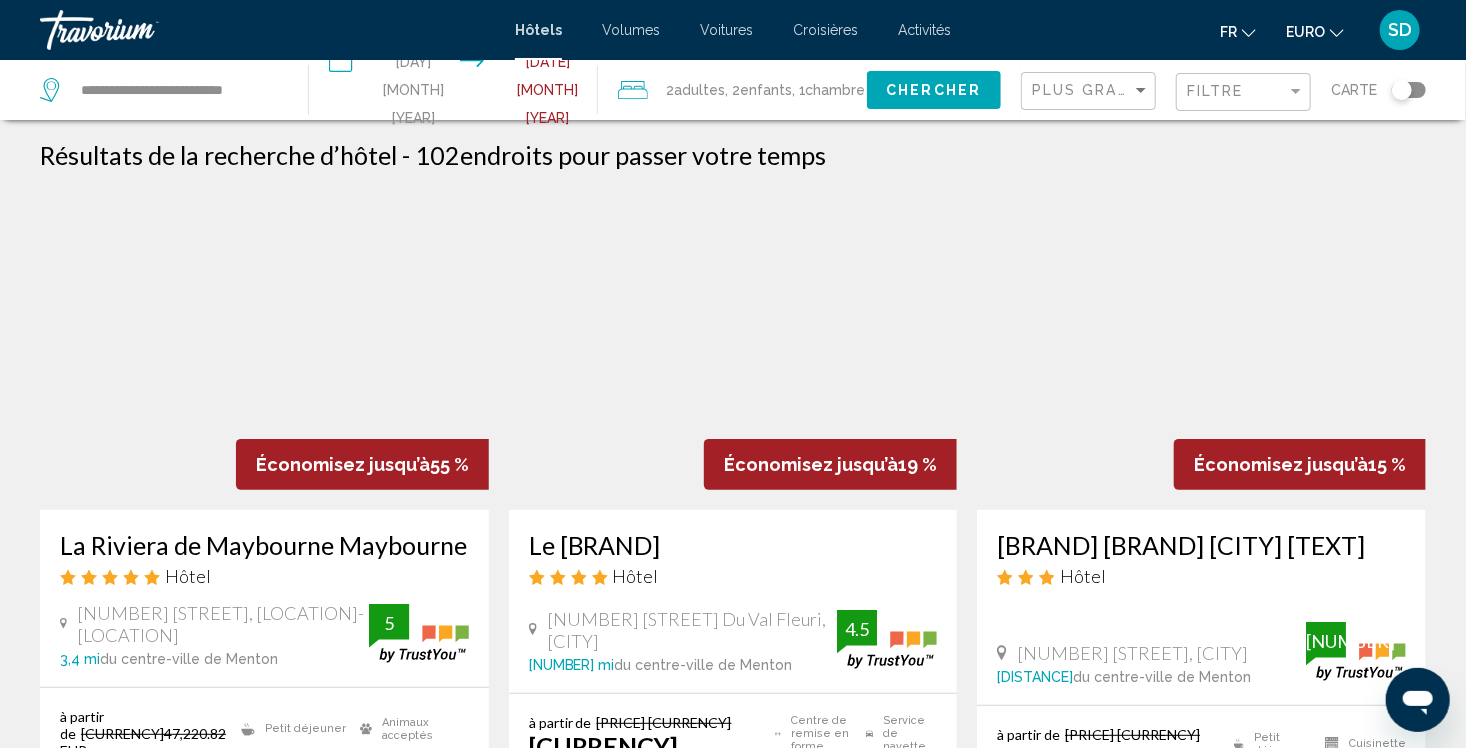 type 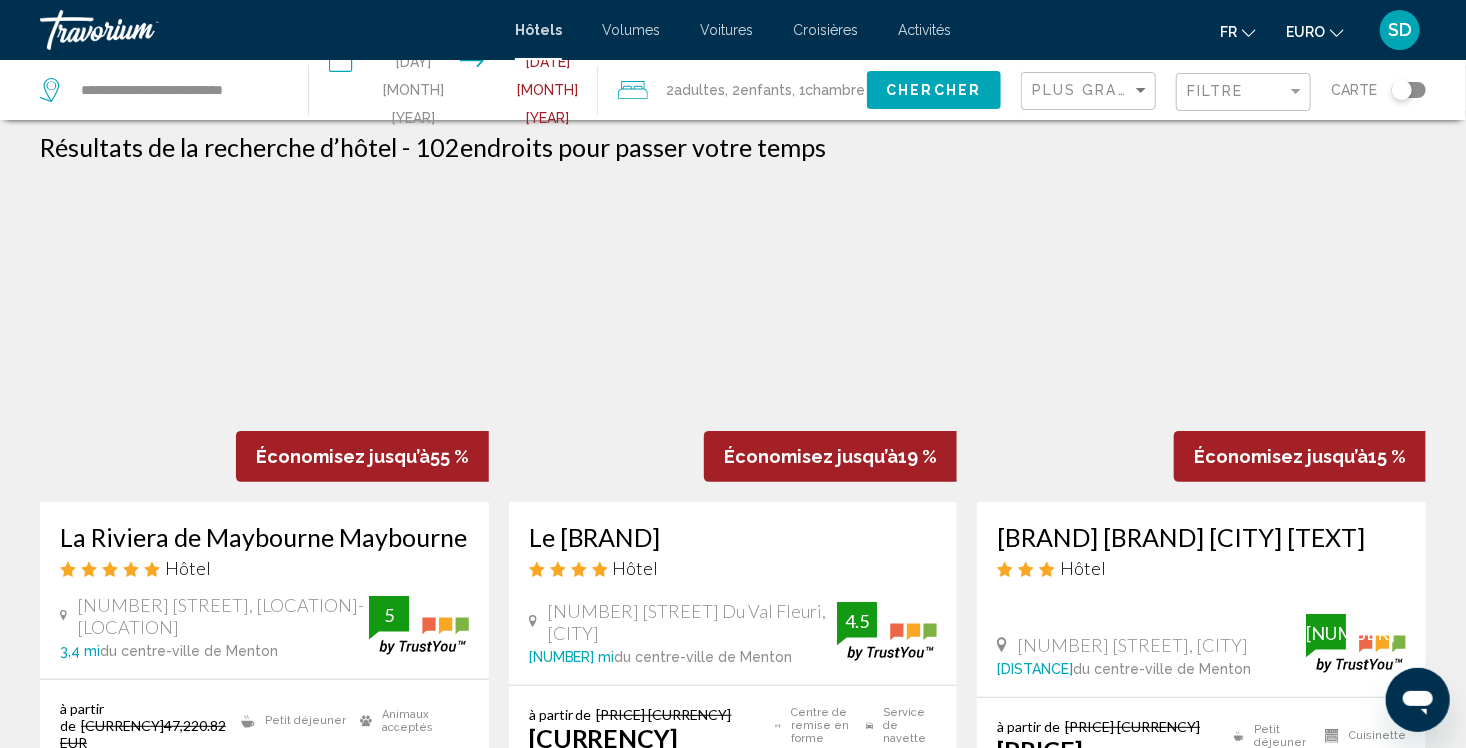 scroll, scrollTop: 0, scrollLeft: 0, axis: both 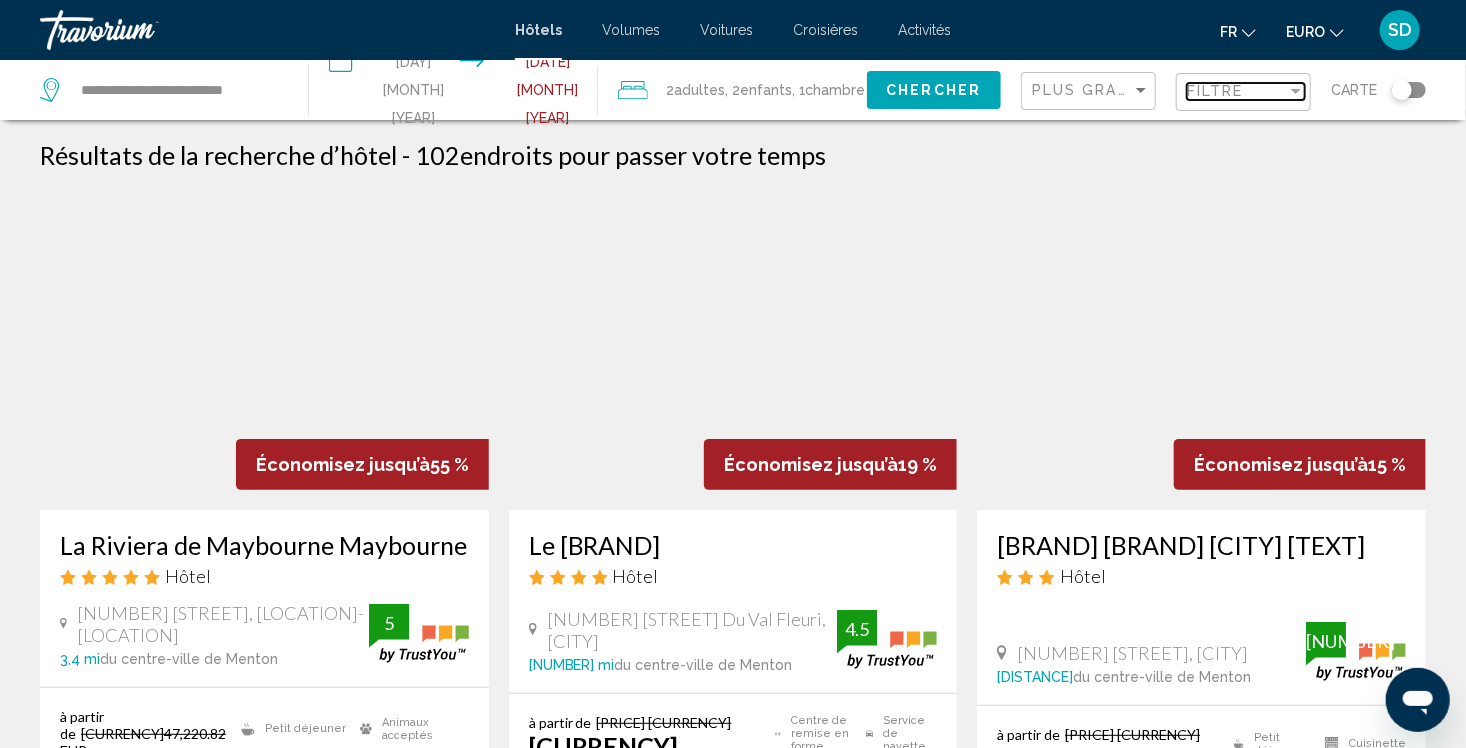 click at bounding box center (1296, 91) 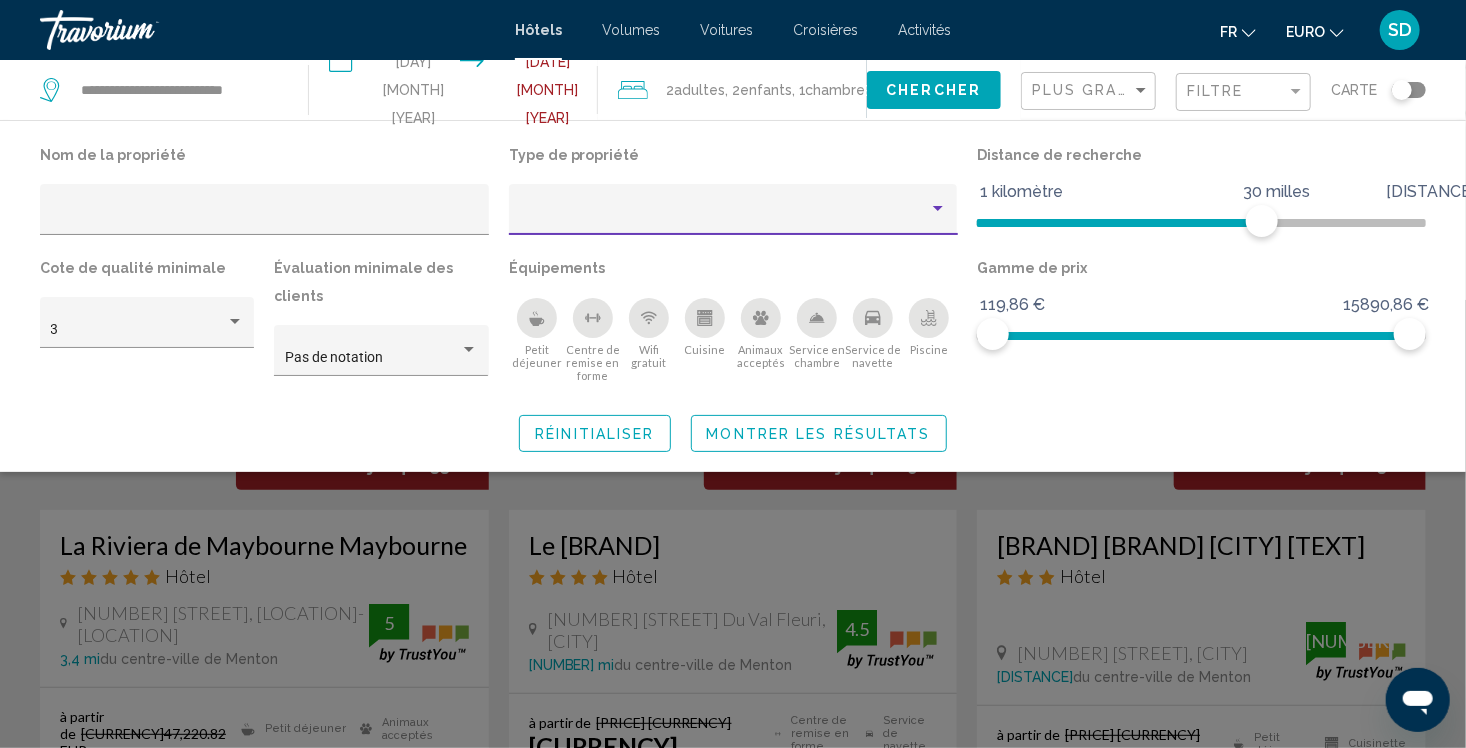 click at bounding box center [938, 208] 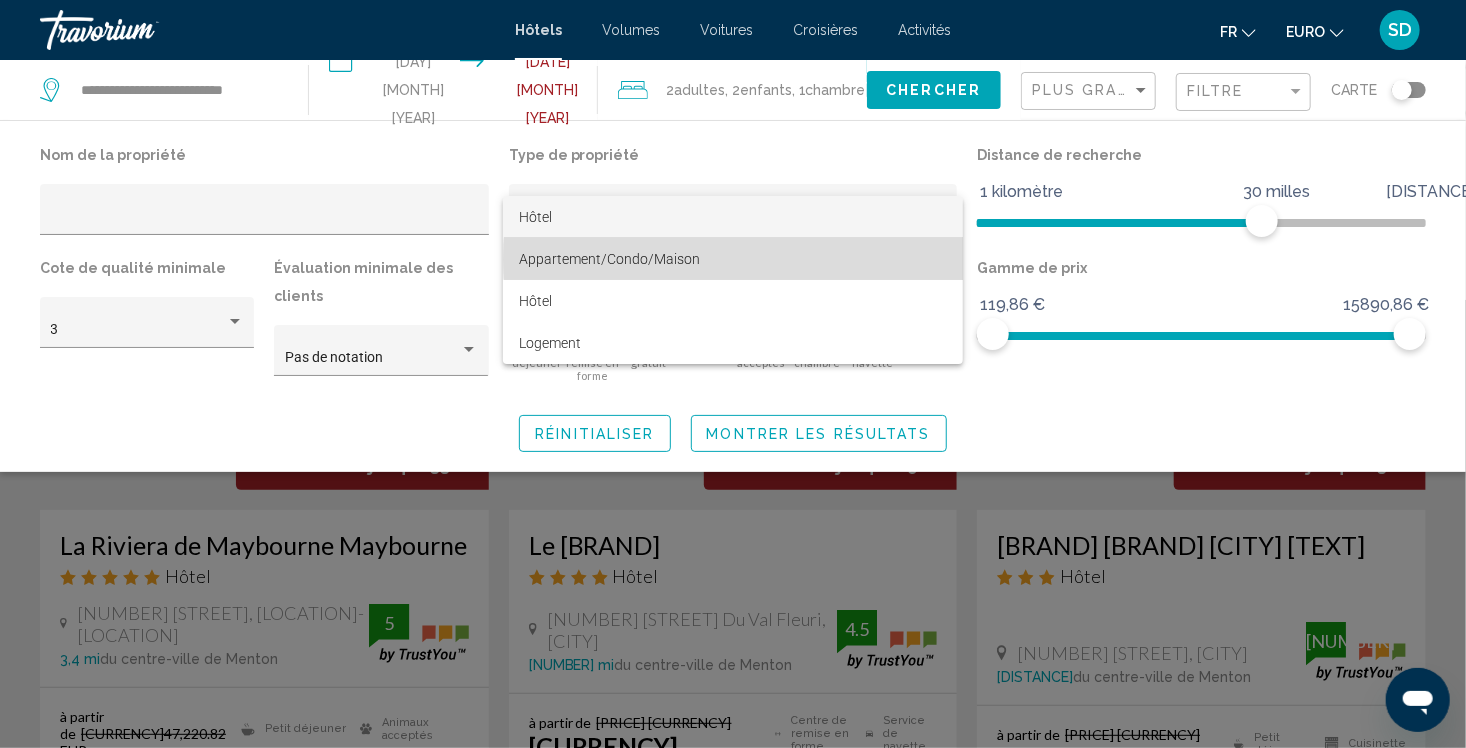 click on "Appartement/Condo/Maison" at bounding box center [733, 259] 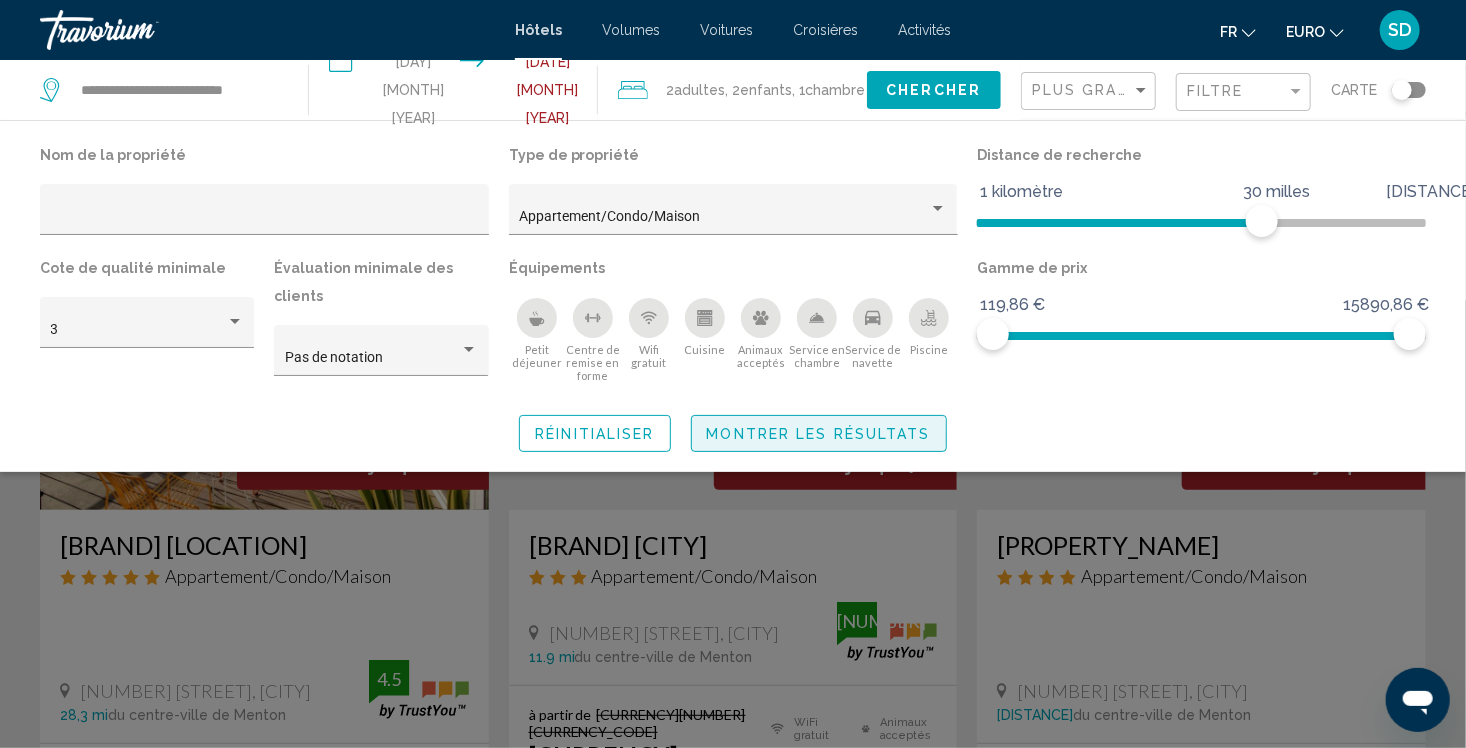 click on "Montrer les résultats" at bounding box center [819, 434] 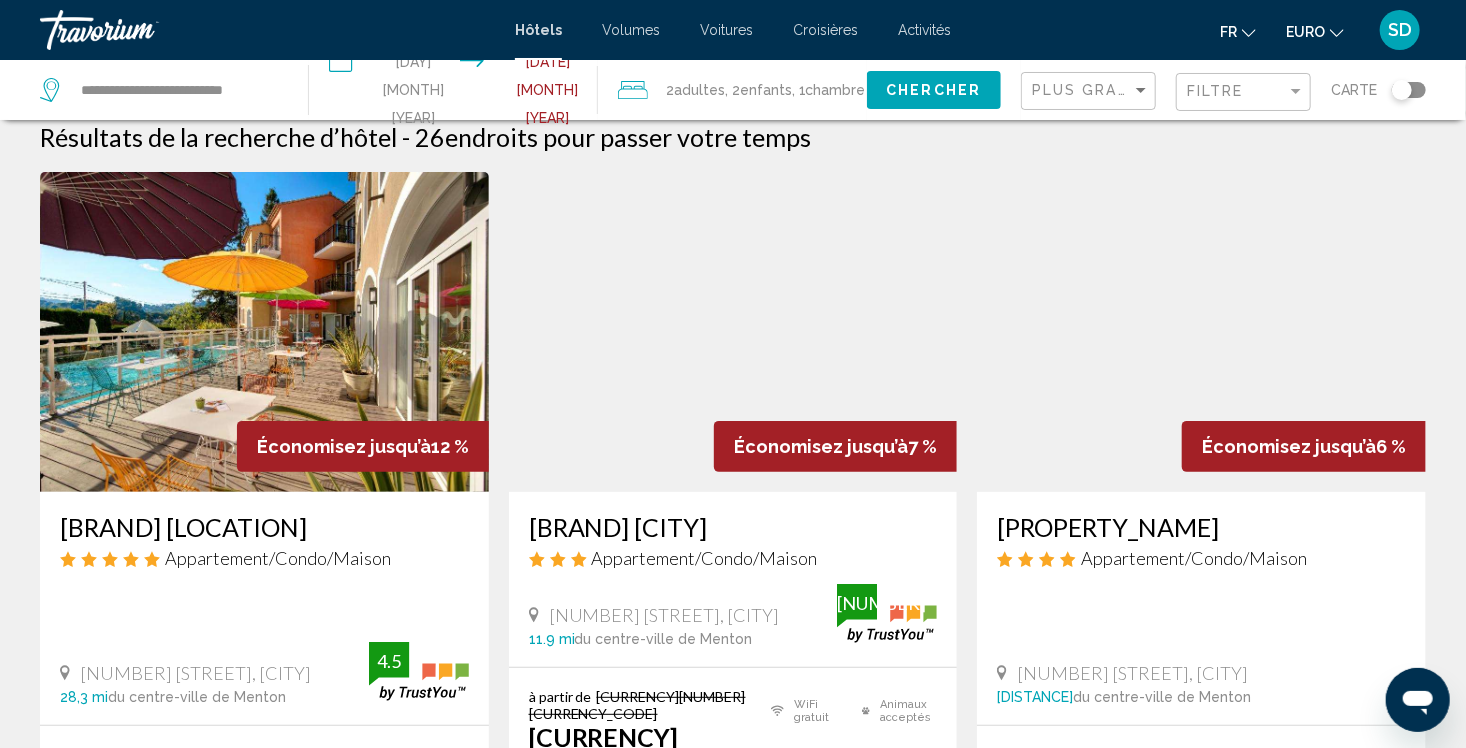 scroll, scrollTop: 0, scrollLeft: 0, axis: both 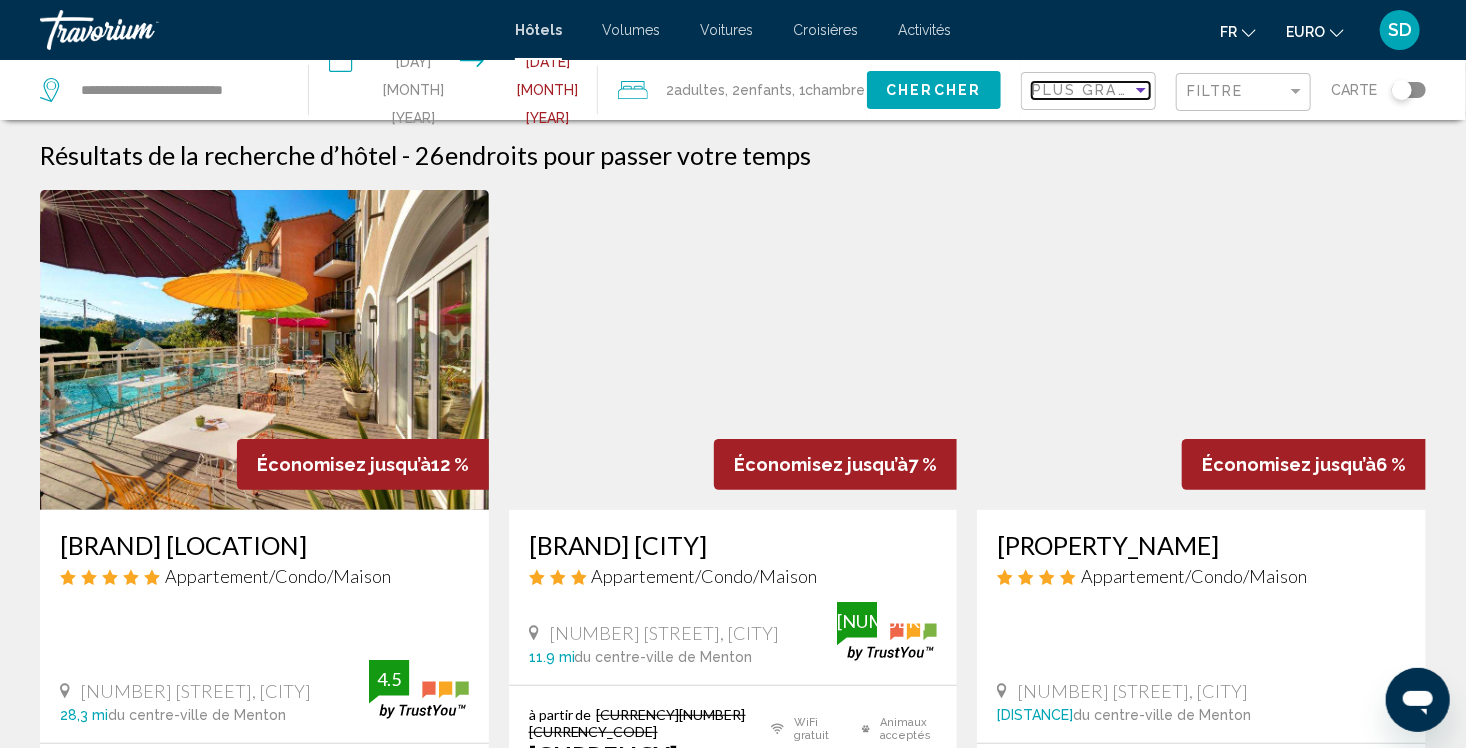click at bounding box center (1141, 90) 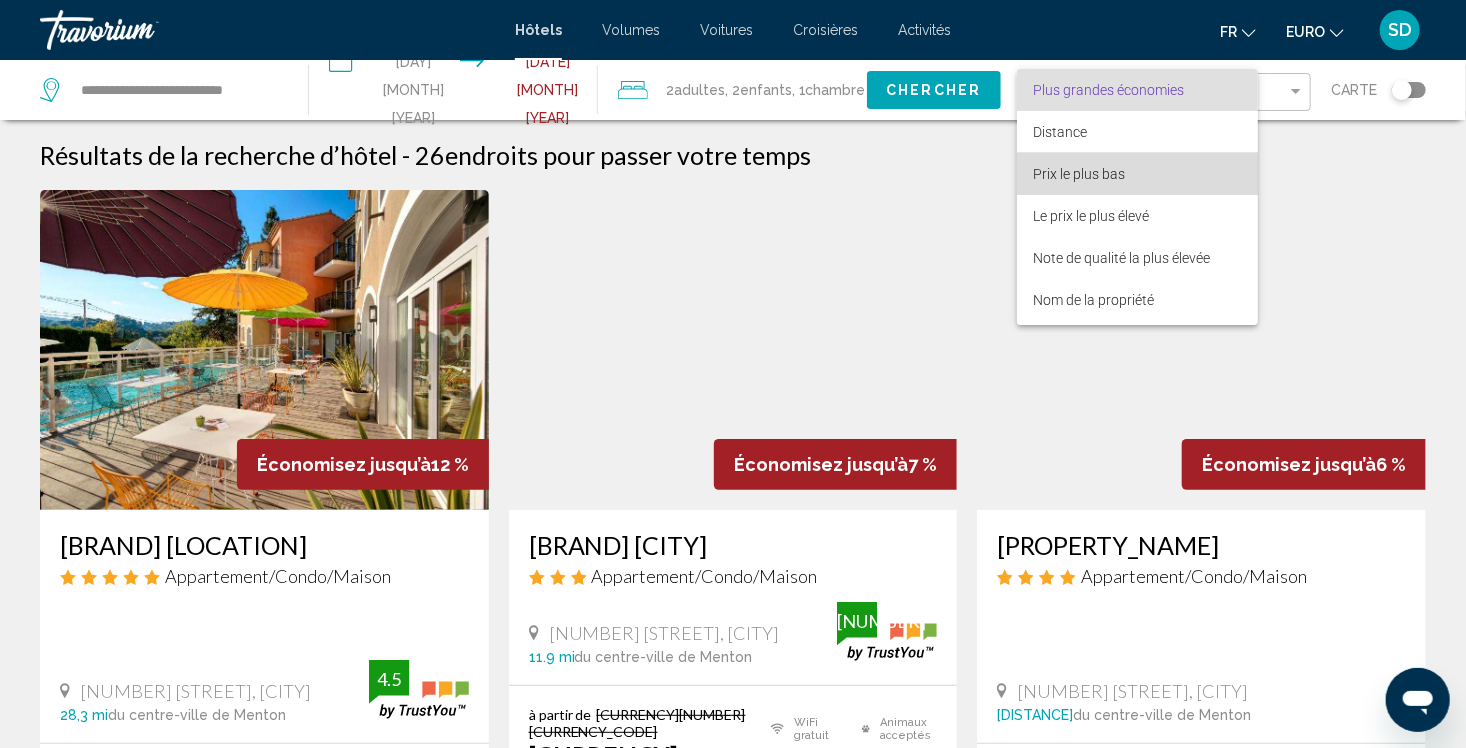 click on "Prix le plus bas" at bounding box center [1137, 174] 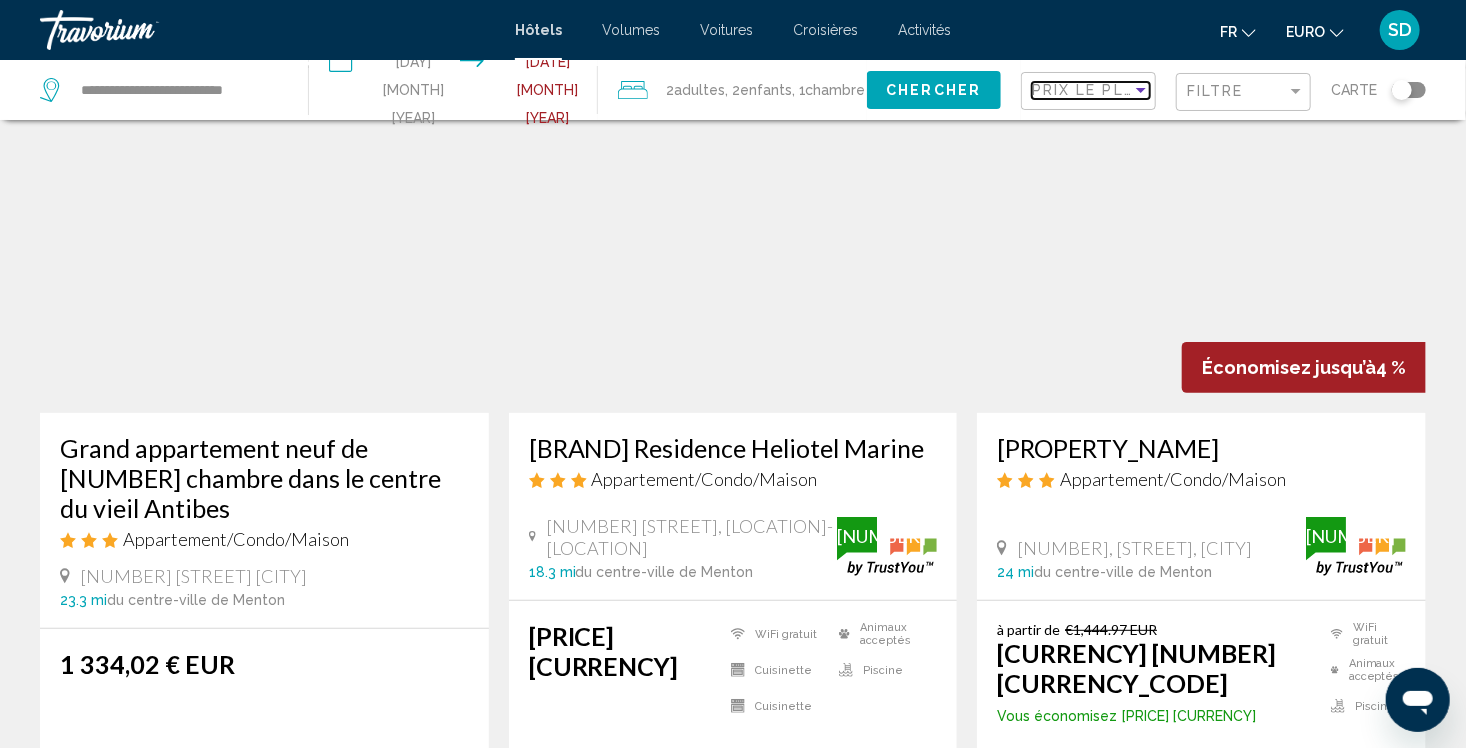 scroll, scrollTop: 101, scrollLeft: 0, axis: vertical 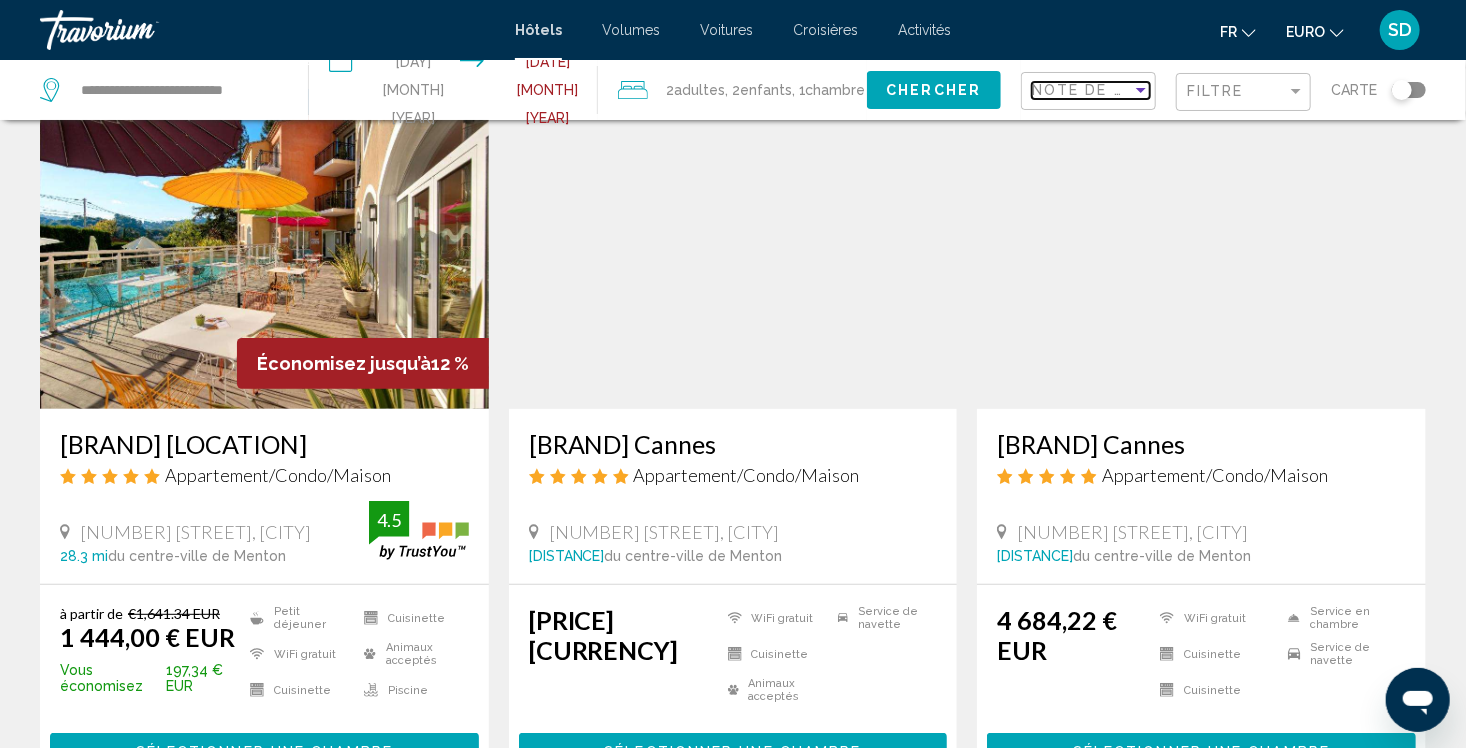 click at bounding box center (1141, 90) 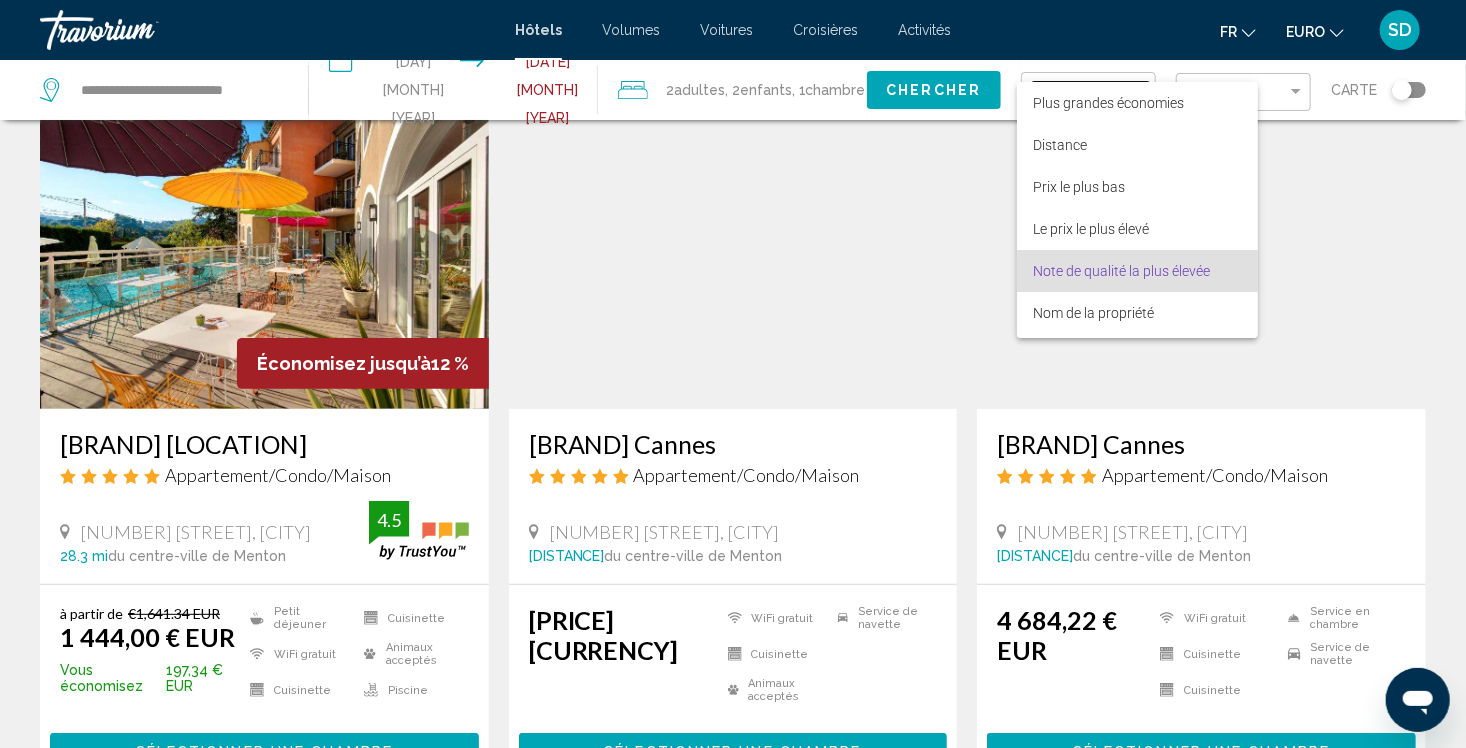 scroll, scrollTop: 38, scrollLeft: 0, axis: vertical 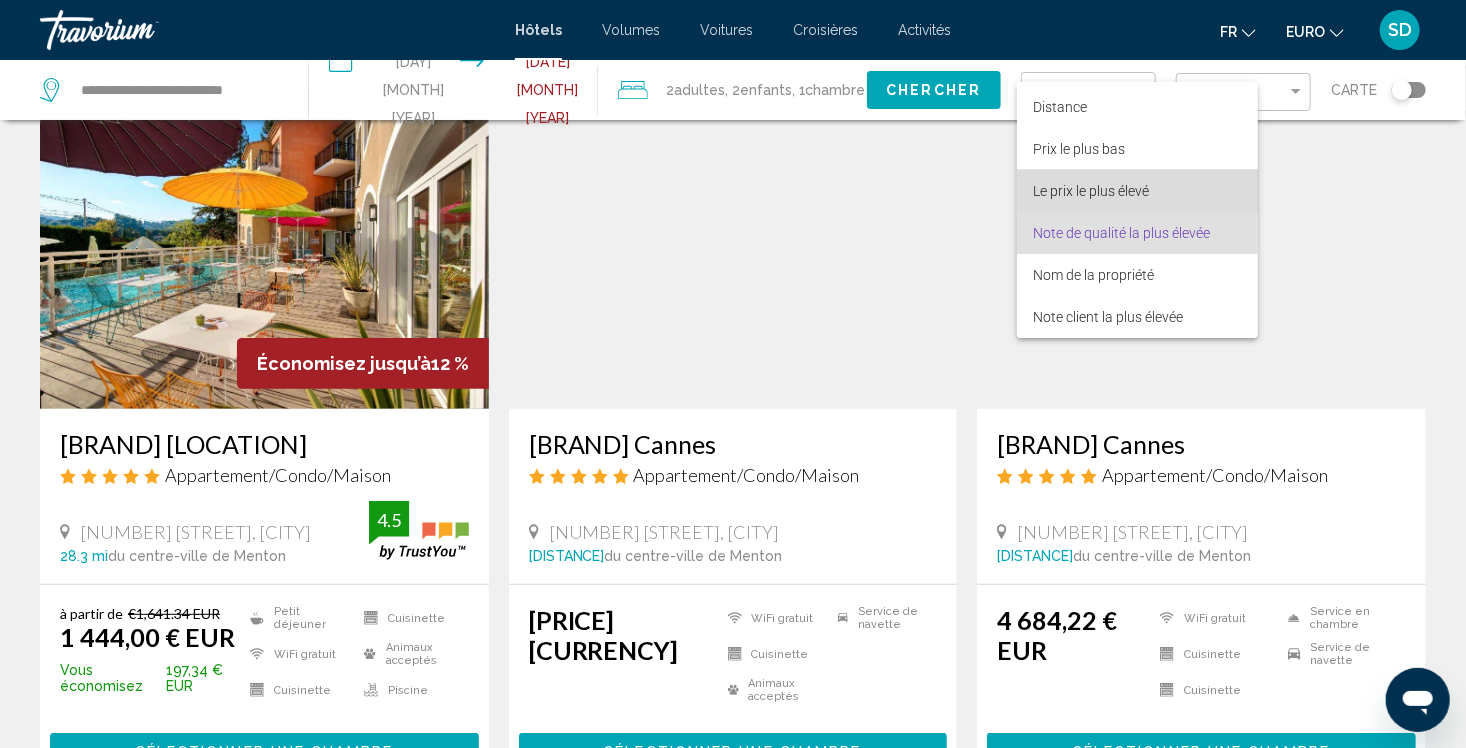 click on "Le prix le plus élevé" at bounding box center [1091, 191] 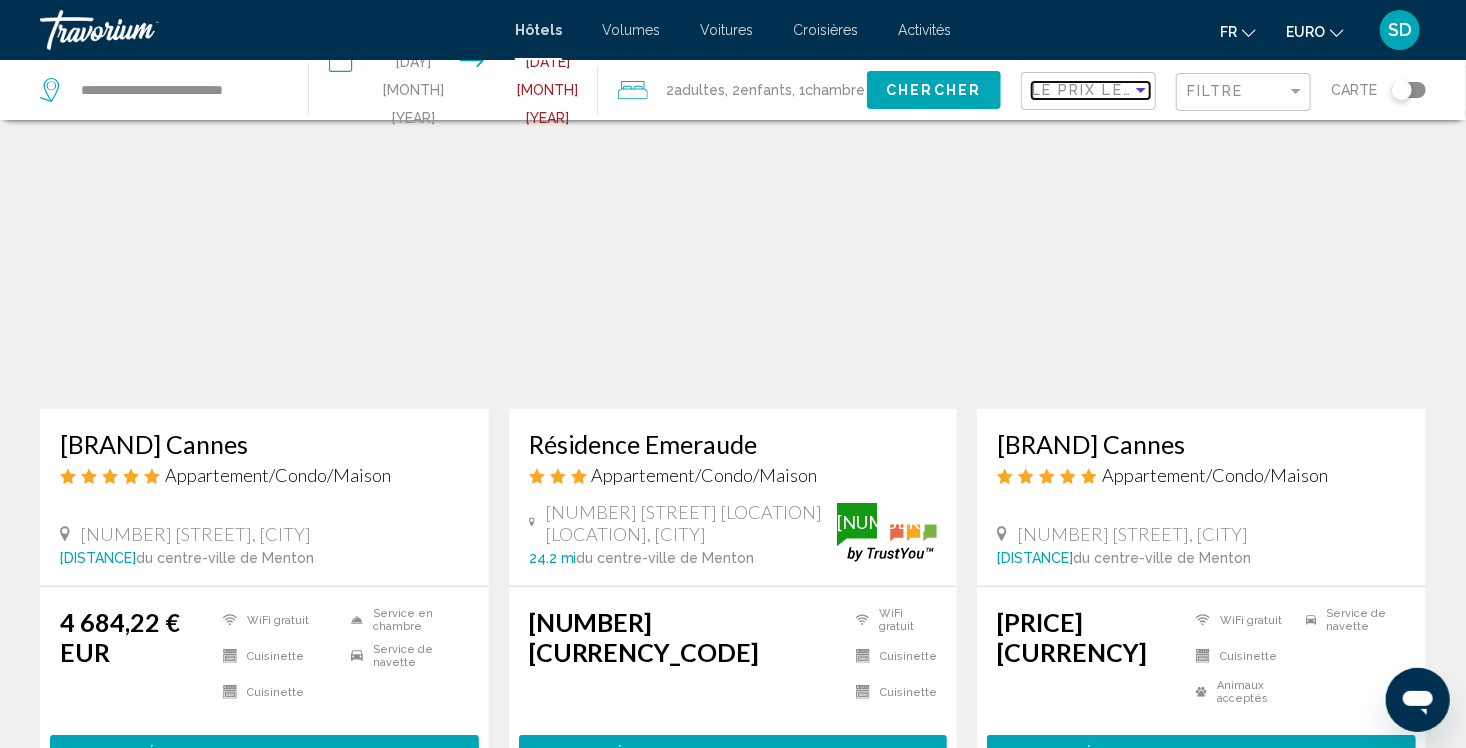 scroll, scrollTop: 0, scrollLeft: 0, axis: both 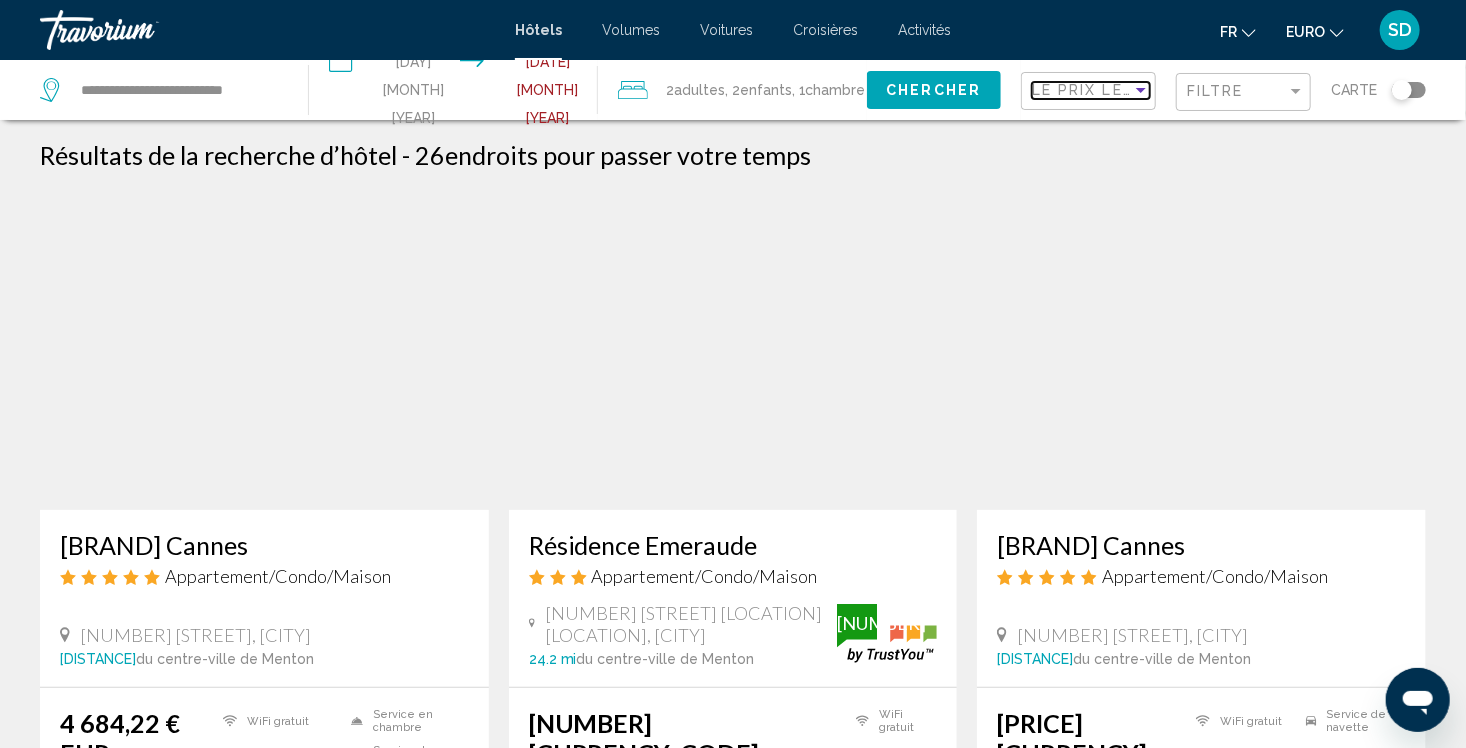 click at bounding box center [1141, 90] 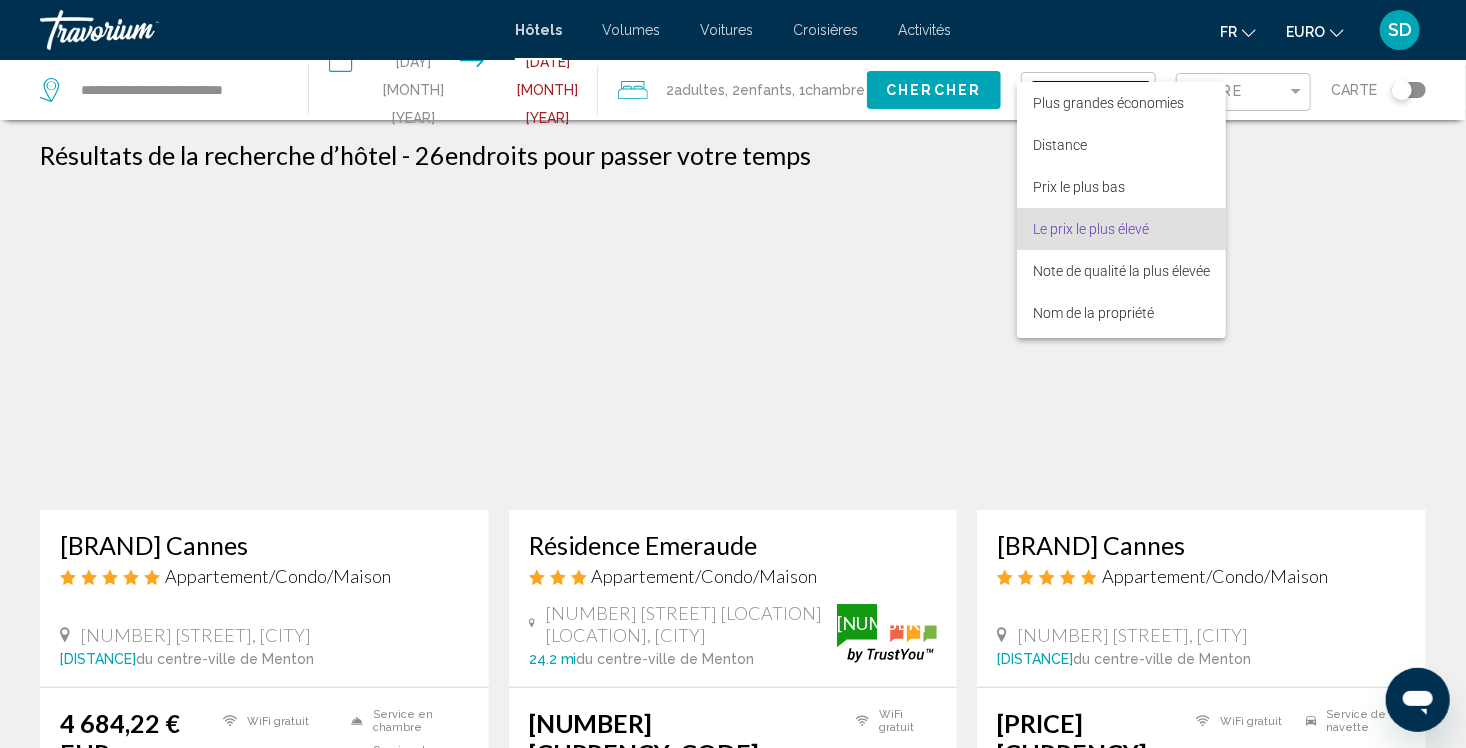 scroll, scrollTop: 38, scrollLeft: 0, axis: vertical 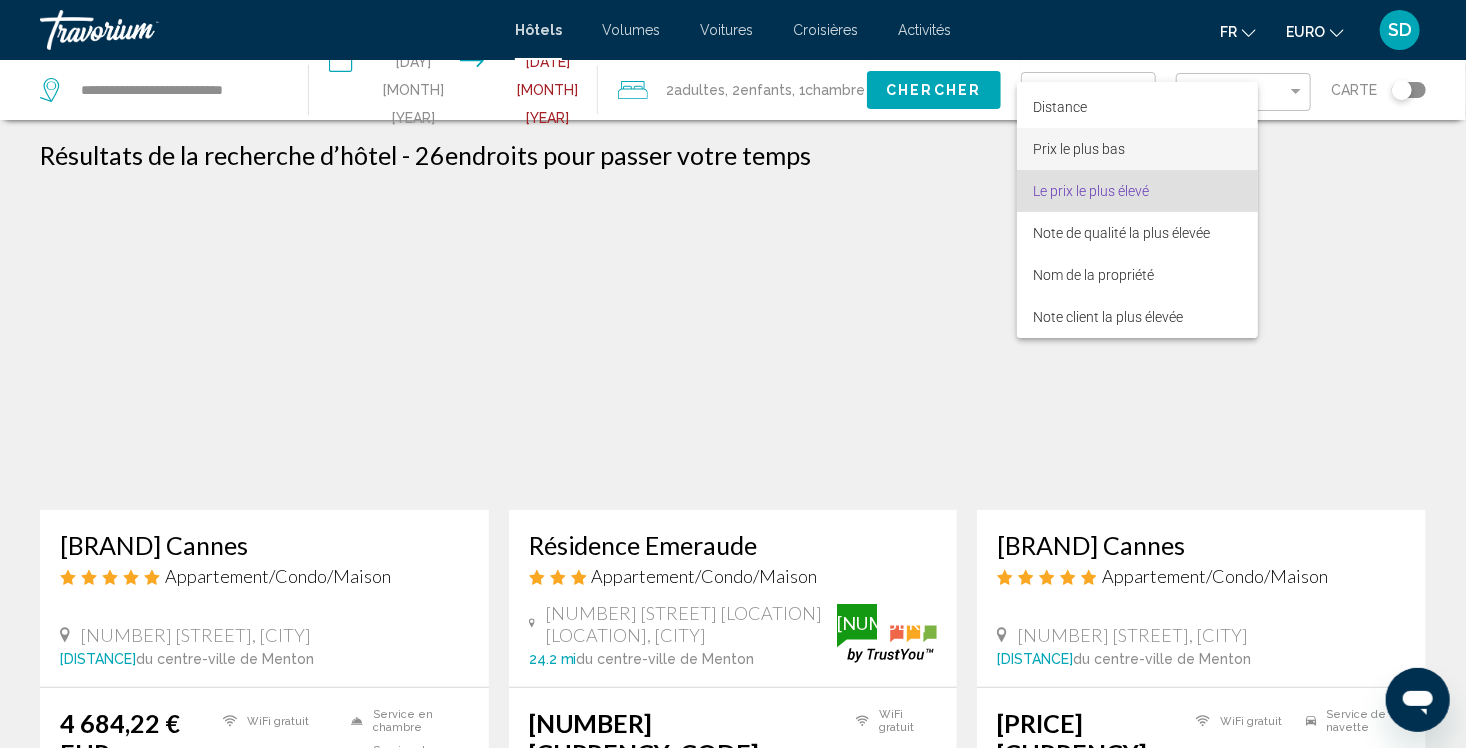 click on "Prix le plus bas" at bounding box center (1079, 149) 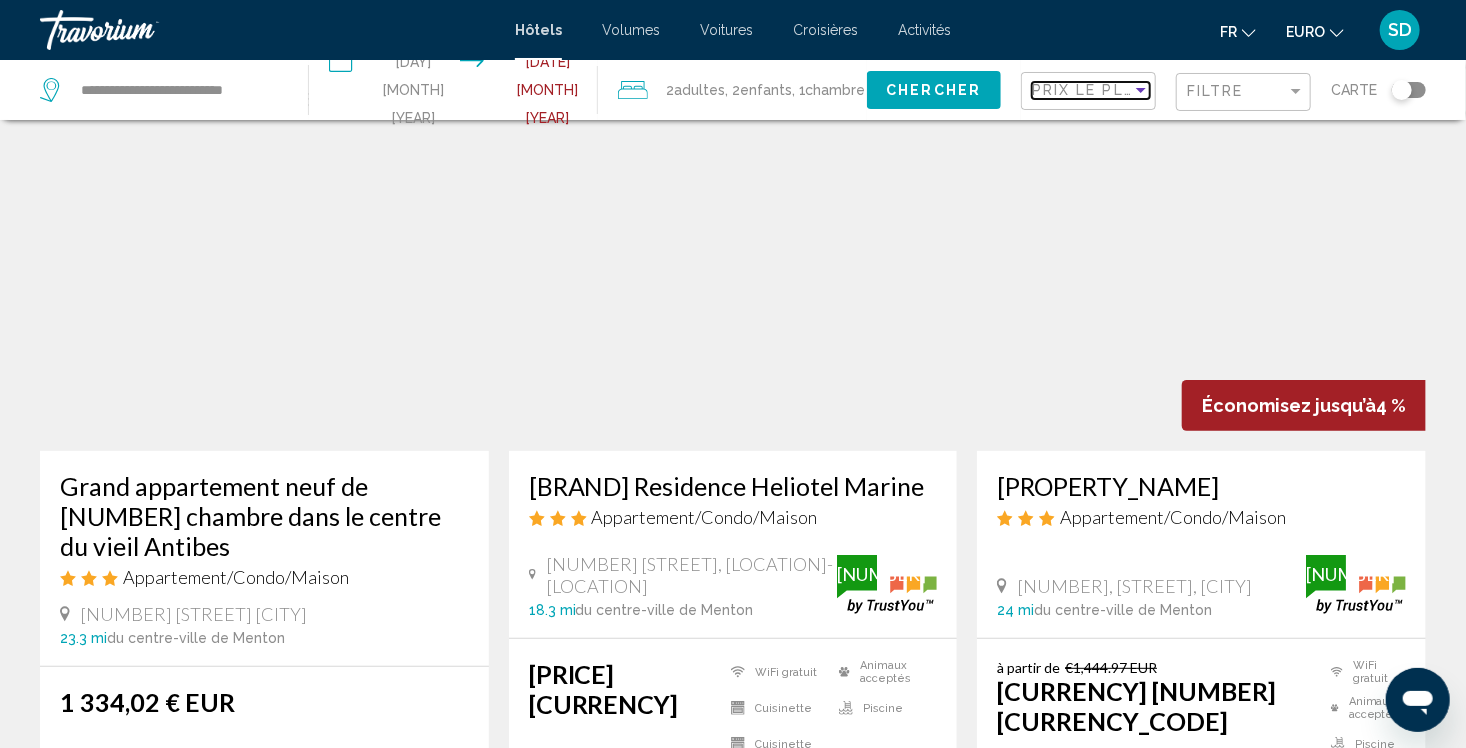 scroll, scrollTop: 0, scrollLeft: 0, axis: both 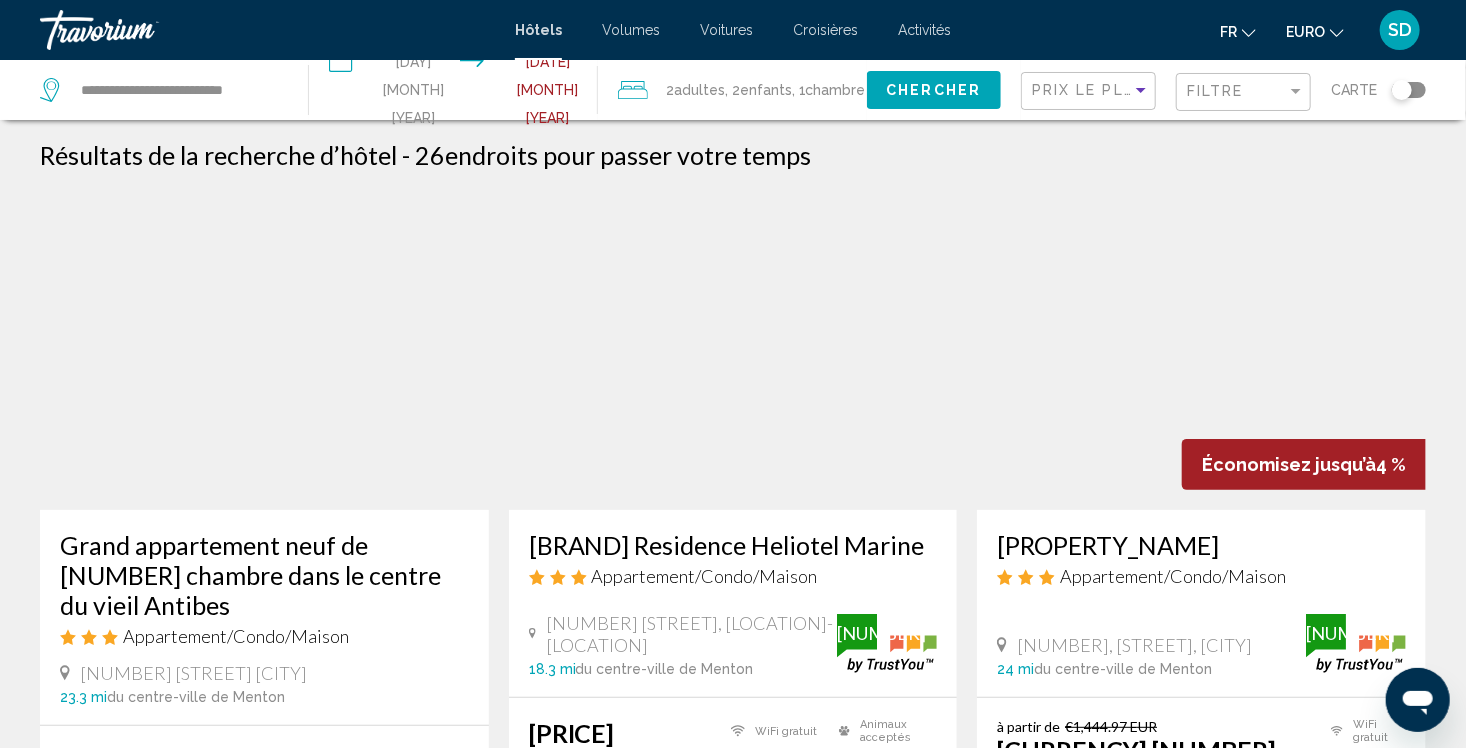 click at bounding box center [733, 350] 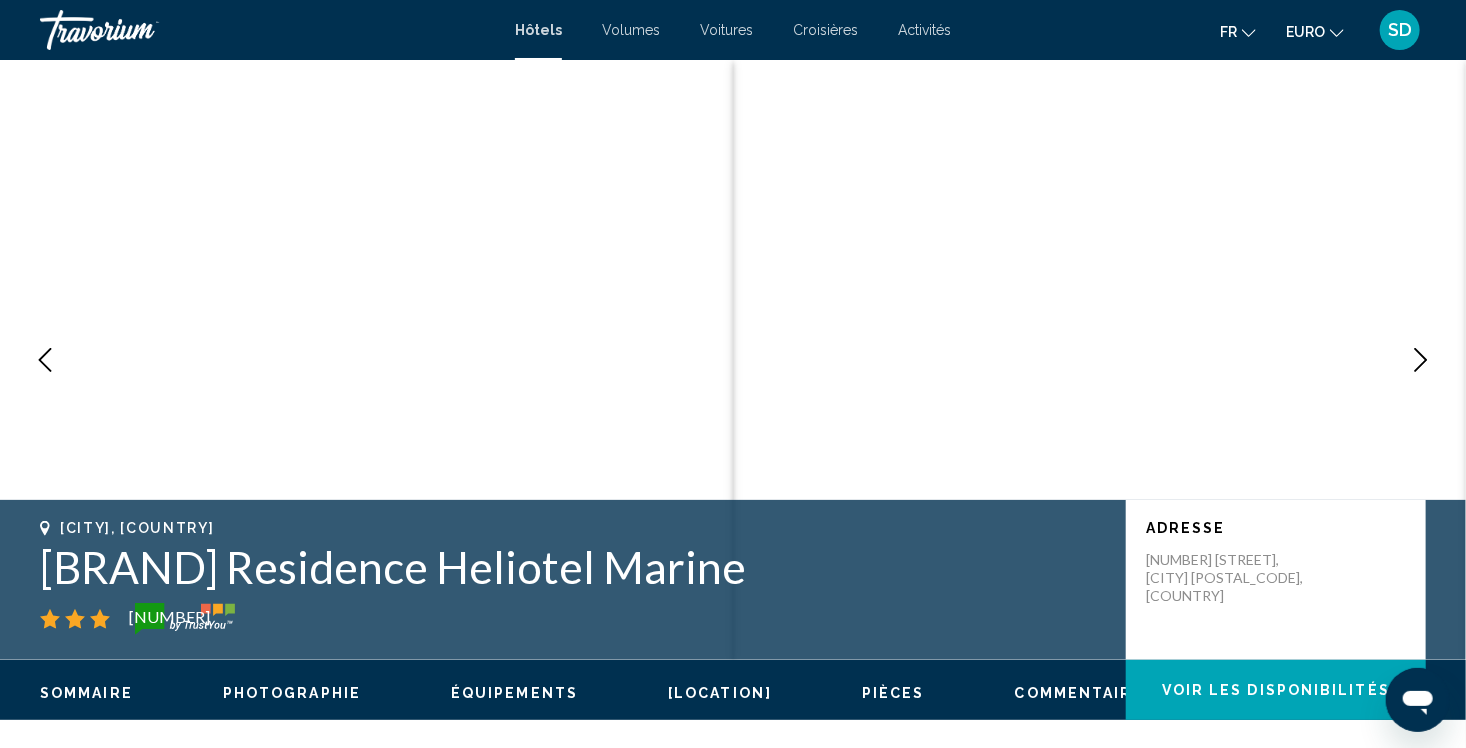 click at bounding box center [1421, 360] 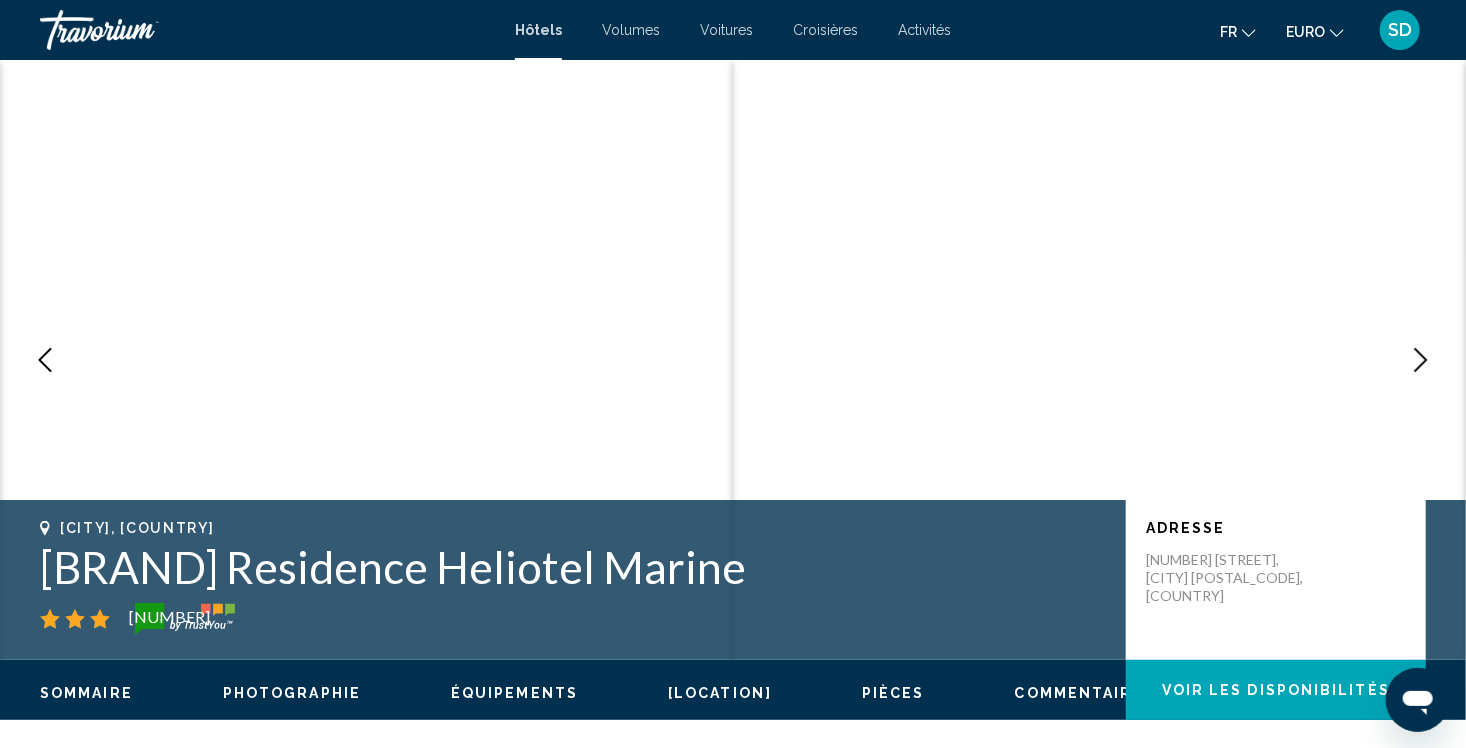 click at bounding box center [1421, 360] 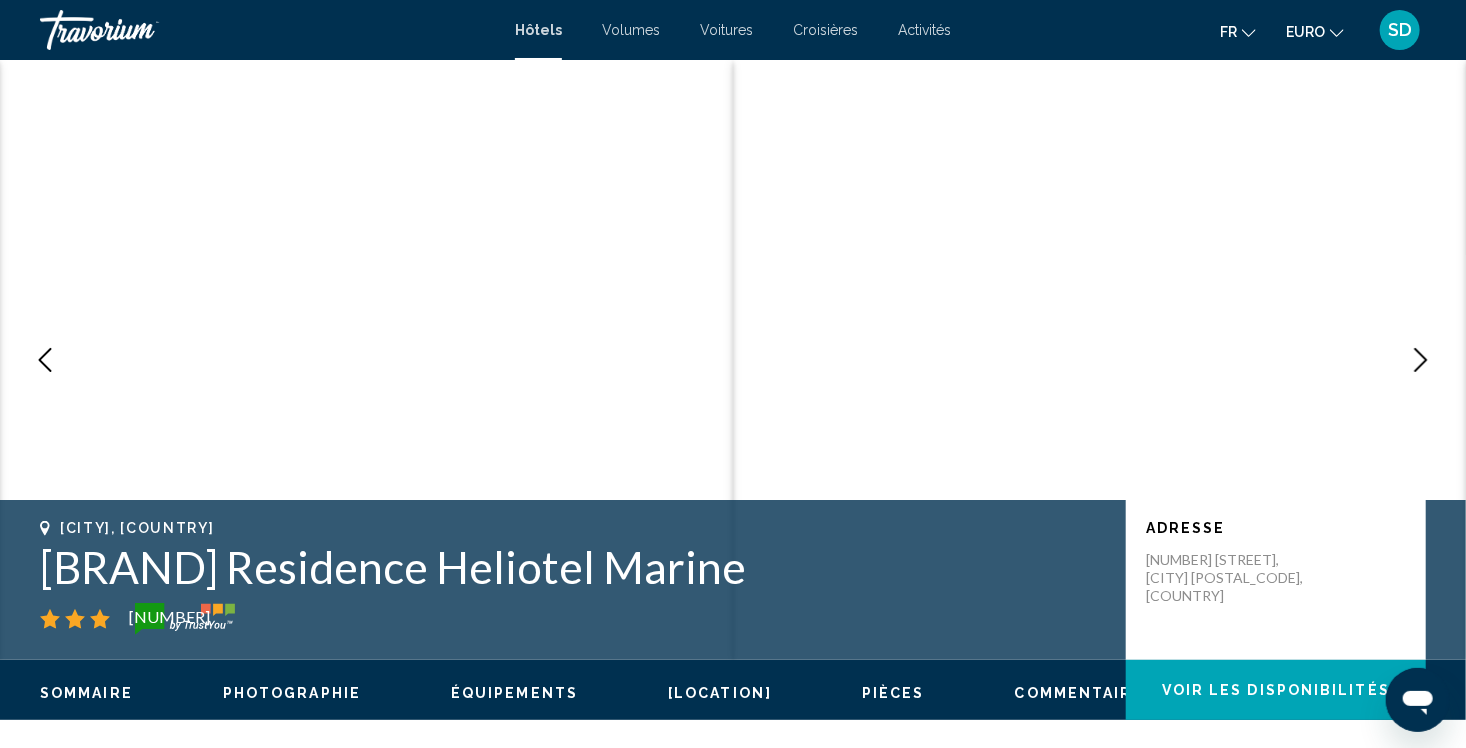 click at bounding box center (1421, 360) 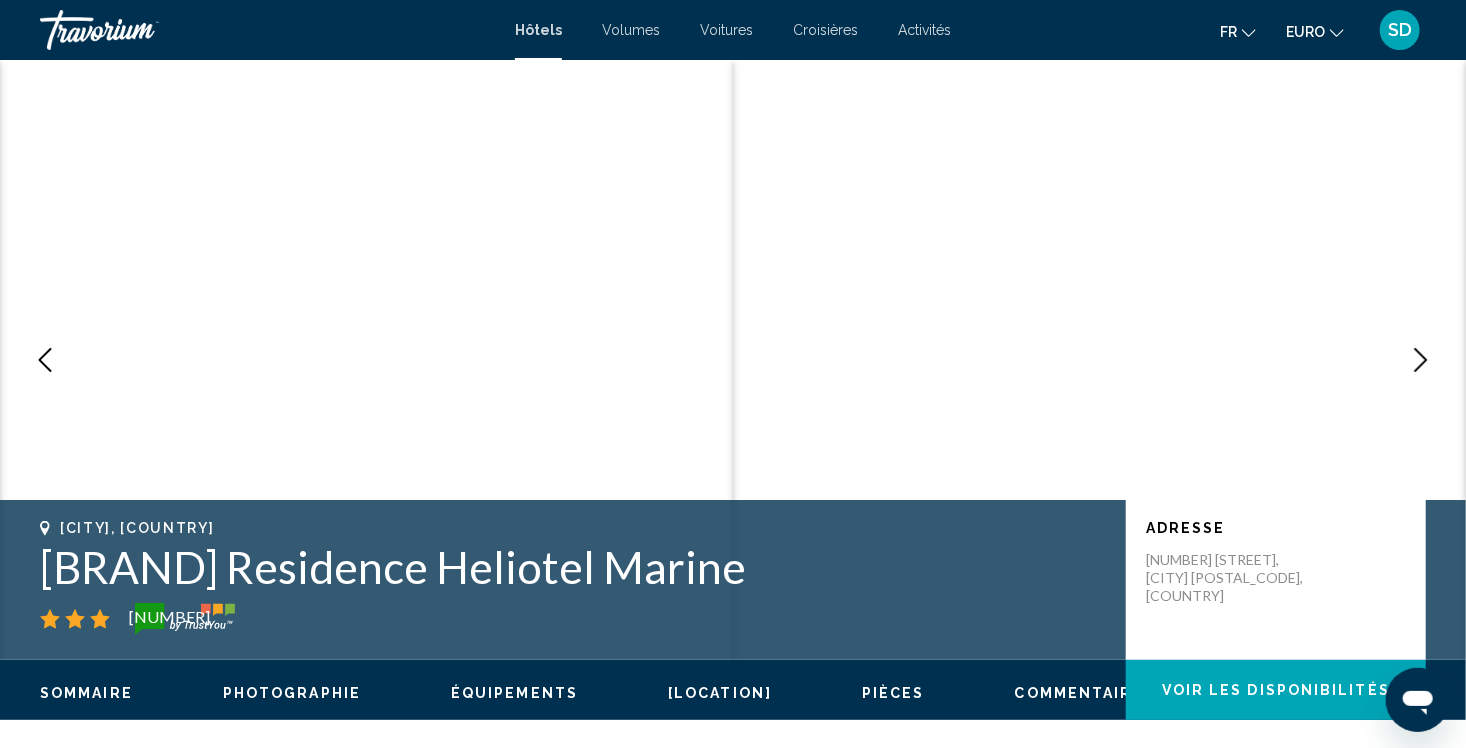 click at bounding box center [1421, 360] 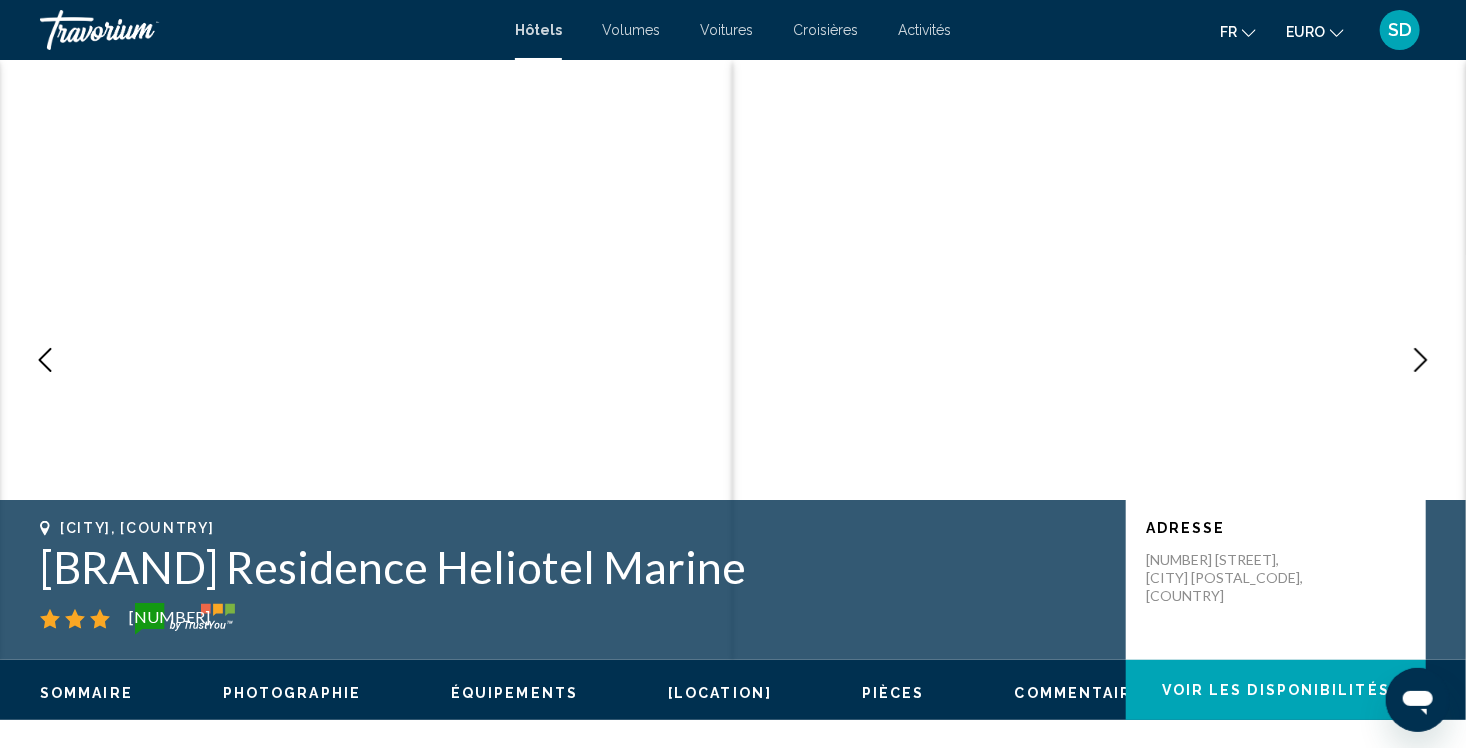 click at bounding box center [1421, 360] 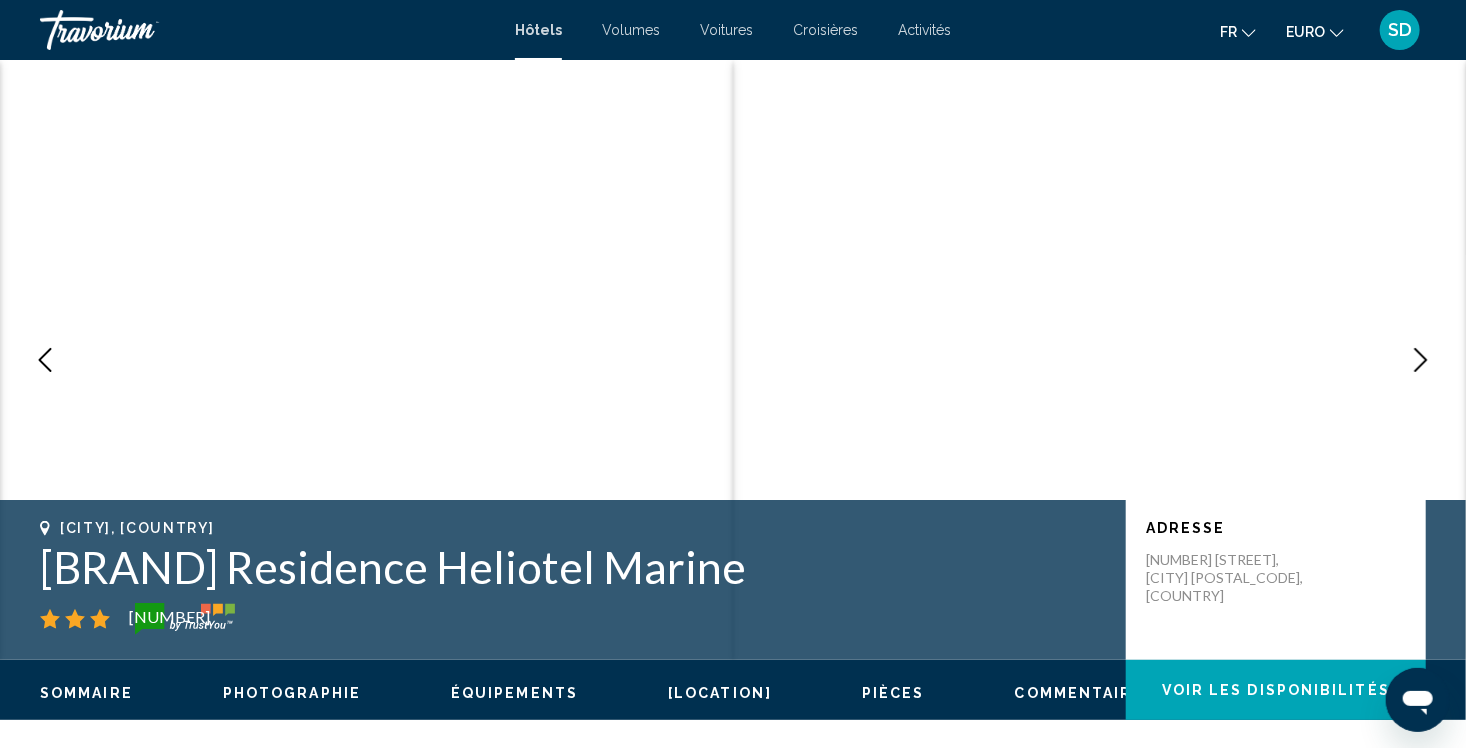click at bounding box center (1421, 360) 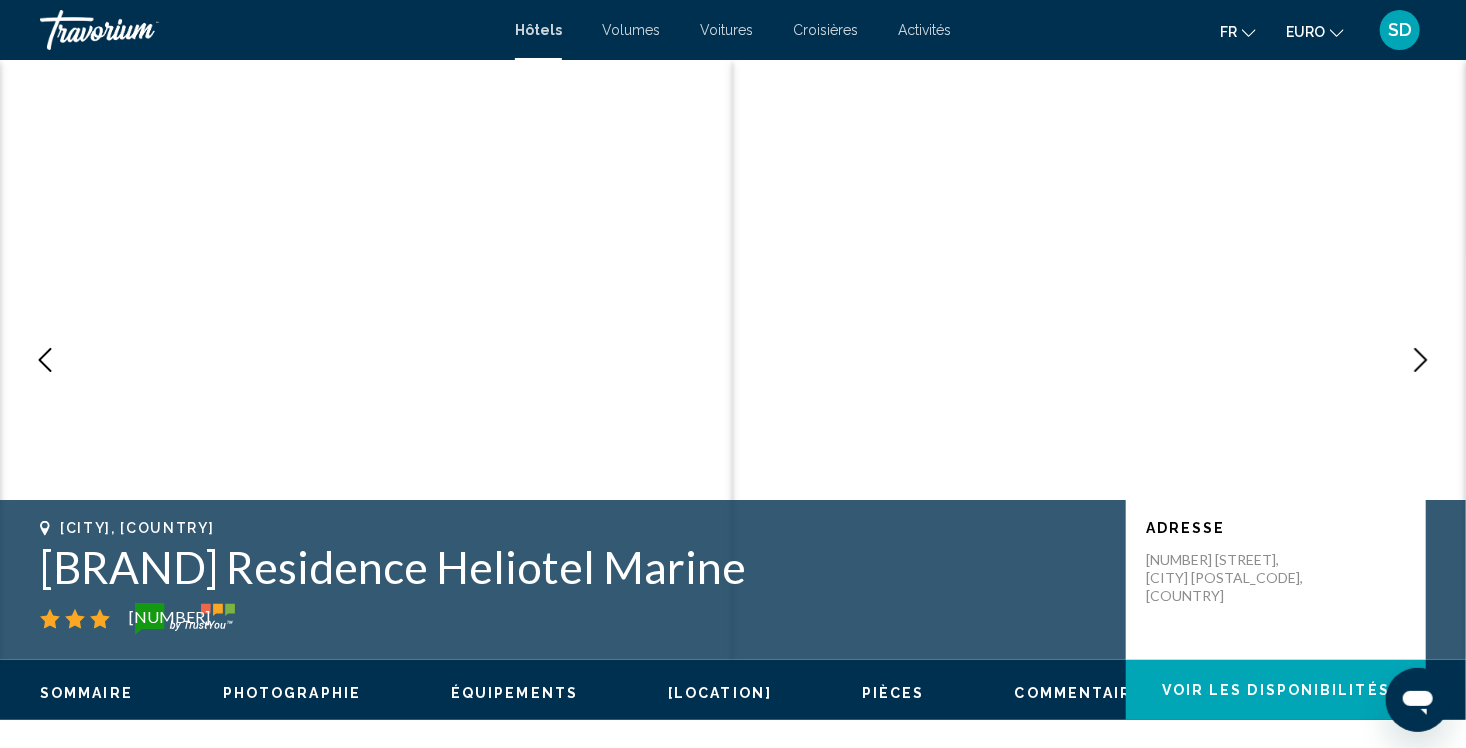 click at bounding box center [1421, 360] 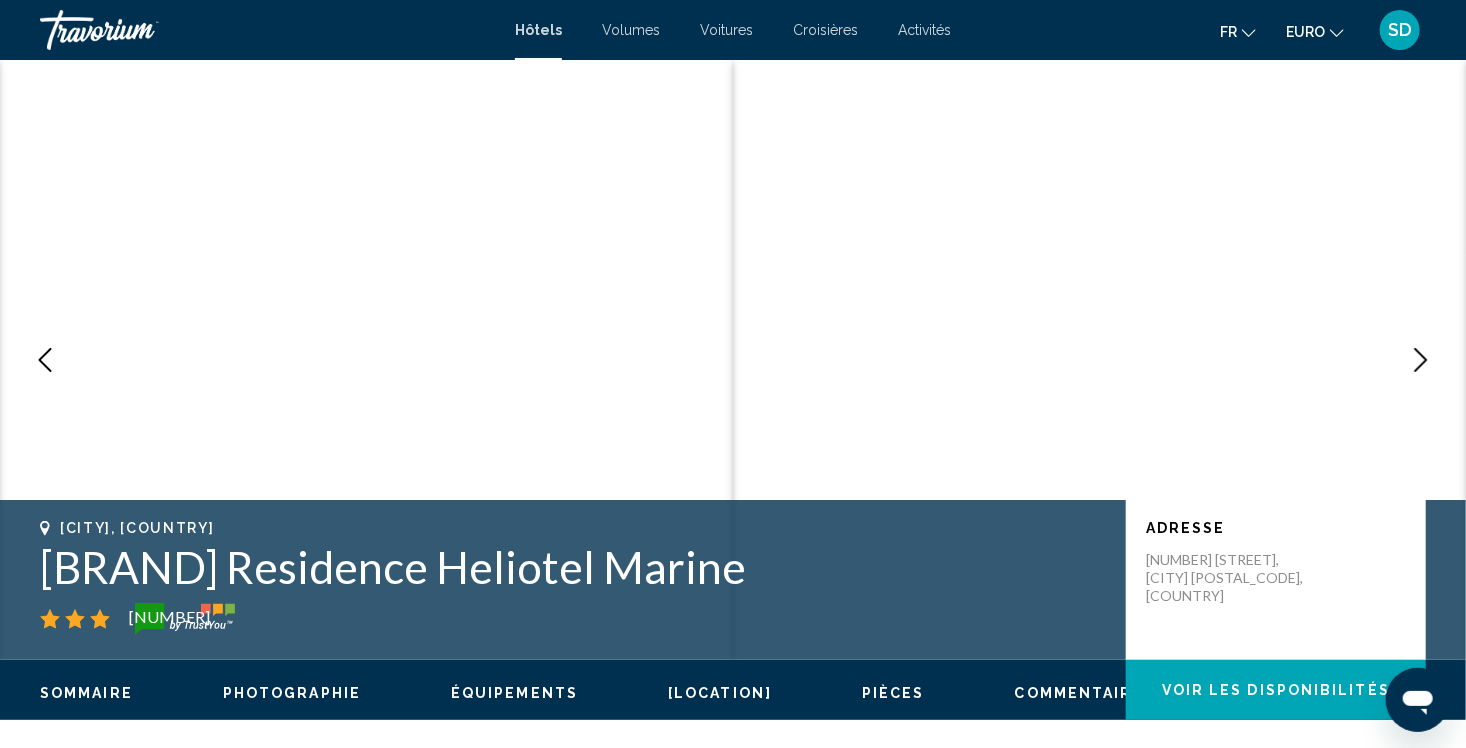 click at bounding box center (1421, 360) 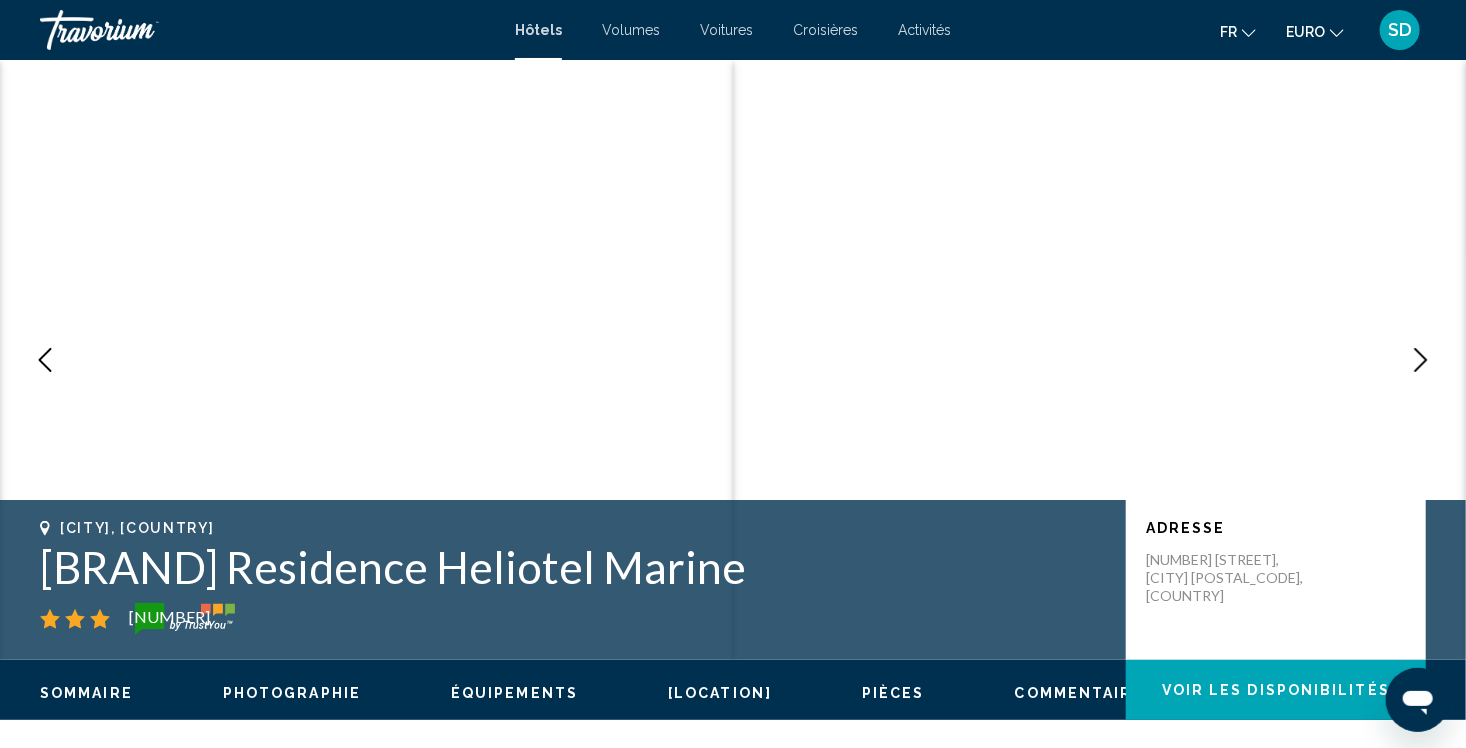 click at bounding box center [1421, 360] 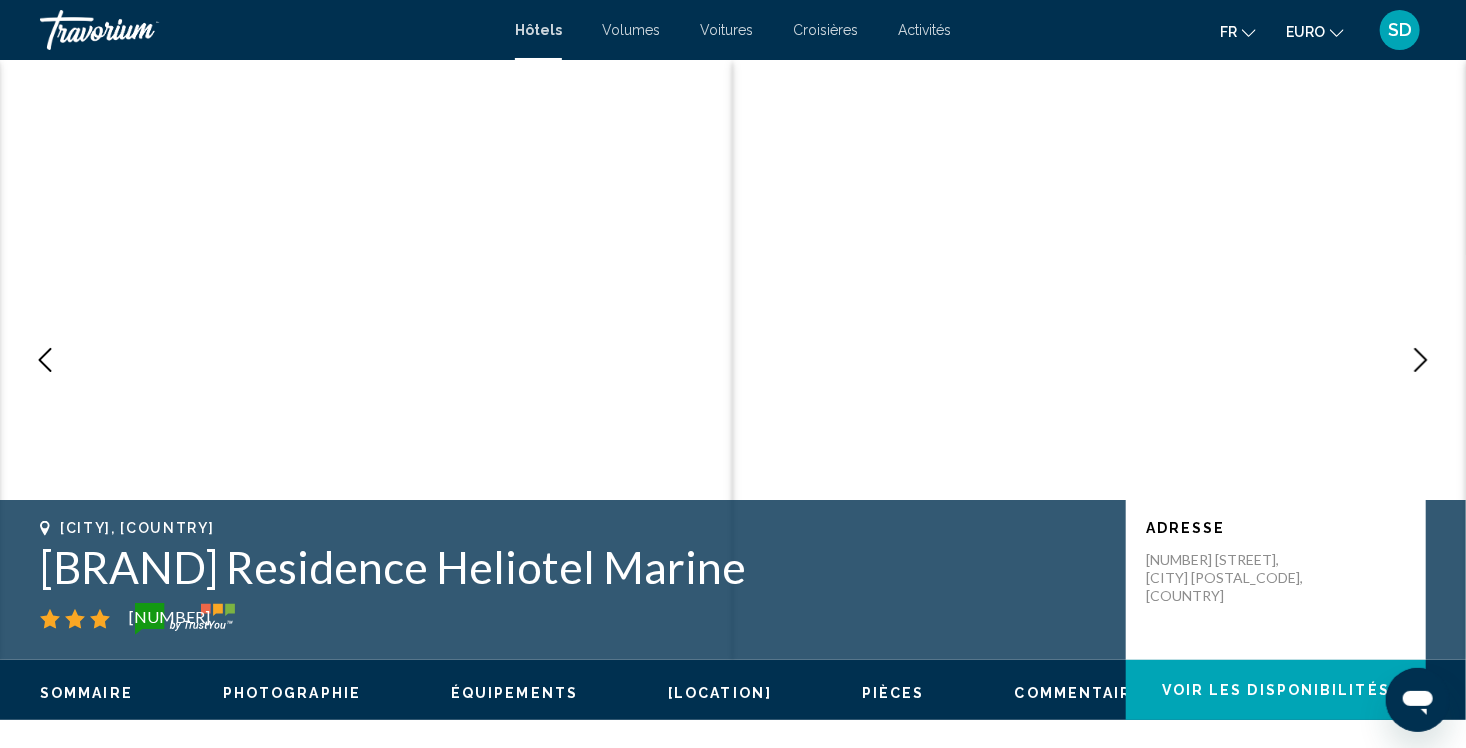 click at bounding box center (1421, 360) 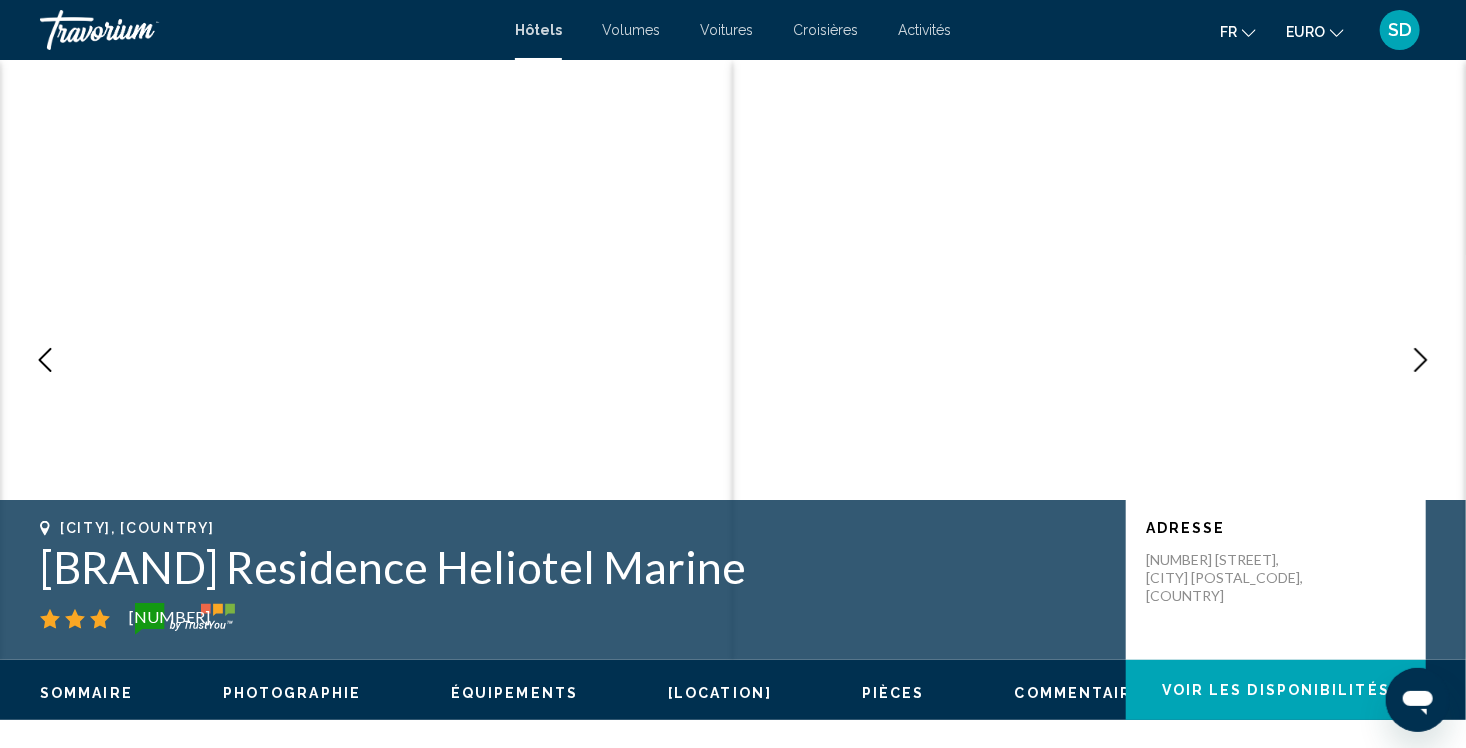 click at bounding box center [1421, 360] 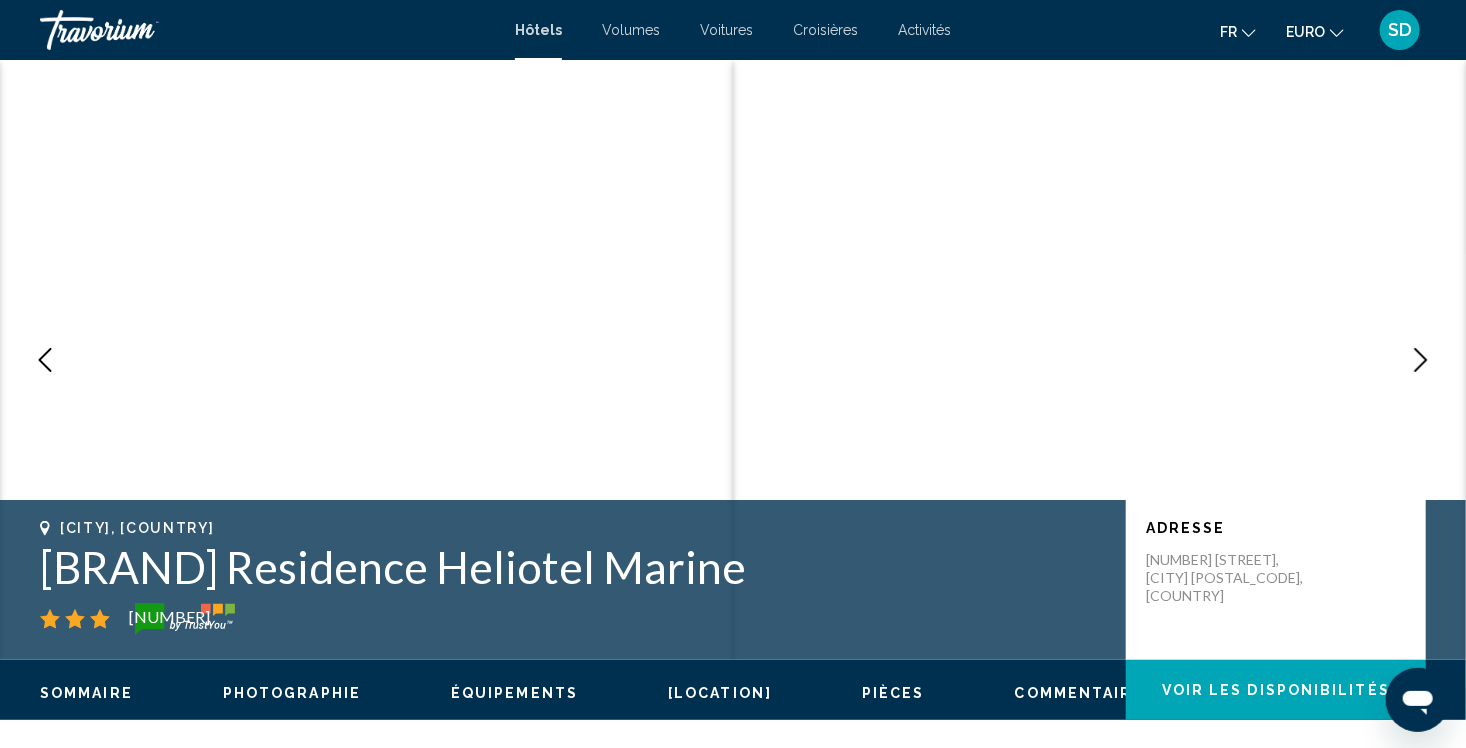 click at bounding box center [1421, 360] 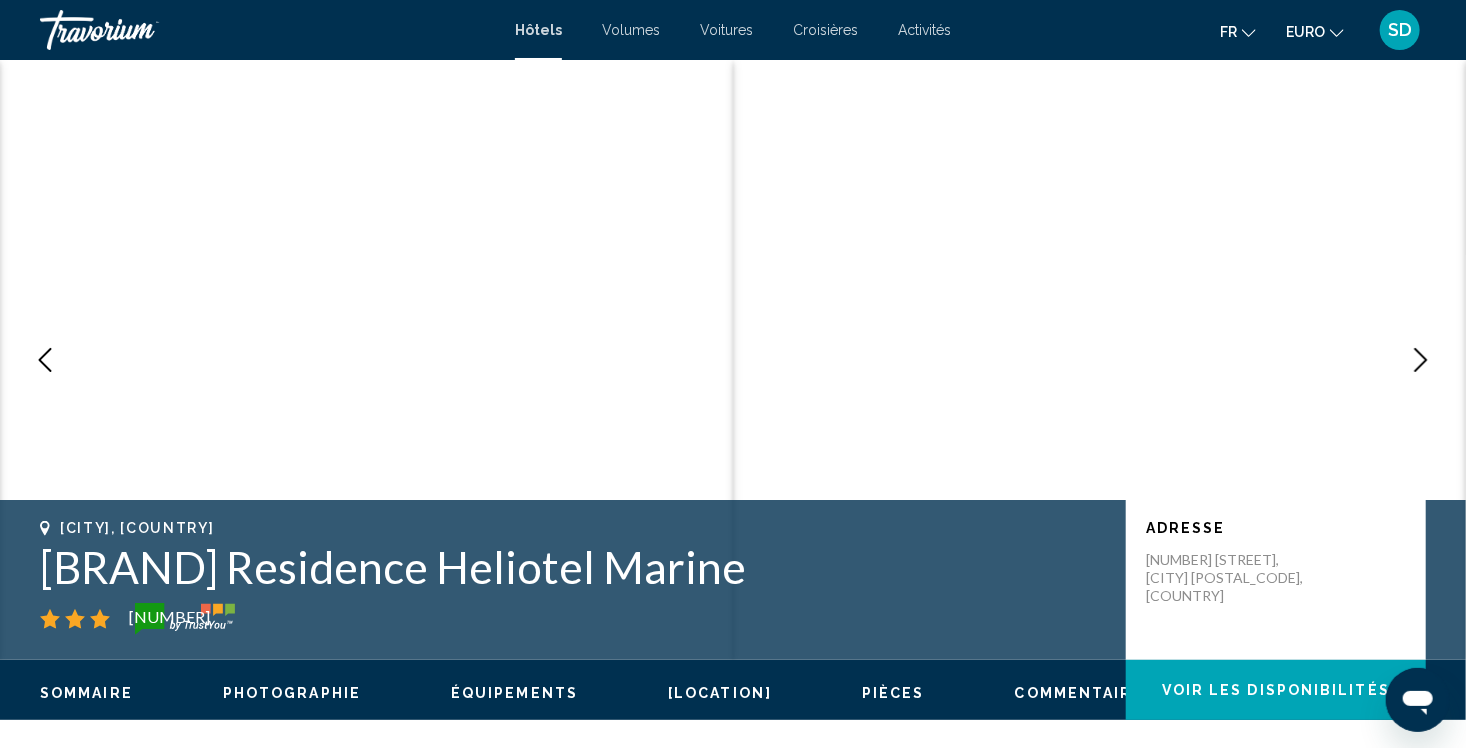 click at bounding box center [1421, 360] 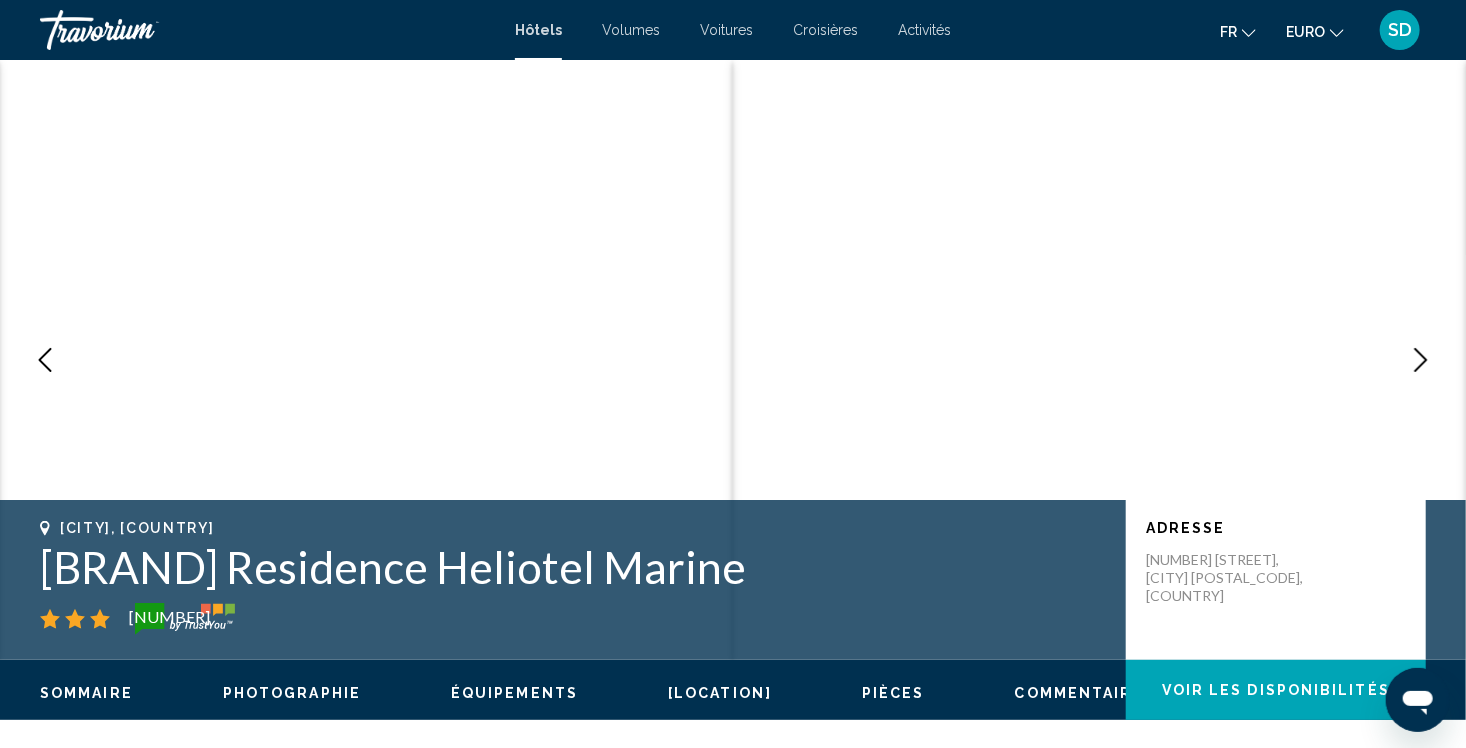 click at bounding box center (1421, 360) 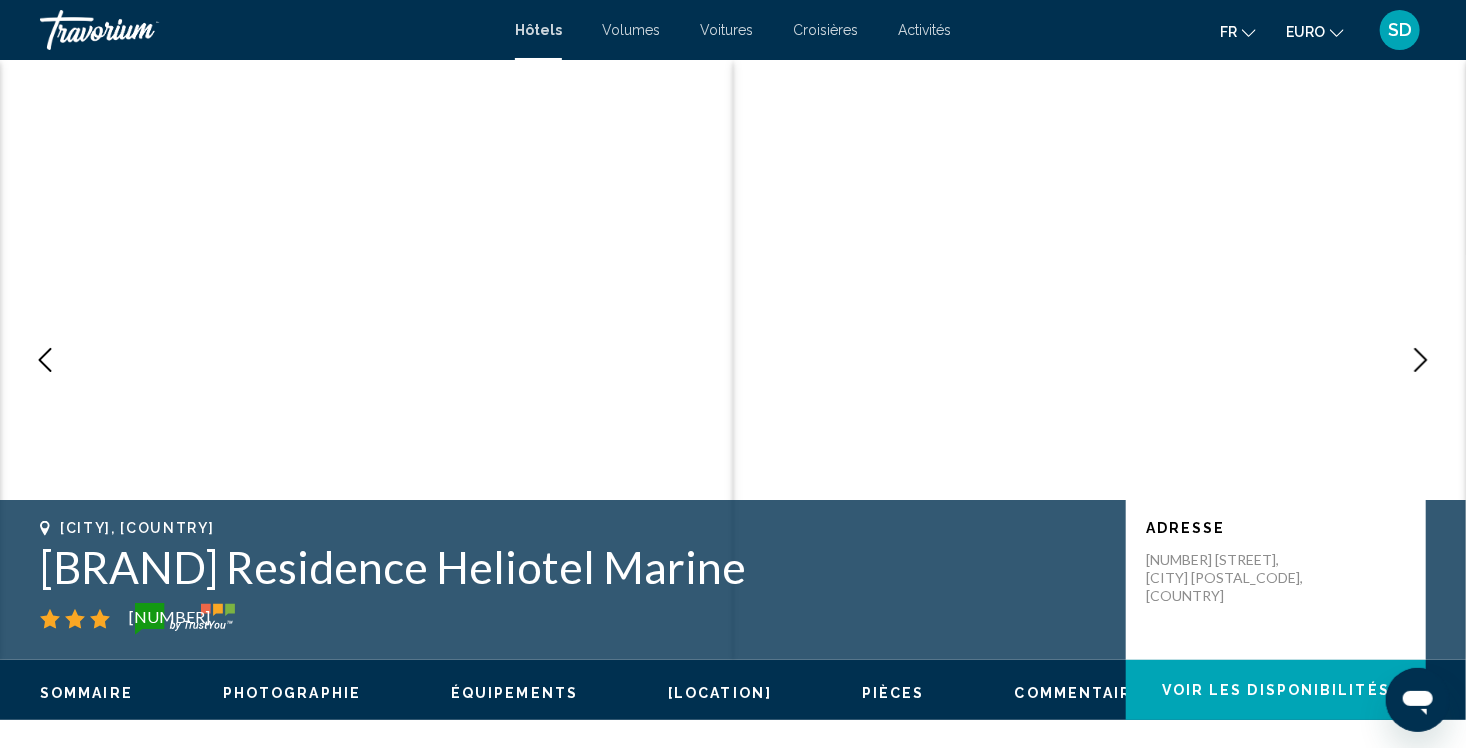 click at bounding box center [1421, 360] 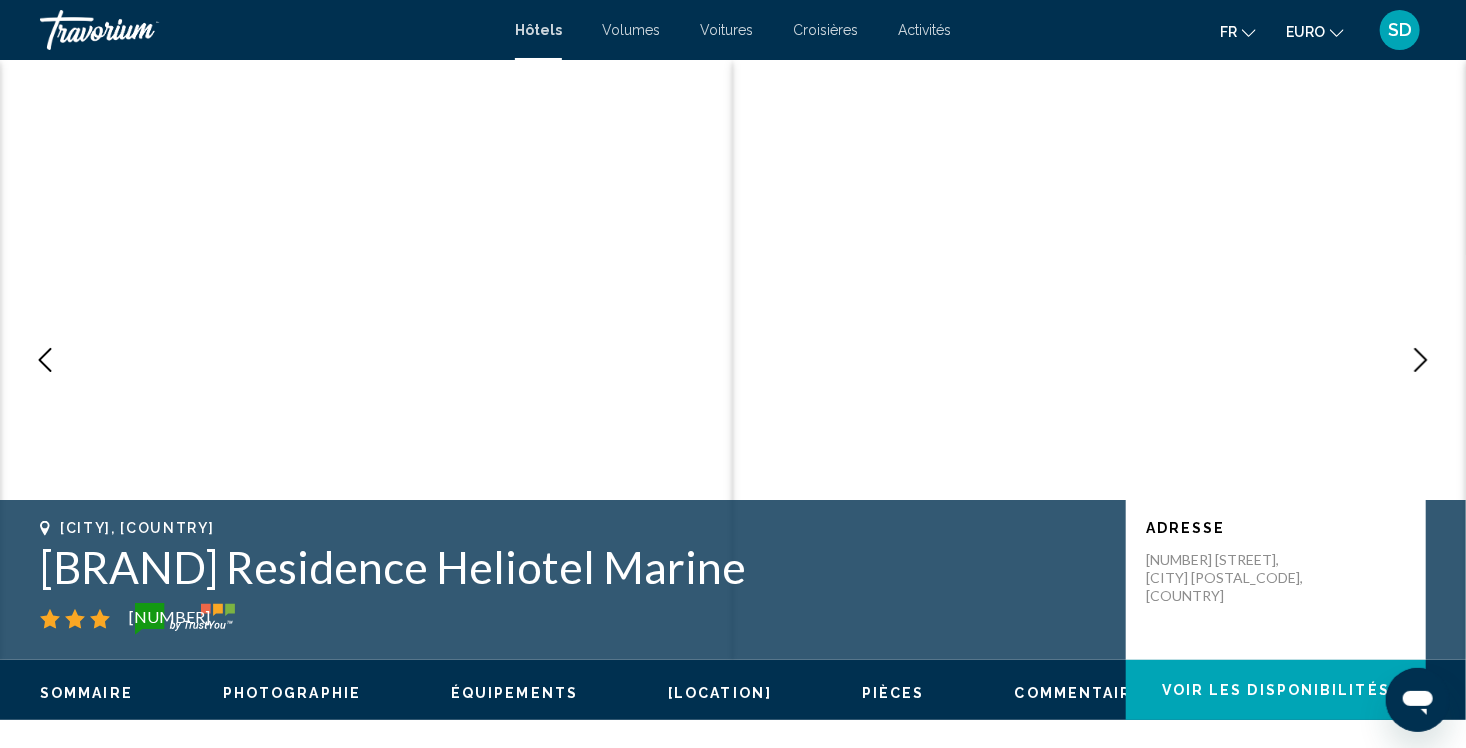 click at bounding box center [1421, 360] 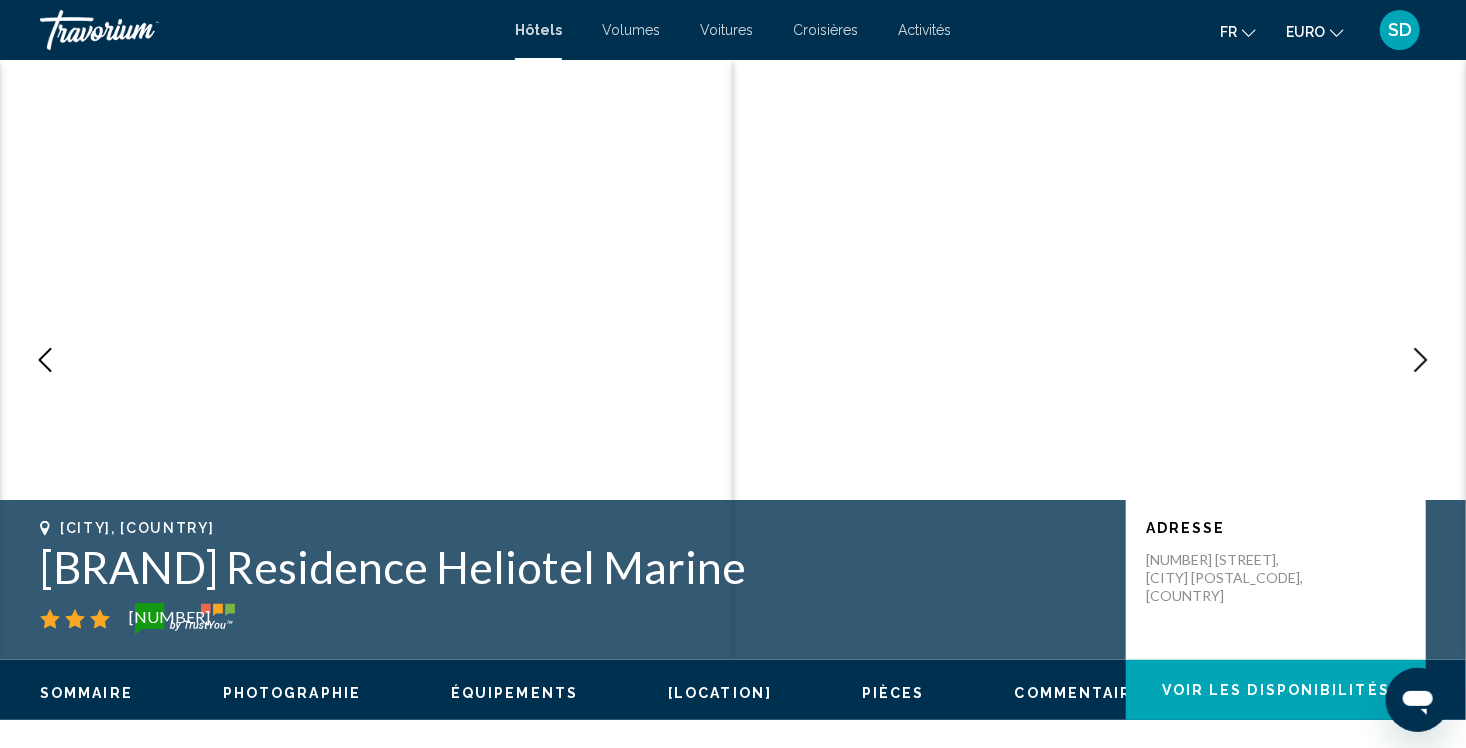 click at bounding box center [1421, 360] 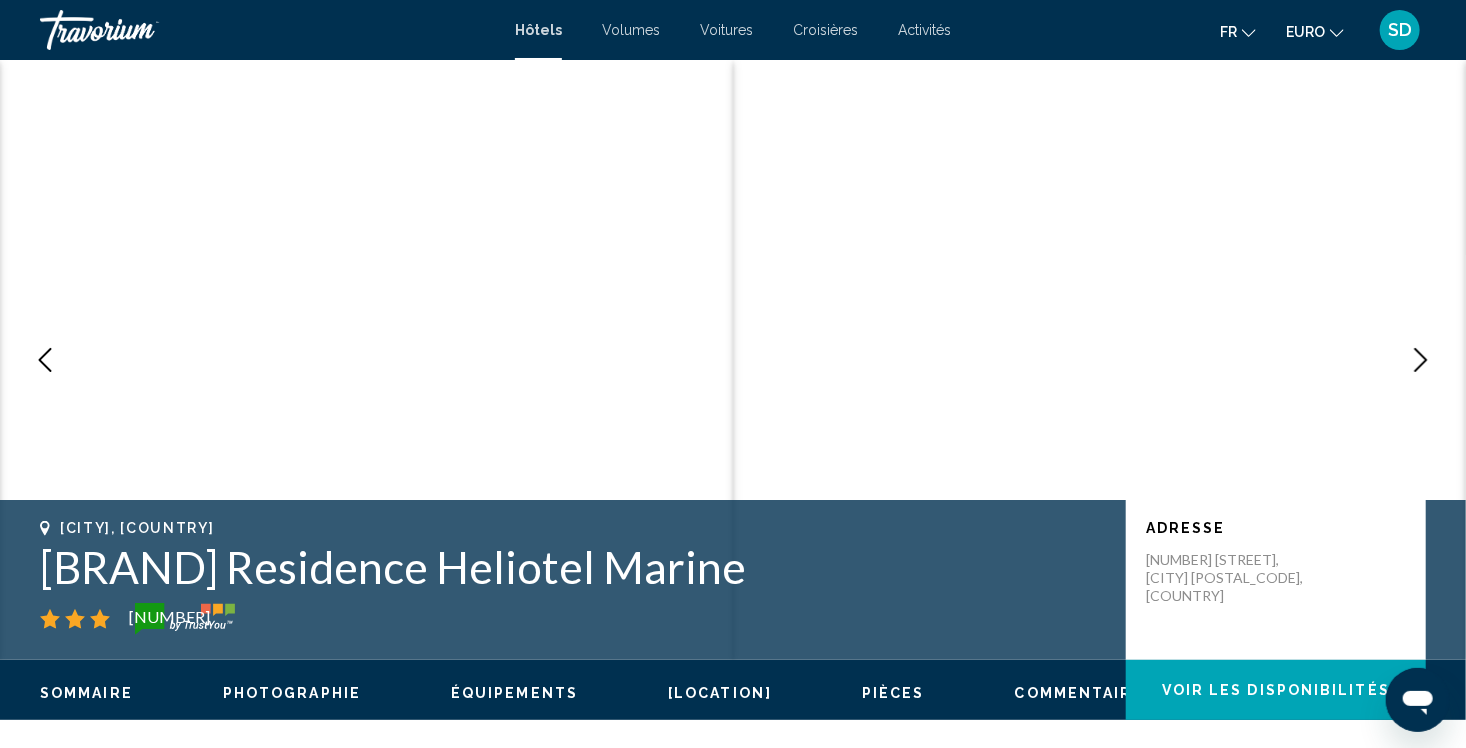 click at bounding box center (1421, 360) 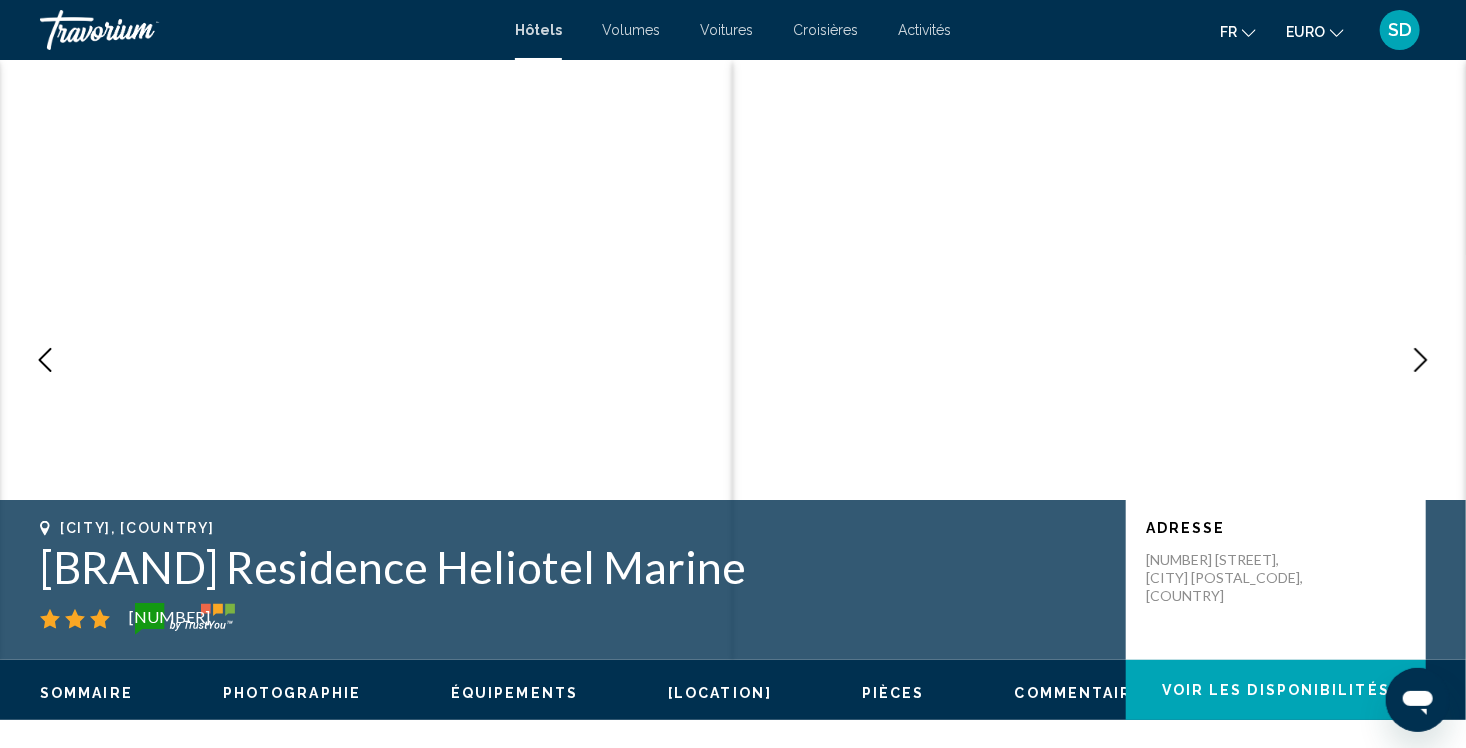 click at bounding box center [1421, 360] 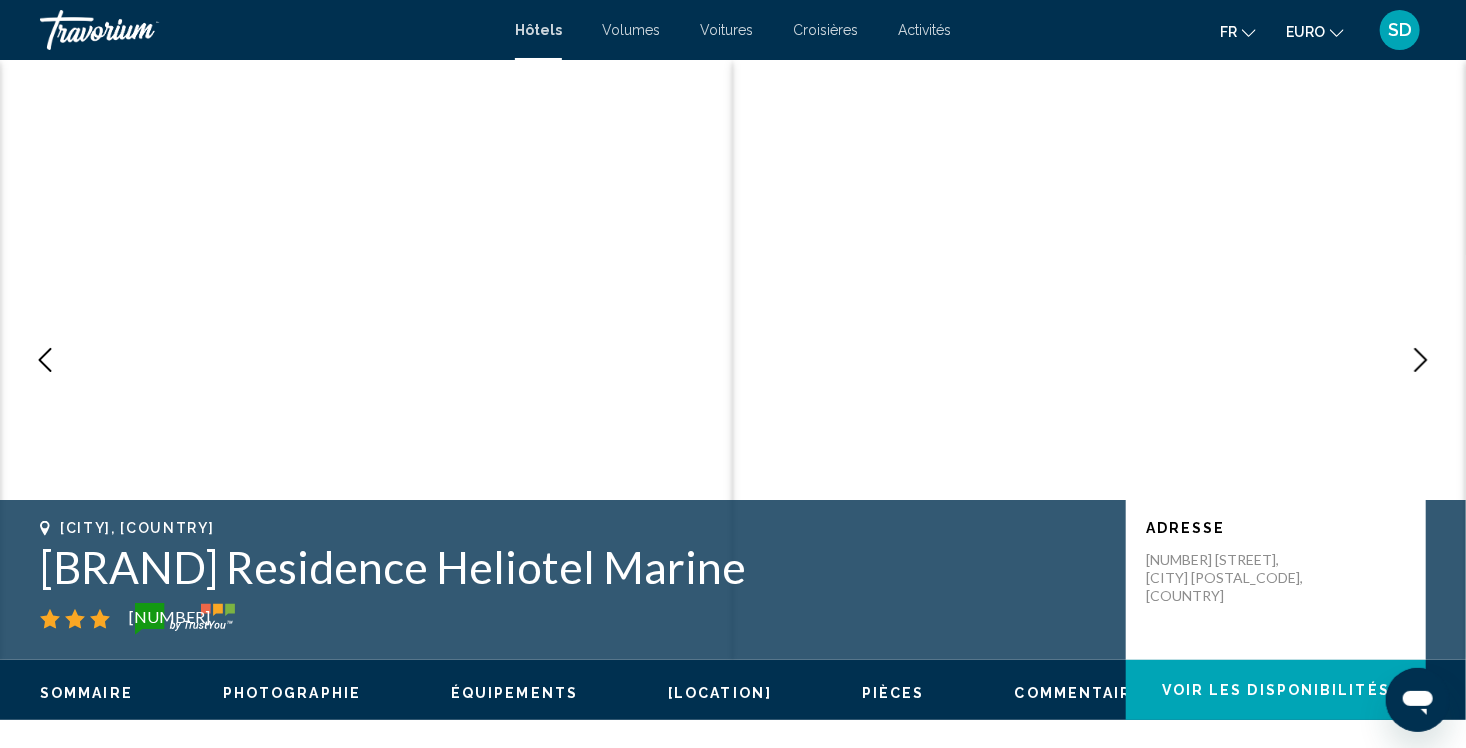click at bounding box center (1421, 360) 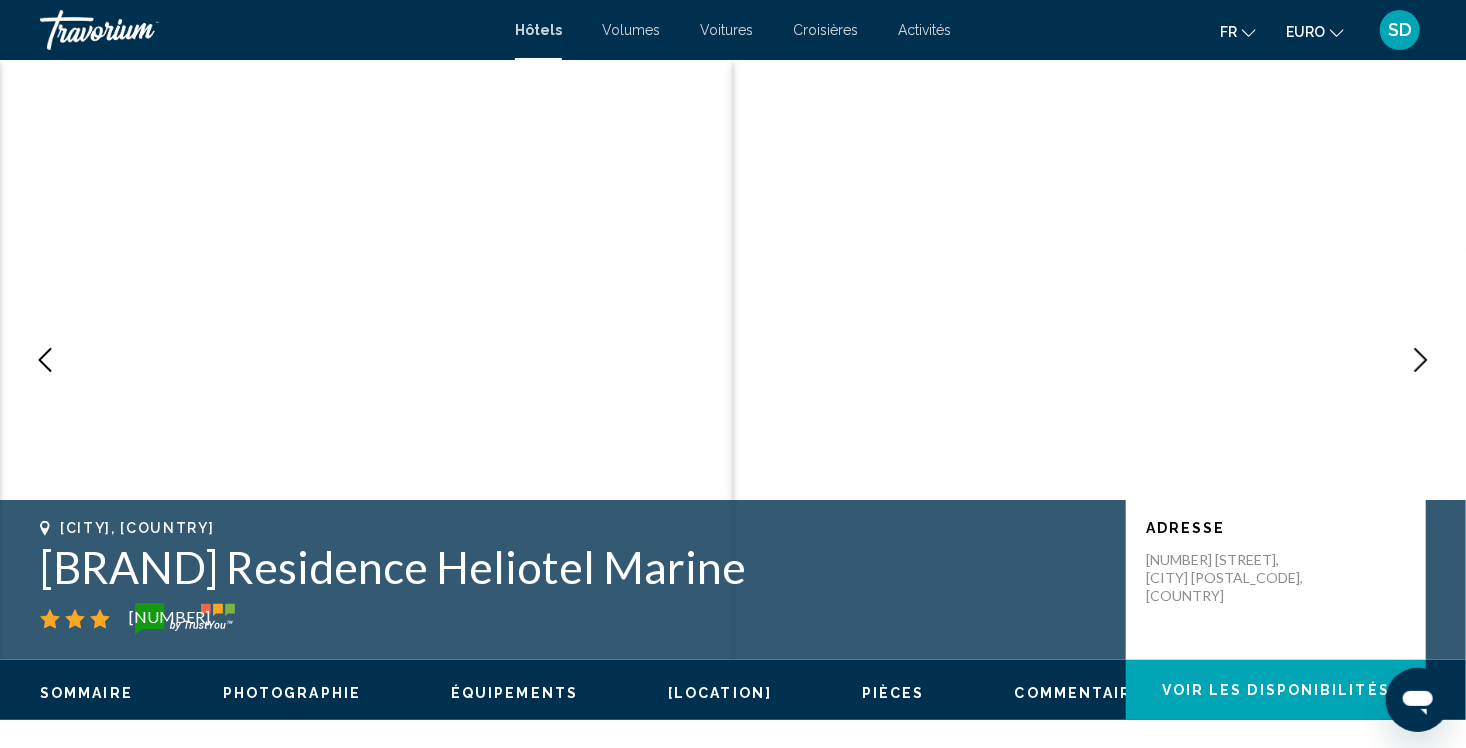 click at bounding box center [1421, 360] 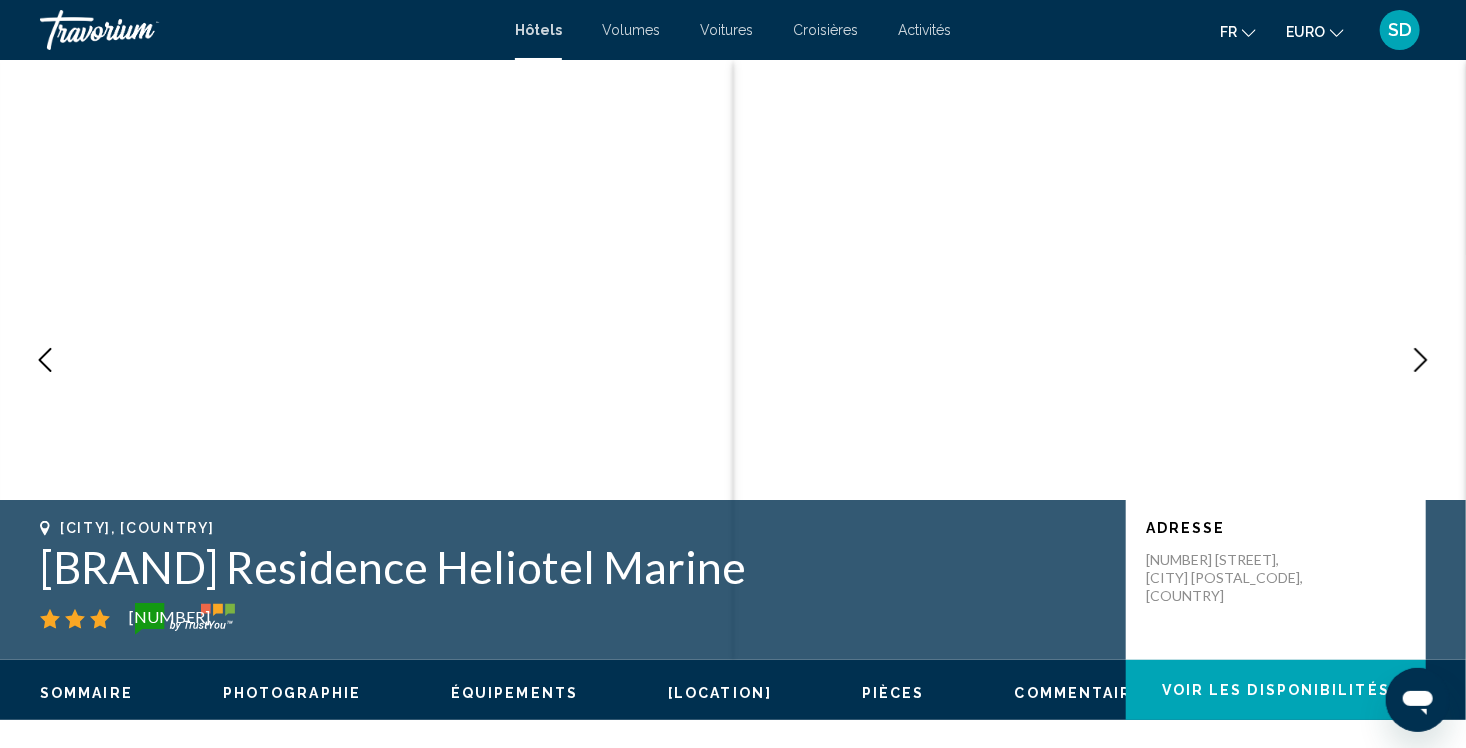 type 